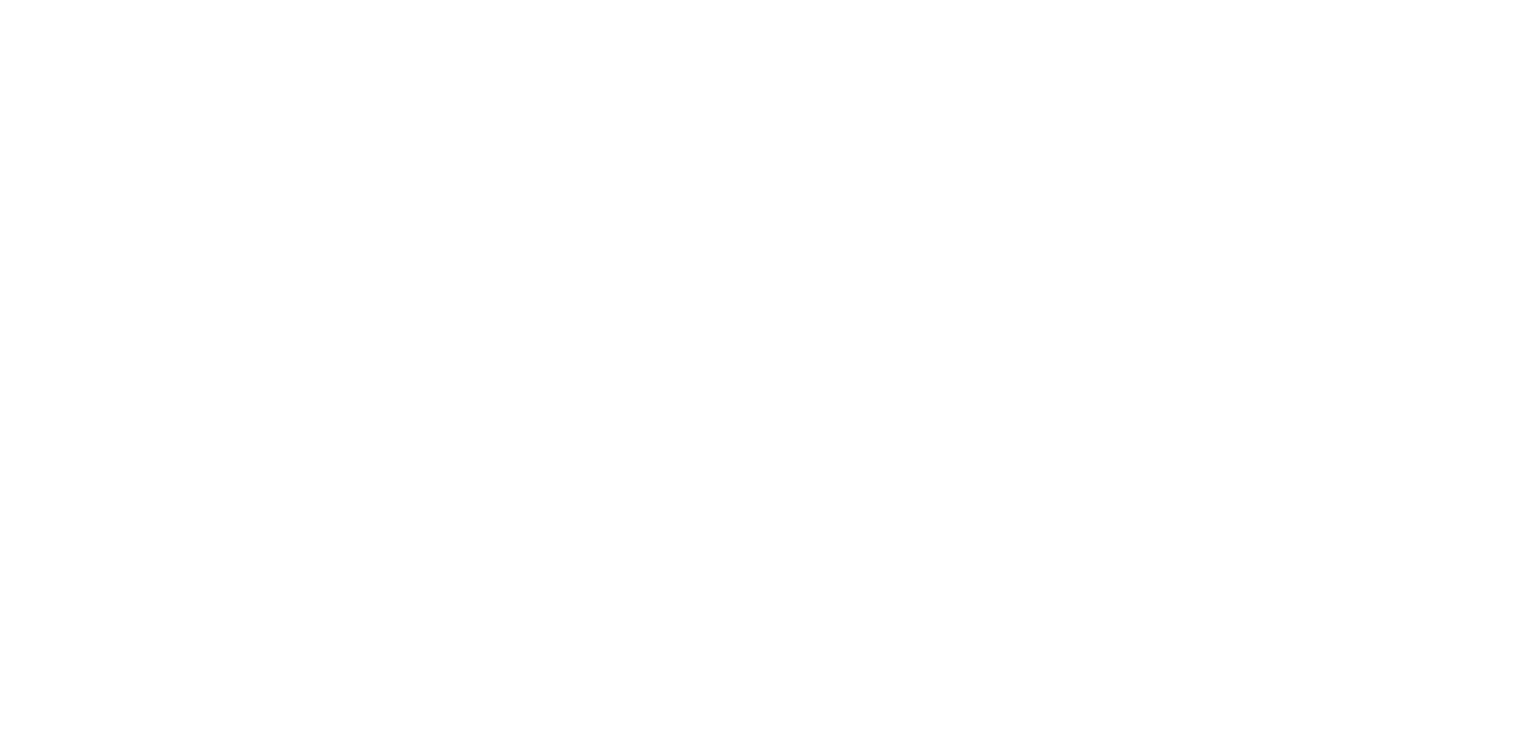 scroll, scrollTop: 0, scrollLeft: 0, axis: both 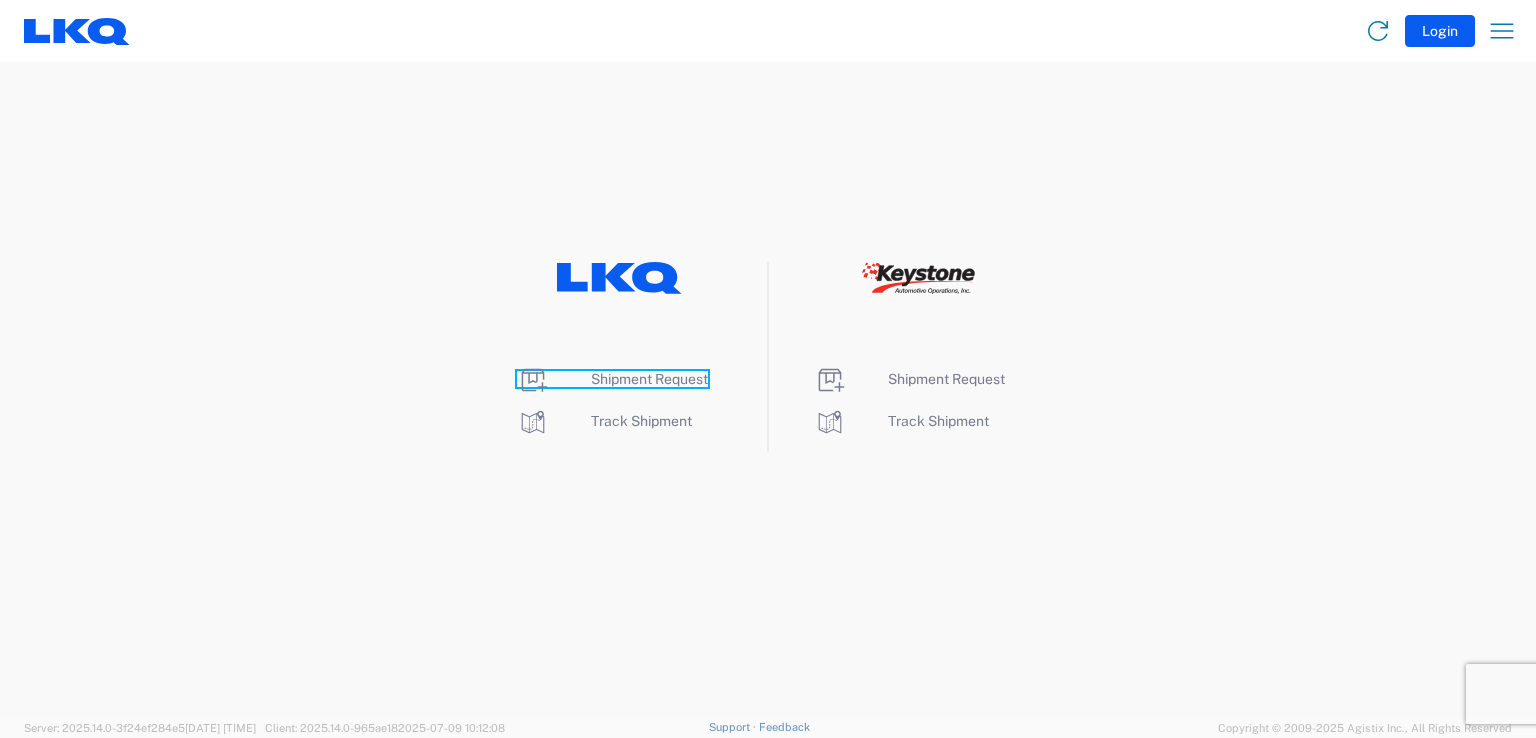 click on "Shipment Request" 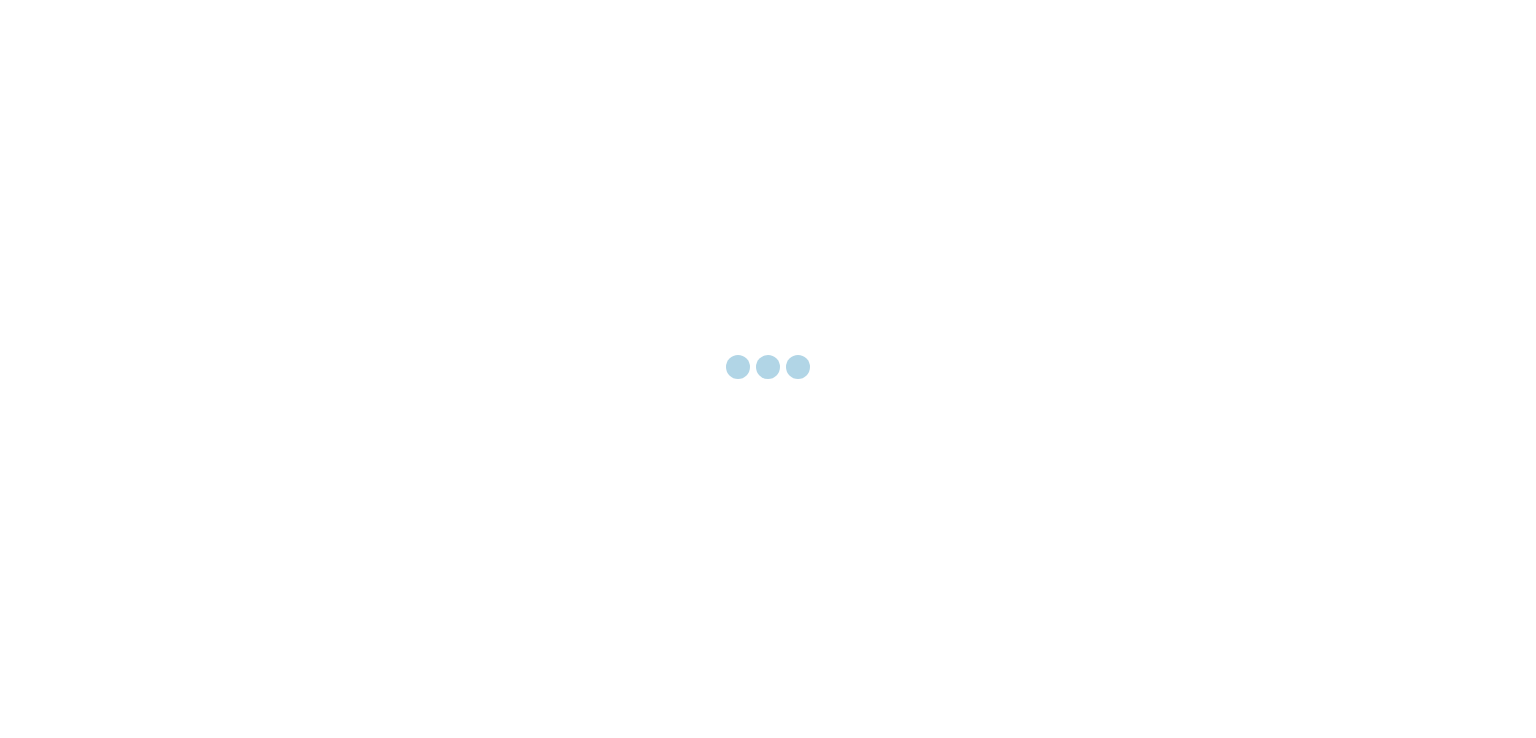 scroll, scrollTop: 0, scrollLeft: 0, axis: both 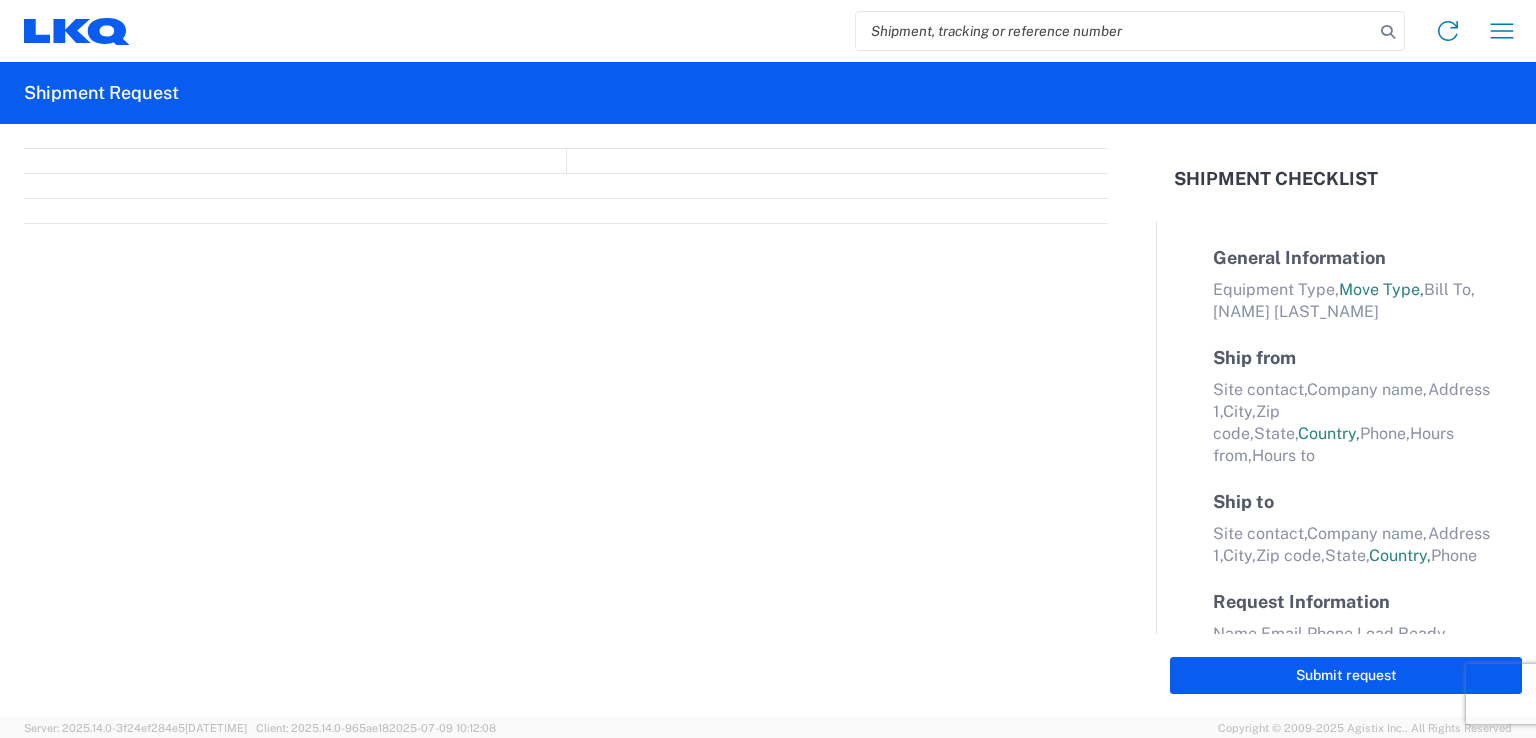 select on "FULL" 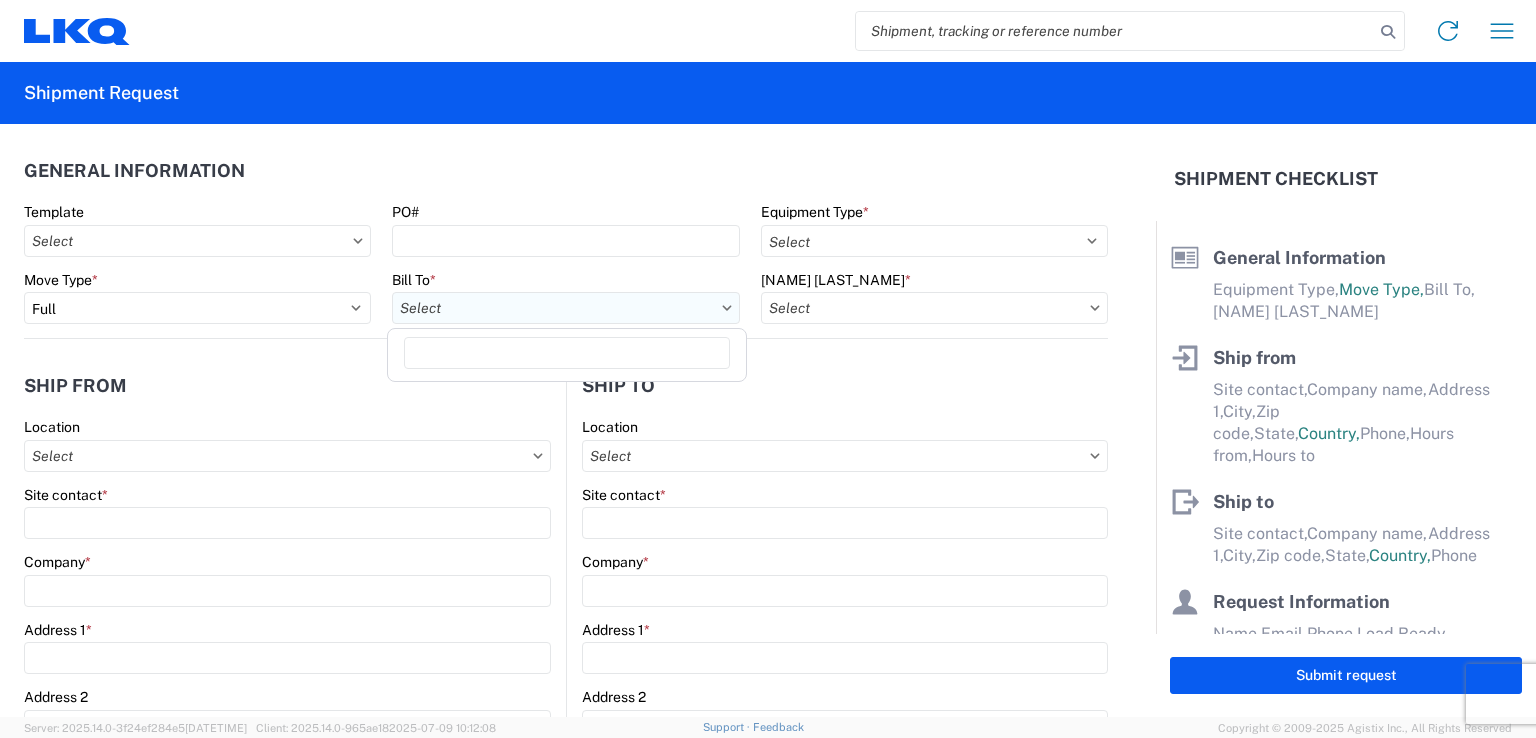 click on "Bill To  *" at bounding box center [565, 308] 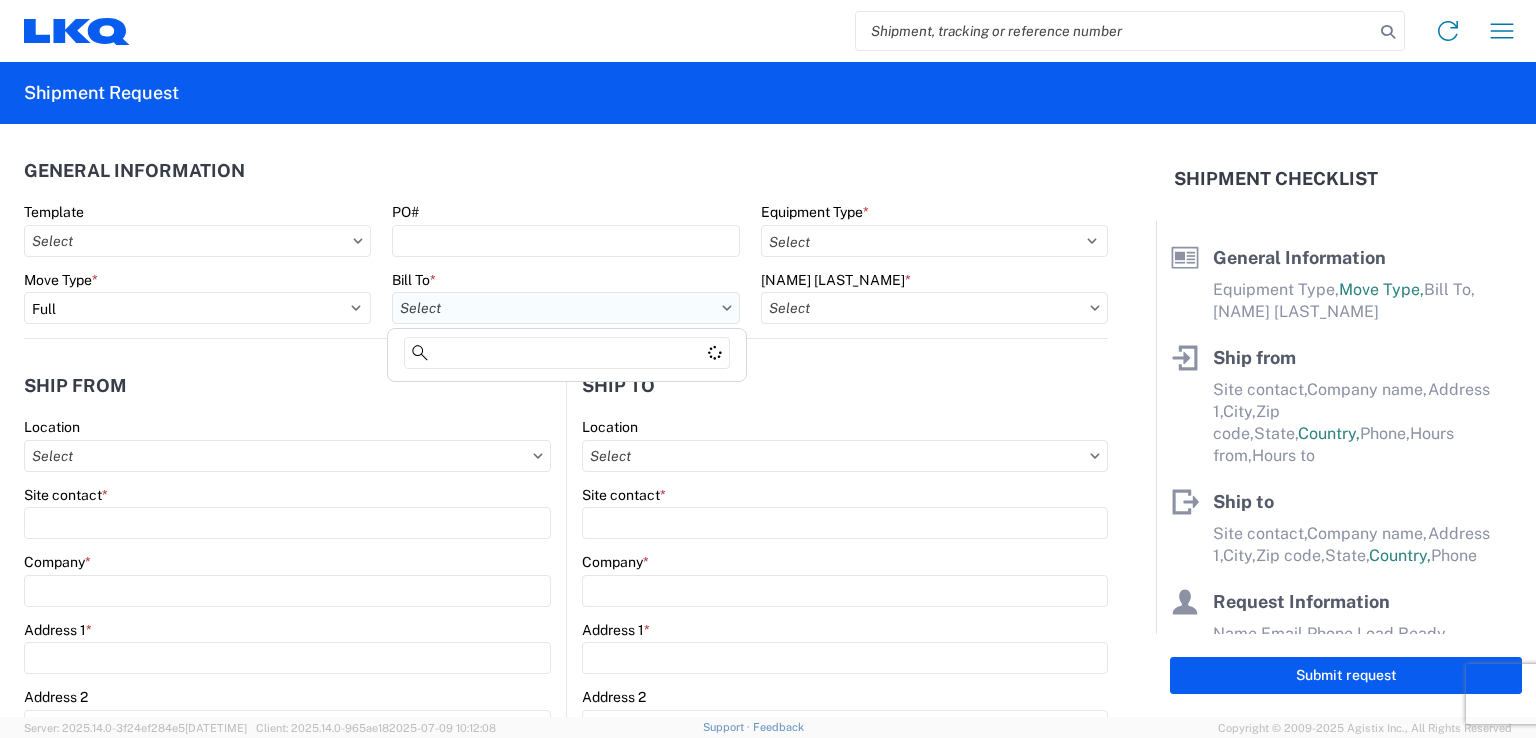 click on "Bill To  *" at bounding box center [565, 308] 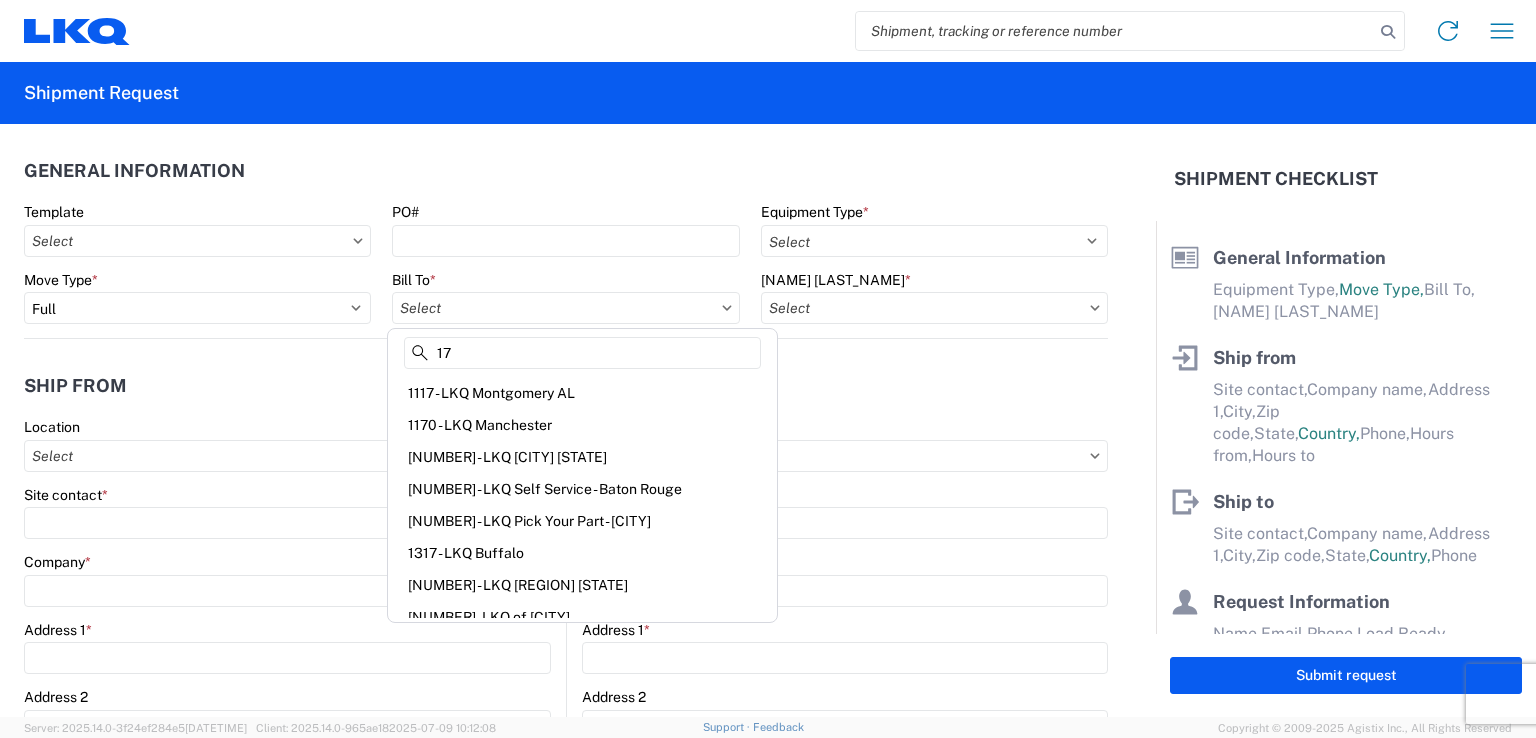 type on "1" 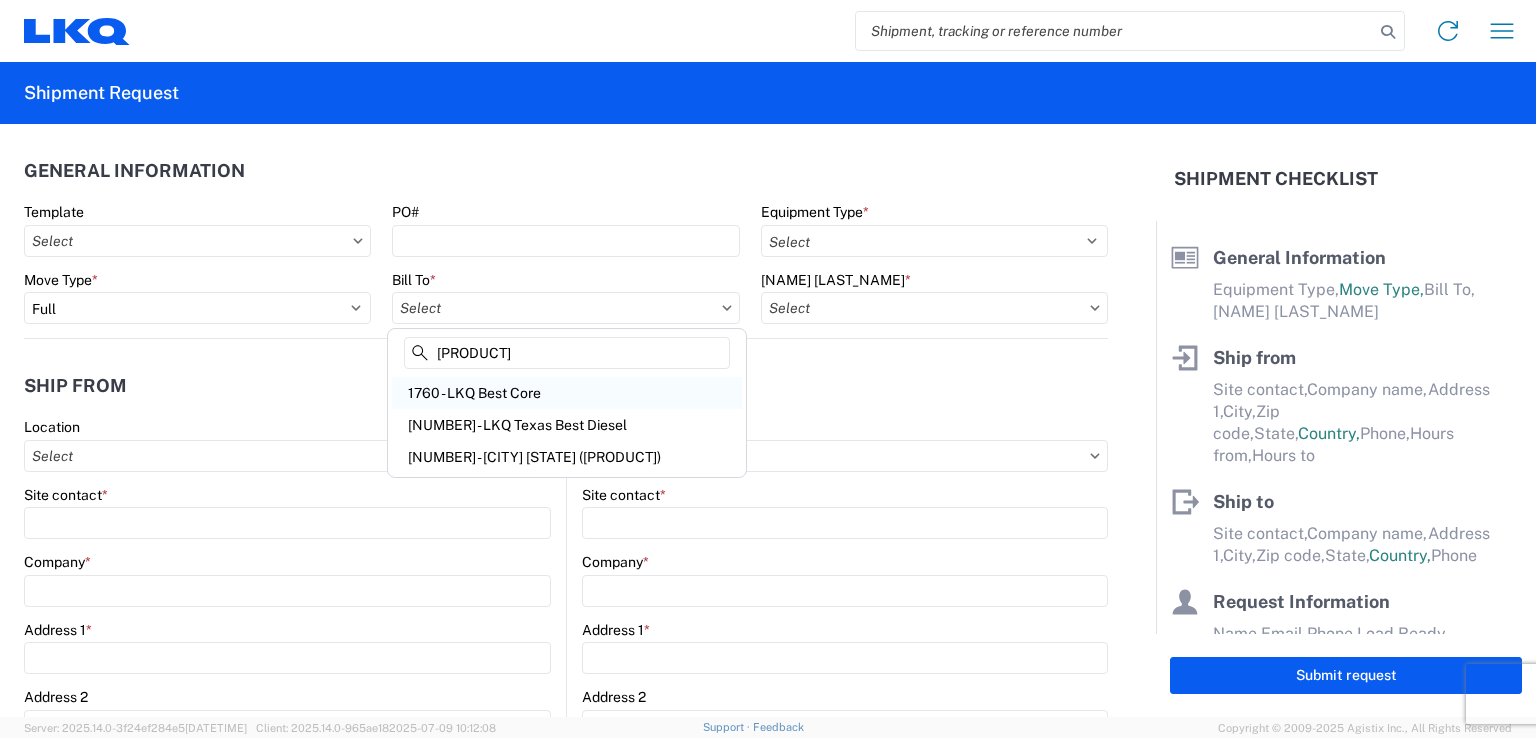 type on "[PRODUCT]" 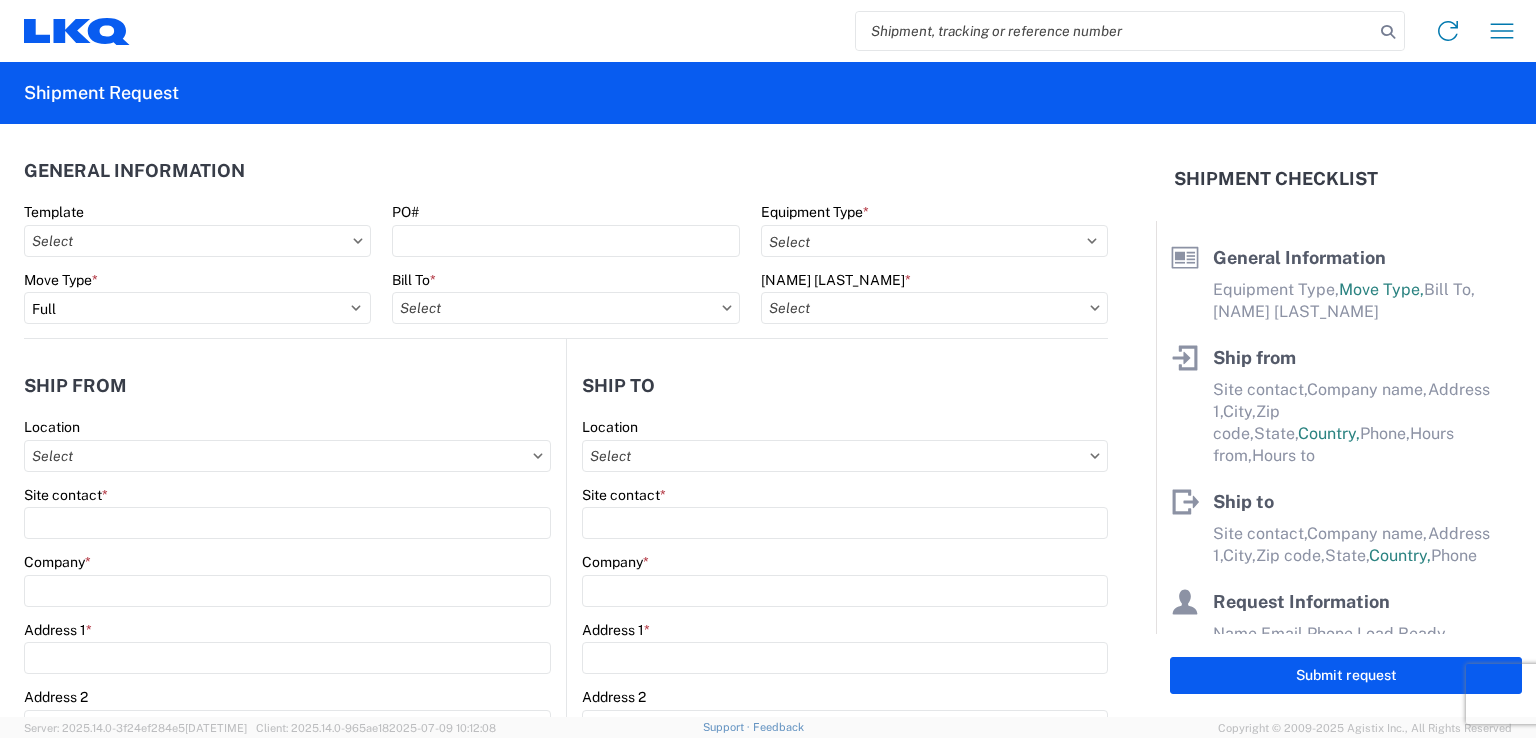 type on "1760 - LKQ Best Core" 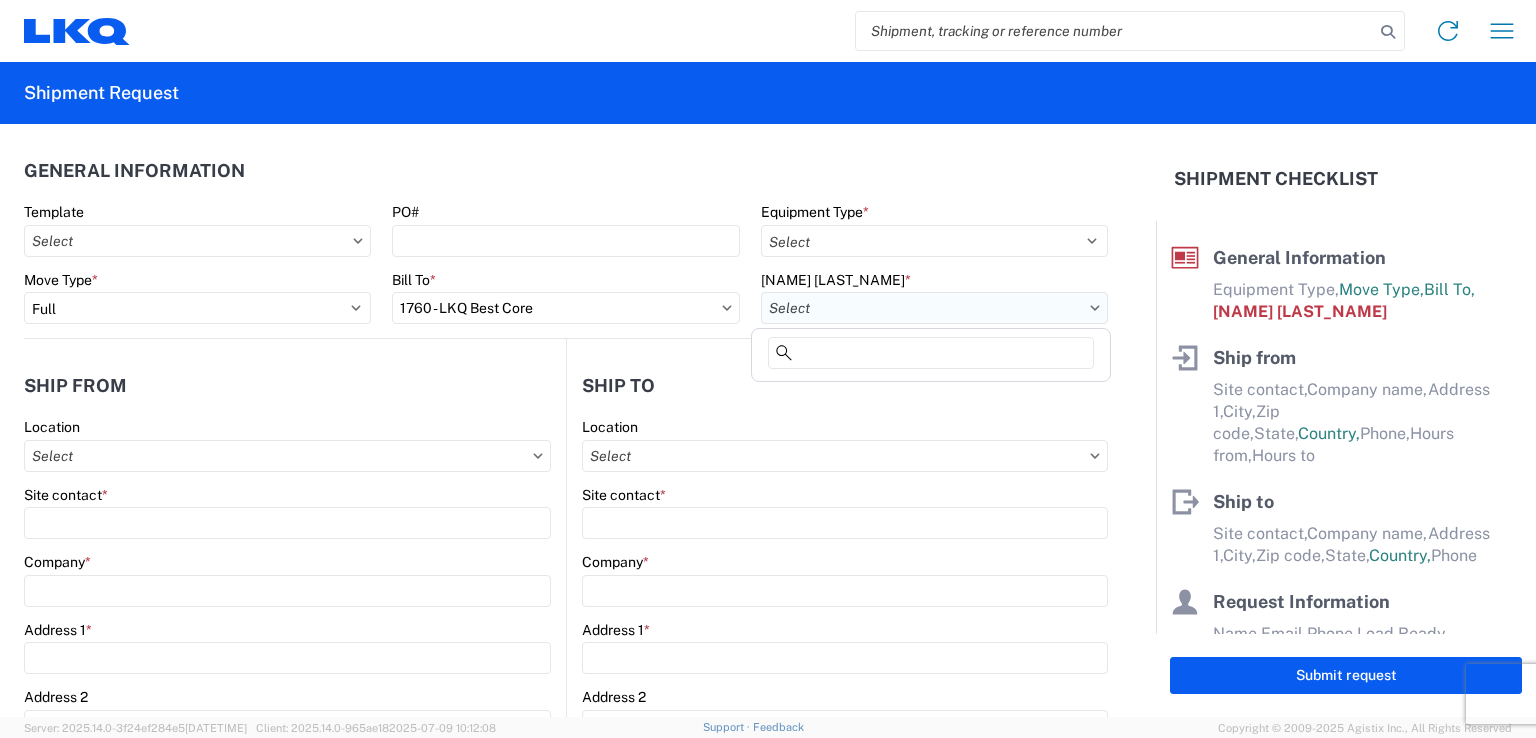 click on "Bill Code  *" at bounding box center [934, 308] 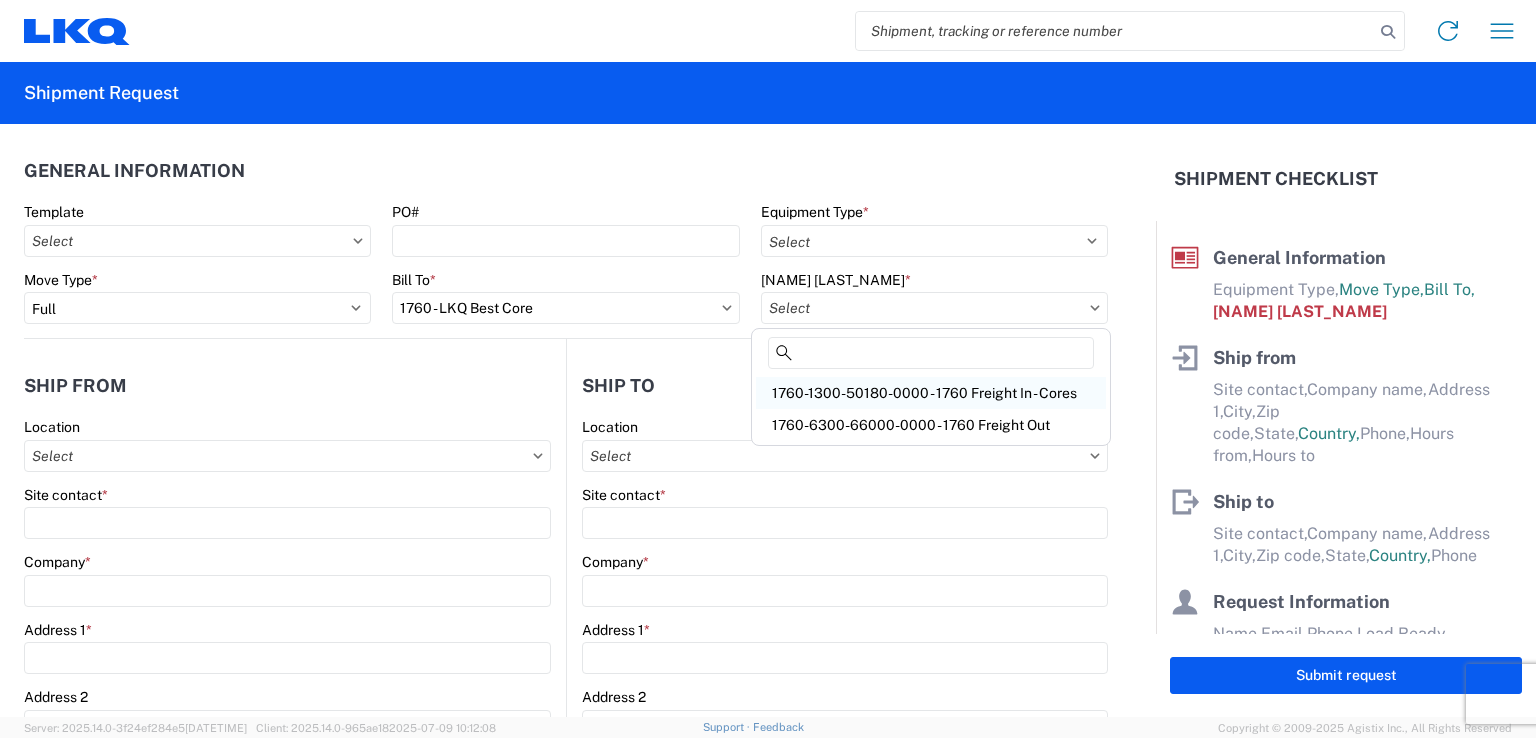 click on "1760-1300-50180-0000 - 1760 Freight In - Cores" 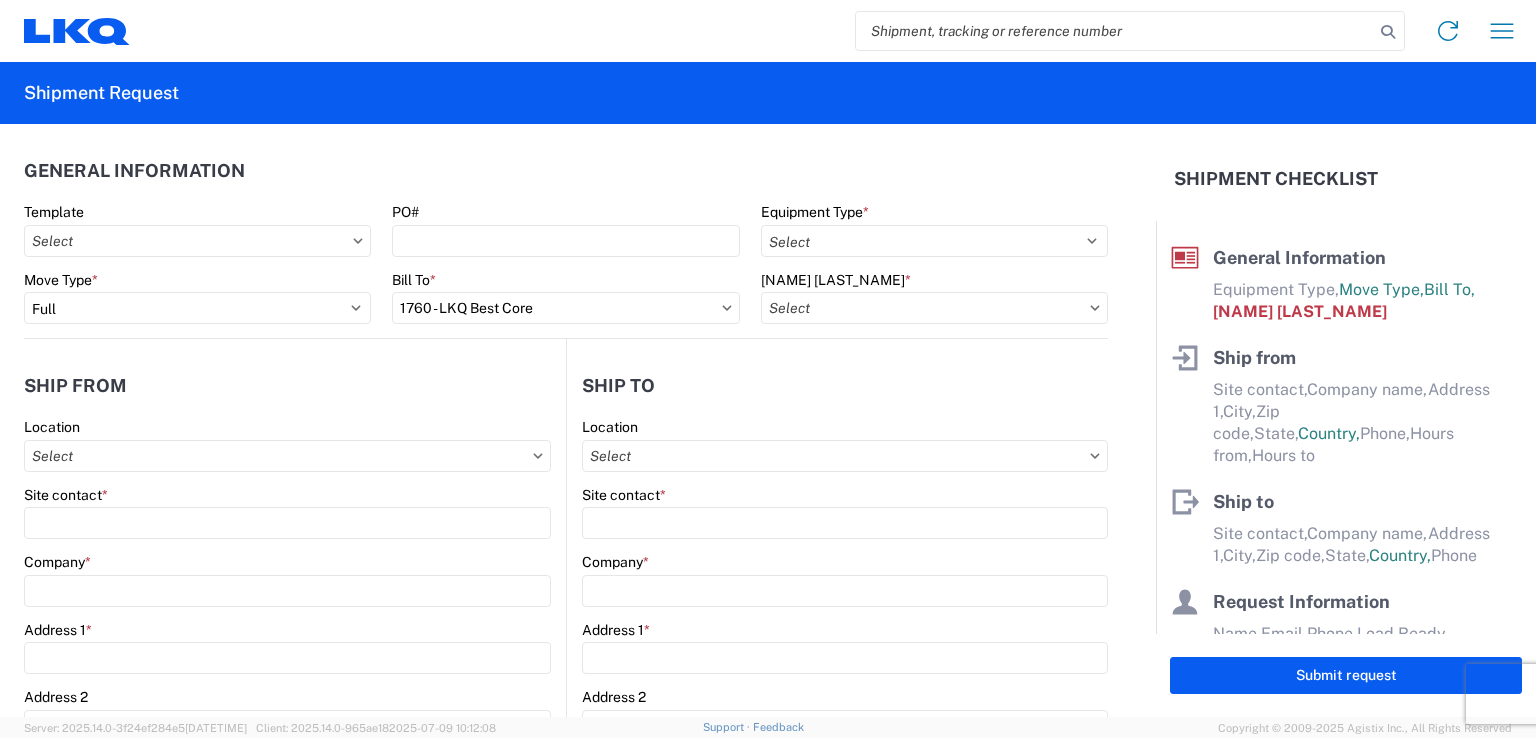 type on "1760-1300-50180-0000 - 1760 Freight In - Cores" 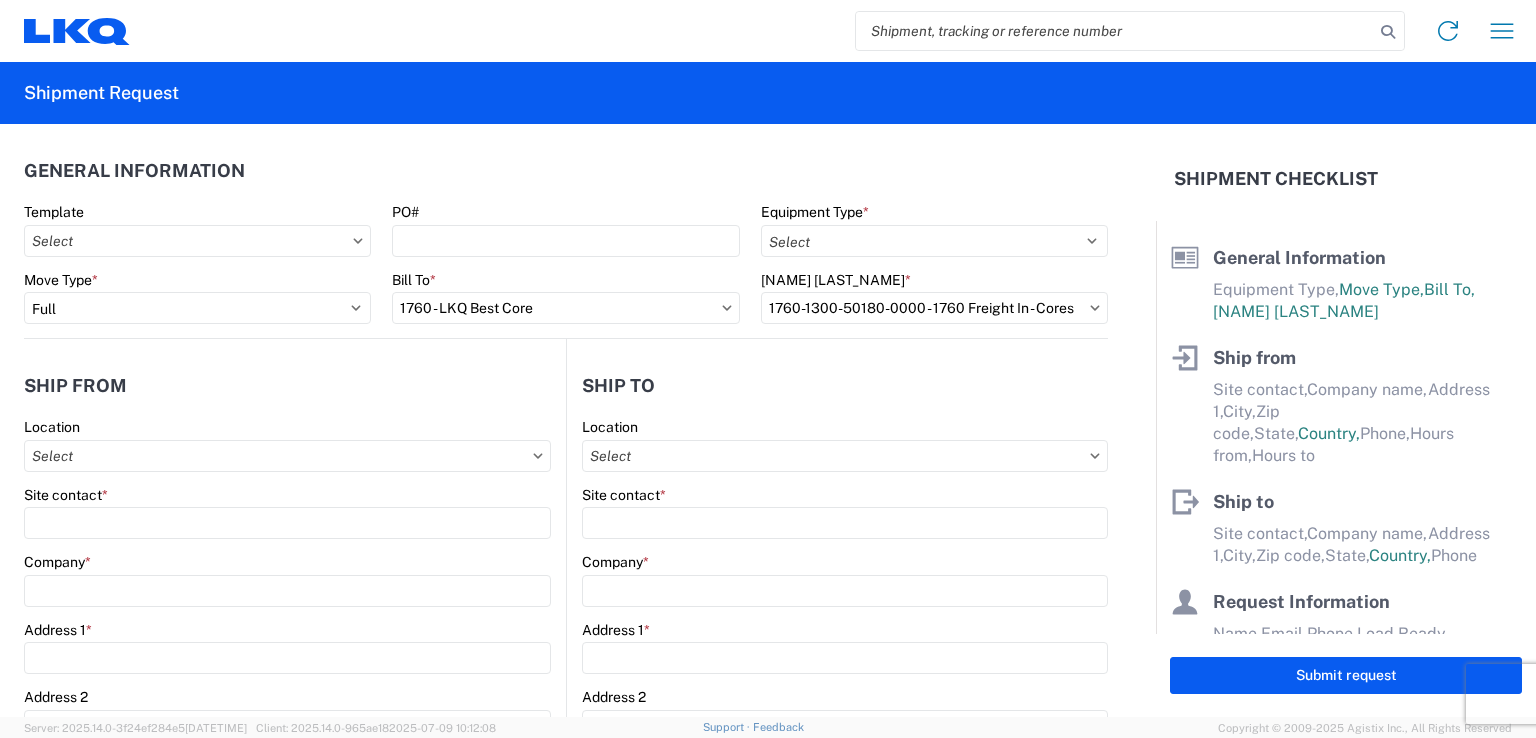 click on "General Information" 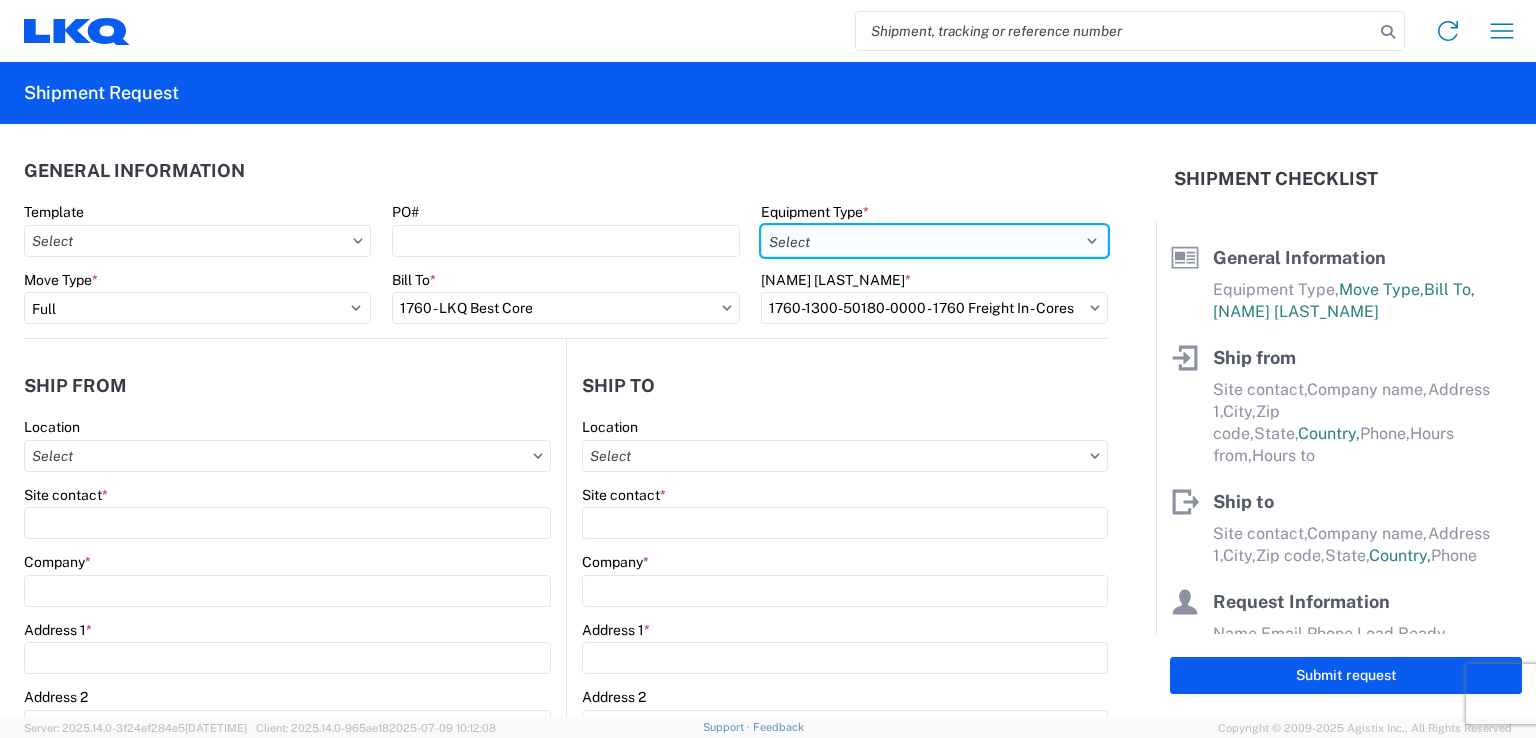 click on "Select 53’ Dry Van Flatbed Dropdeck (van) Lowboy (flatbed) Rail" at bounding box center (934, 241) 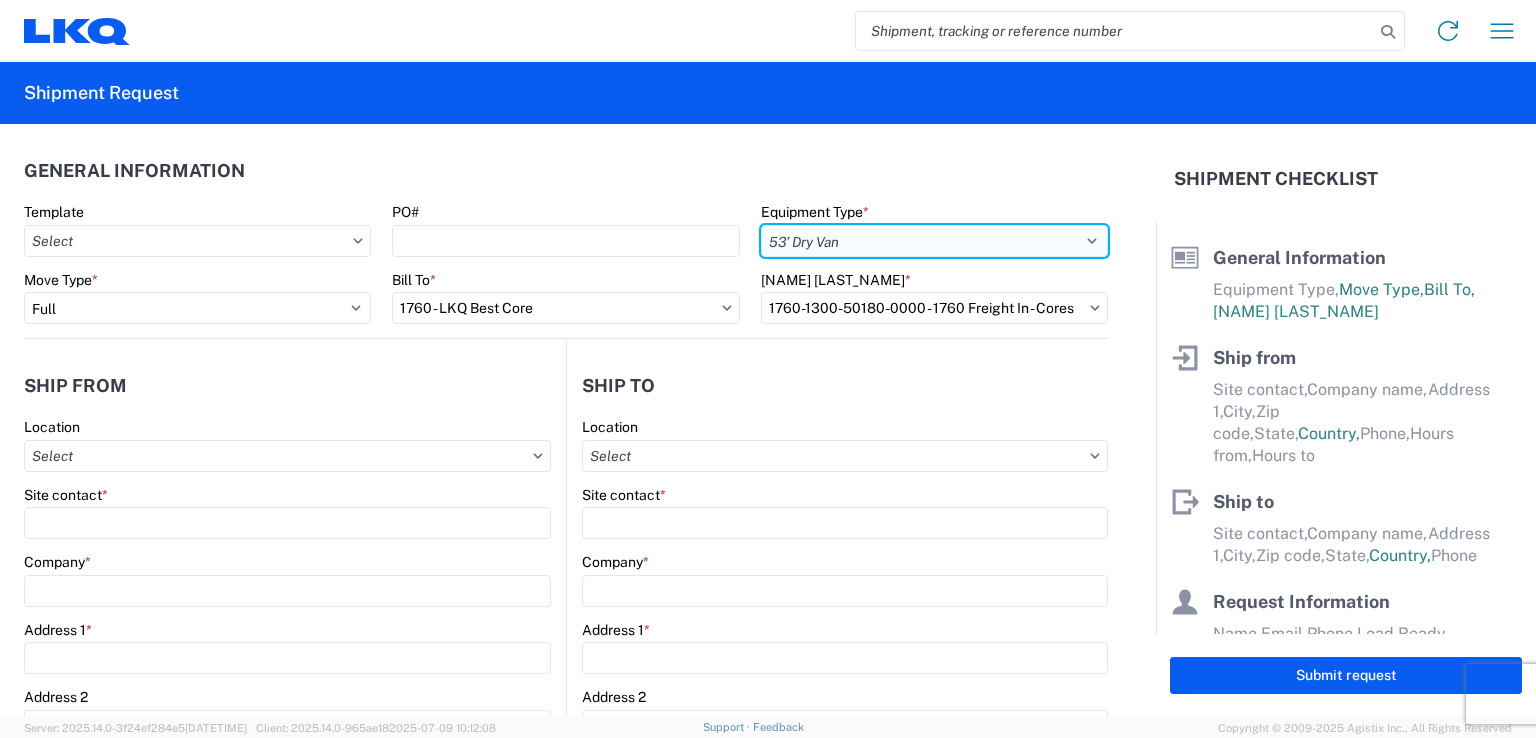 click on "Select 53’ Dry Van Flatbed Dropdeck (van) Lowboy (flatbed) Rail" at bounding box center (934, 241) 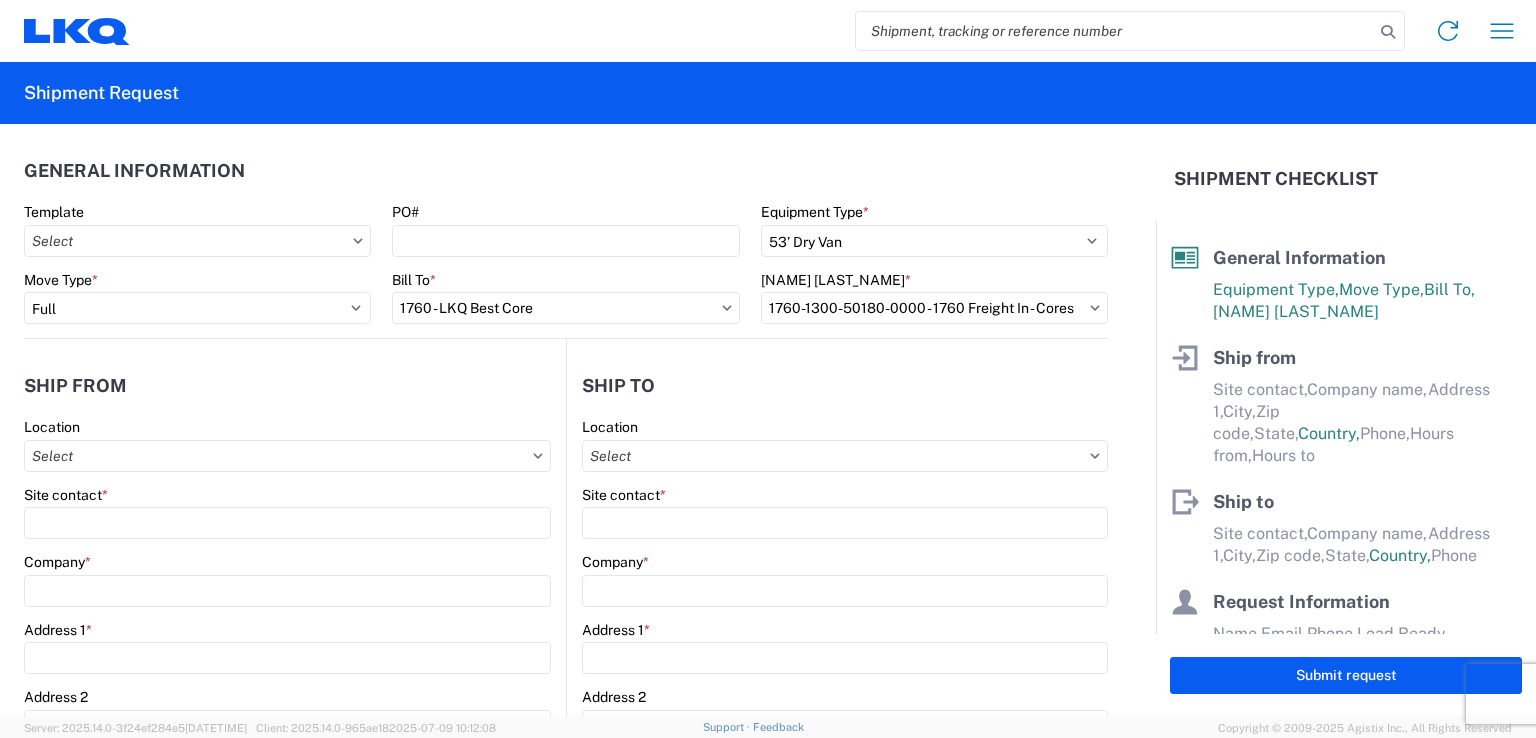 click on "General Information" 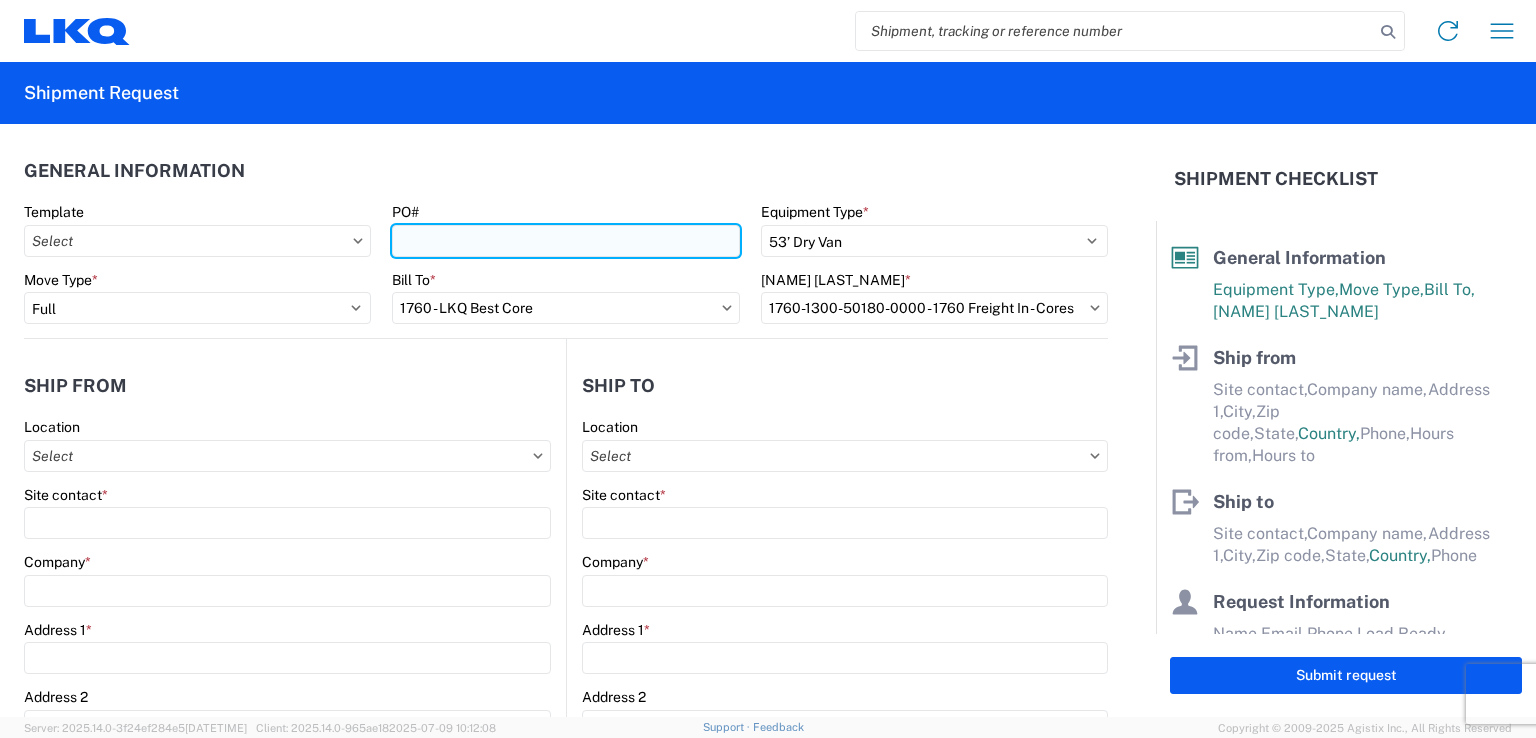 click on "PO#" at bounding box center (565, 241) 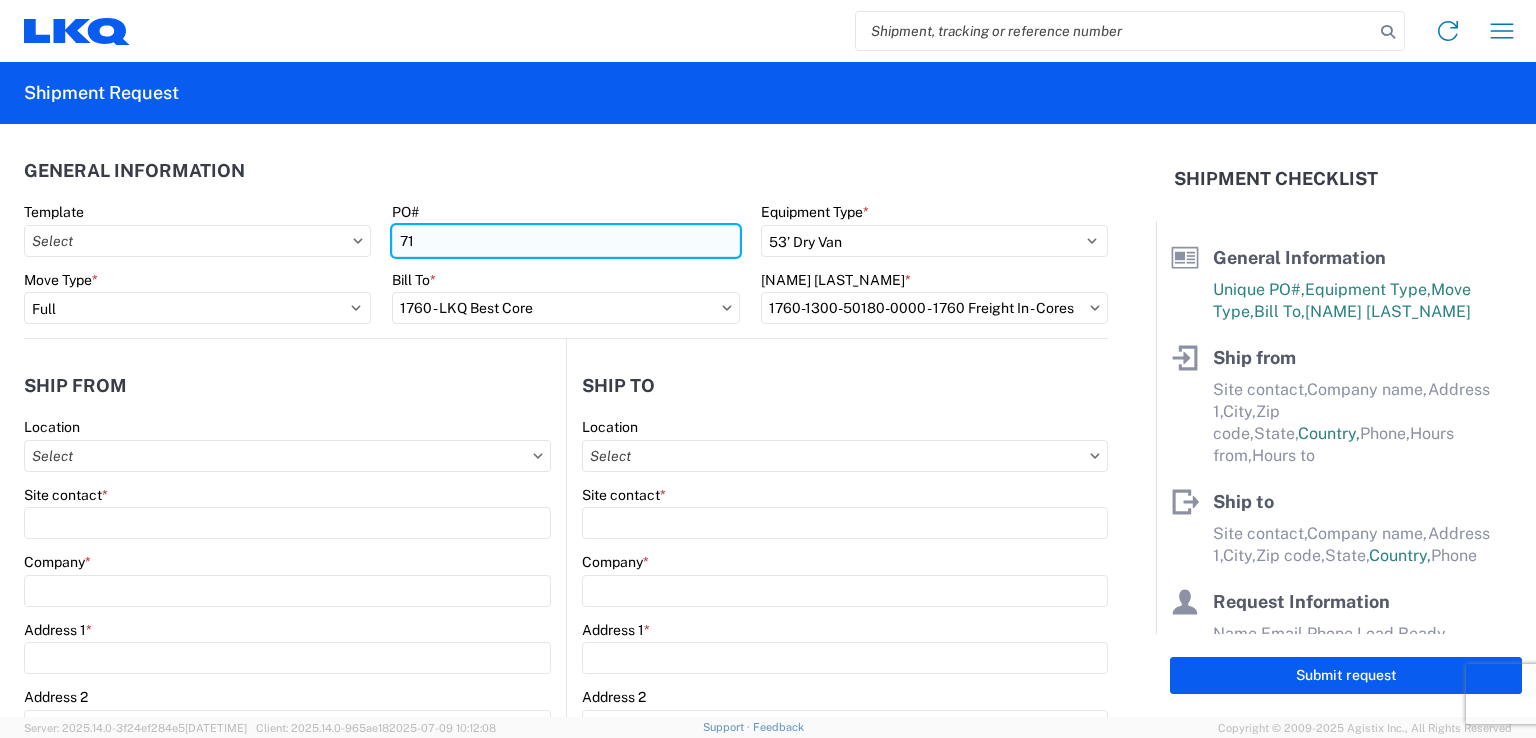 type on "7" 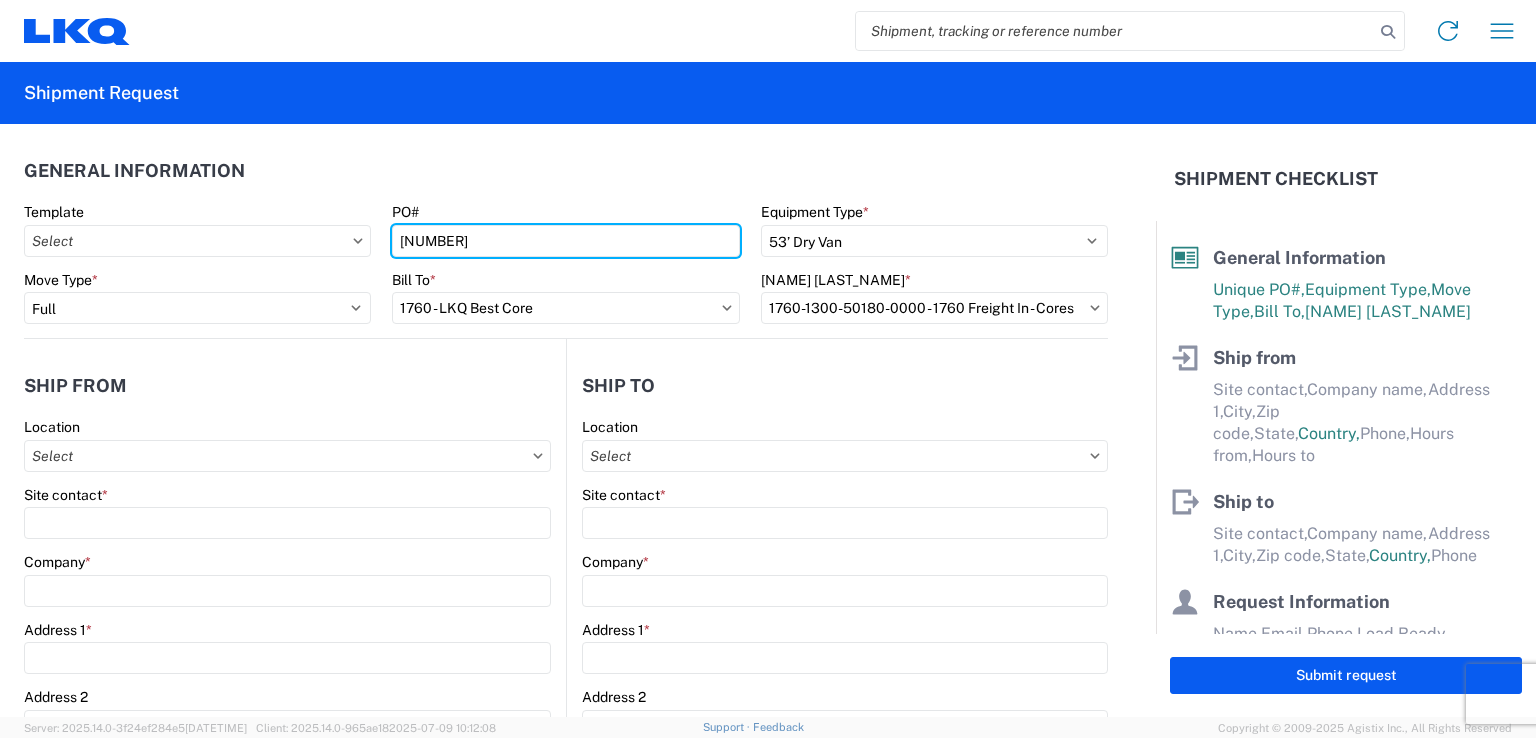 type on "[NUMBER]" 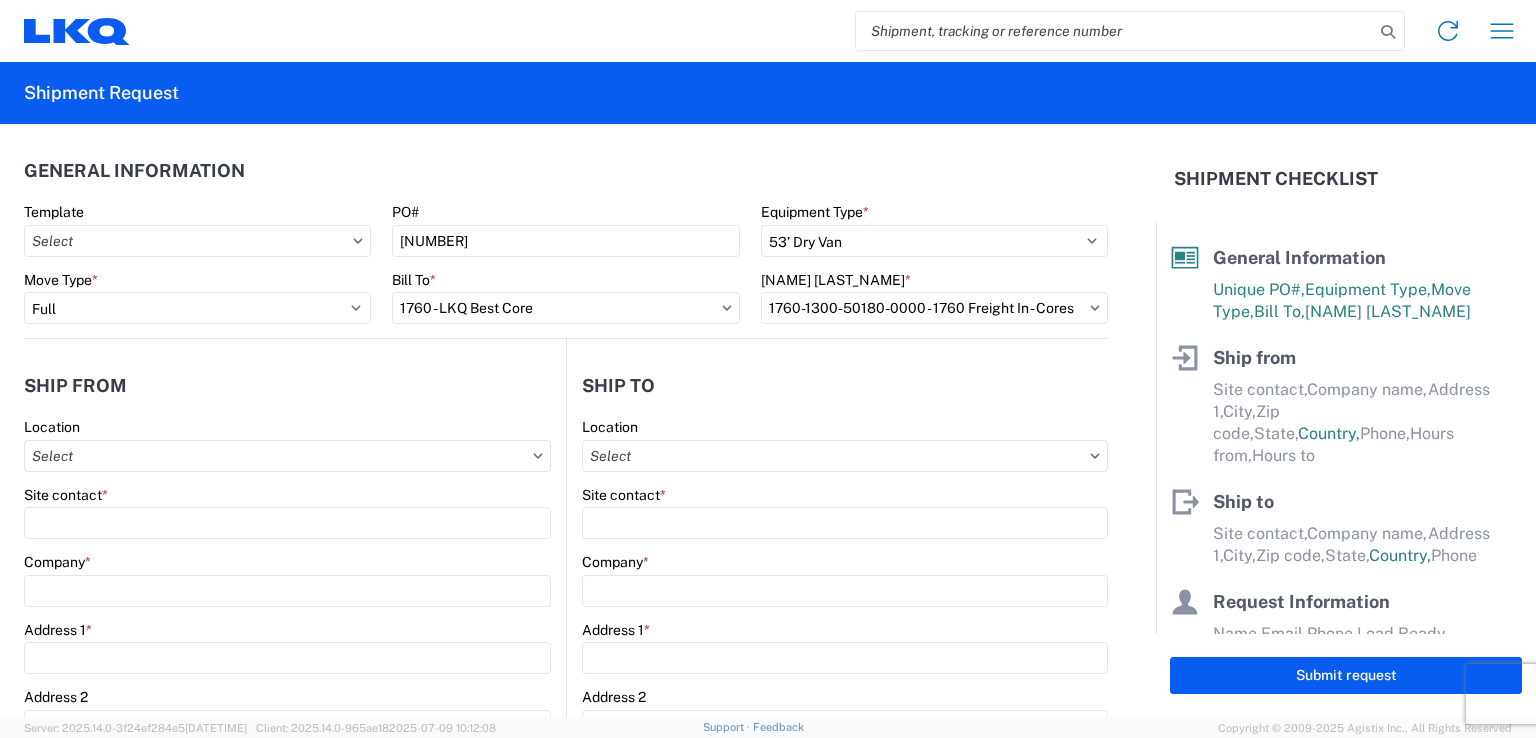 click on "General Information Template PO# [NUMBER] Equipment Type * Select 53’ Dry Van Flatbed Dropdeck (van) Lowboy (flatbed) Rail Move Type * Select Full Partial TL Bill To * [NUMBER] - LKQ Best Core Bill Code * [NUMBER]-[CODE]-[CODE]-[CODE] - [NUMBER] Freight In - Cores" 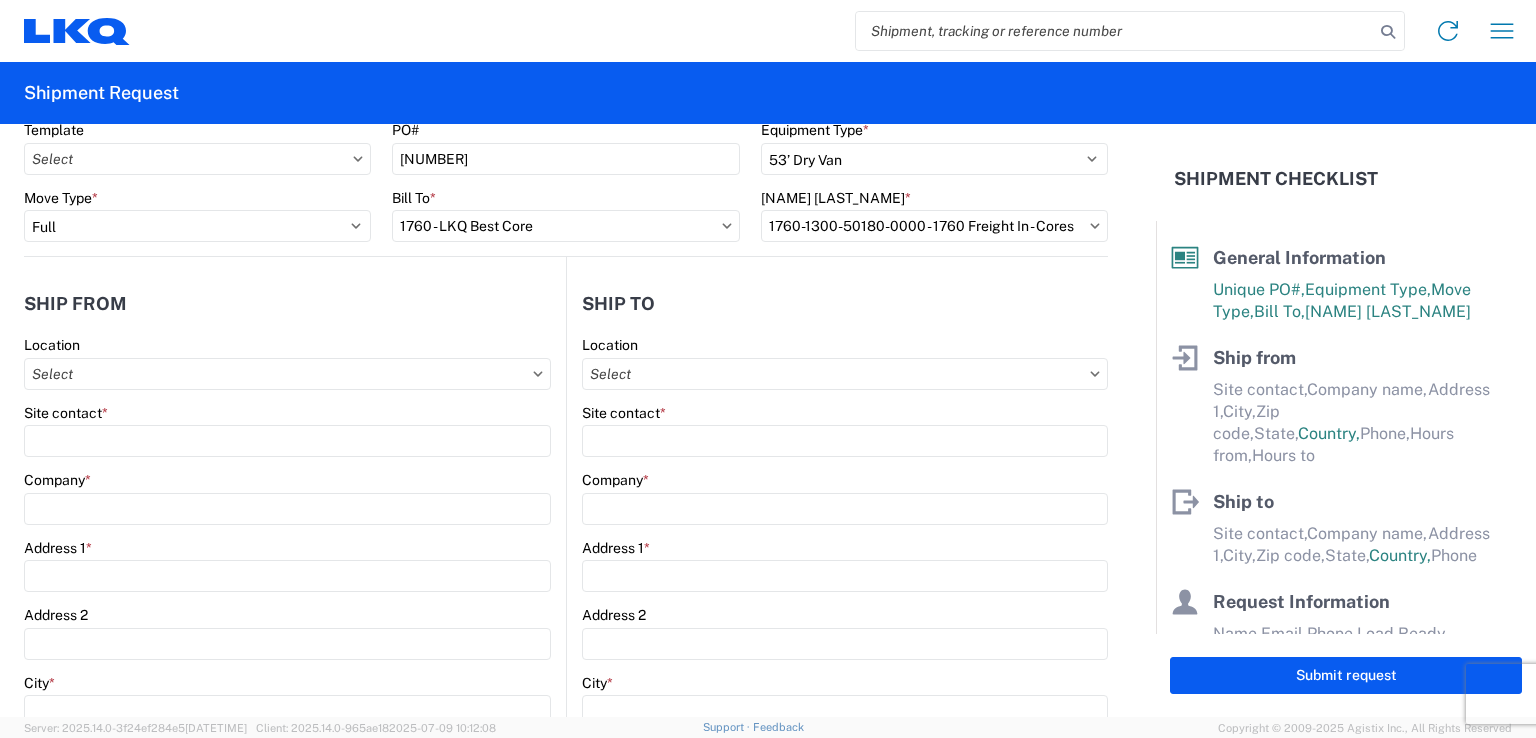 scroll, scrollTop: 98, scrollLeft: 0, axis: vertical 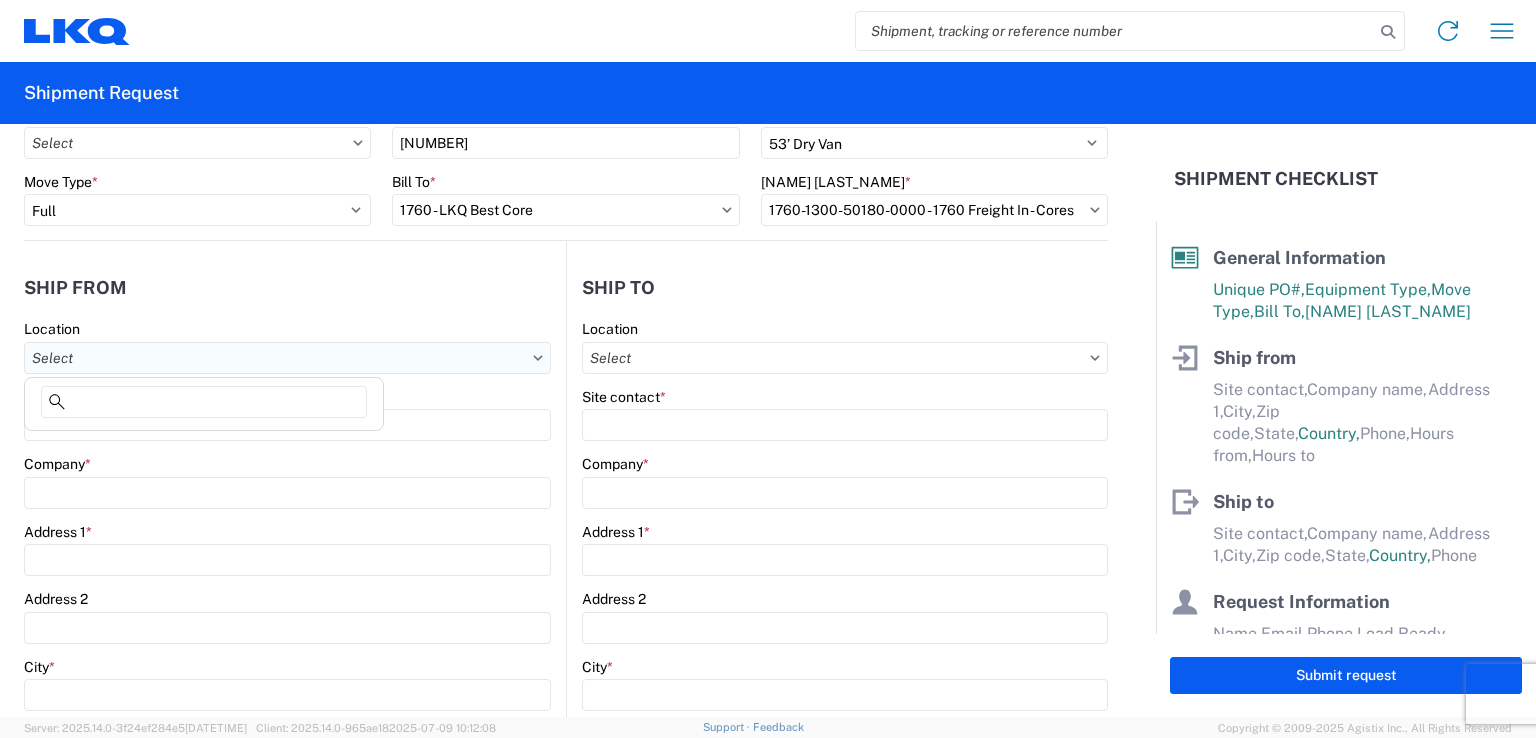 click on "Location" at bounding box center (287, 358) 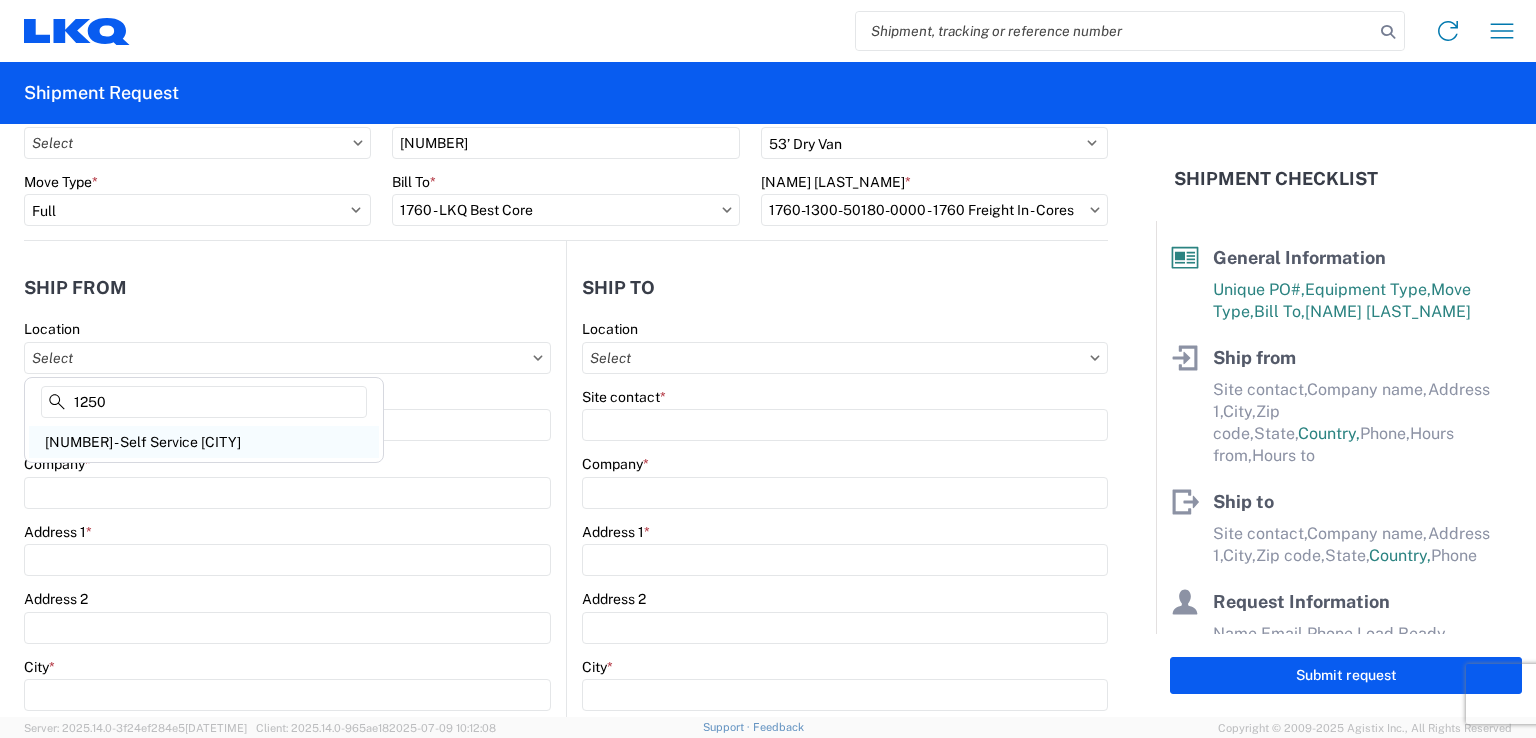 type on "1250" 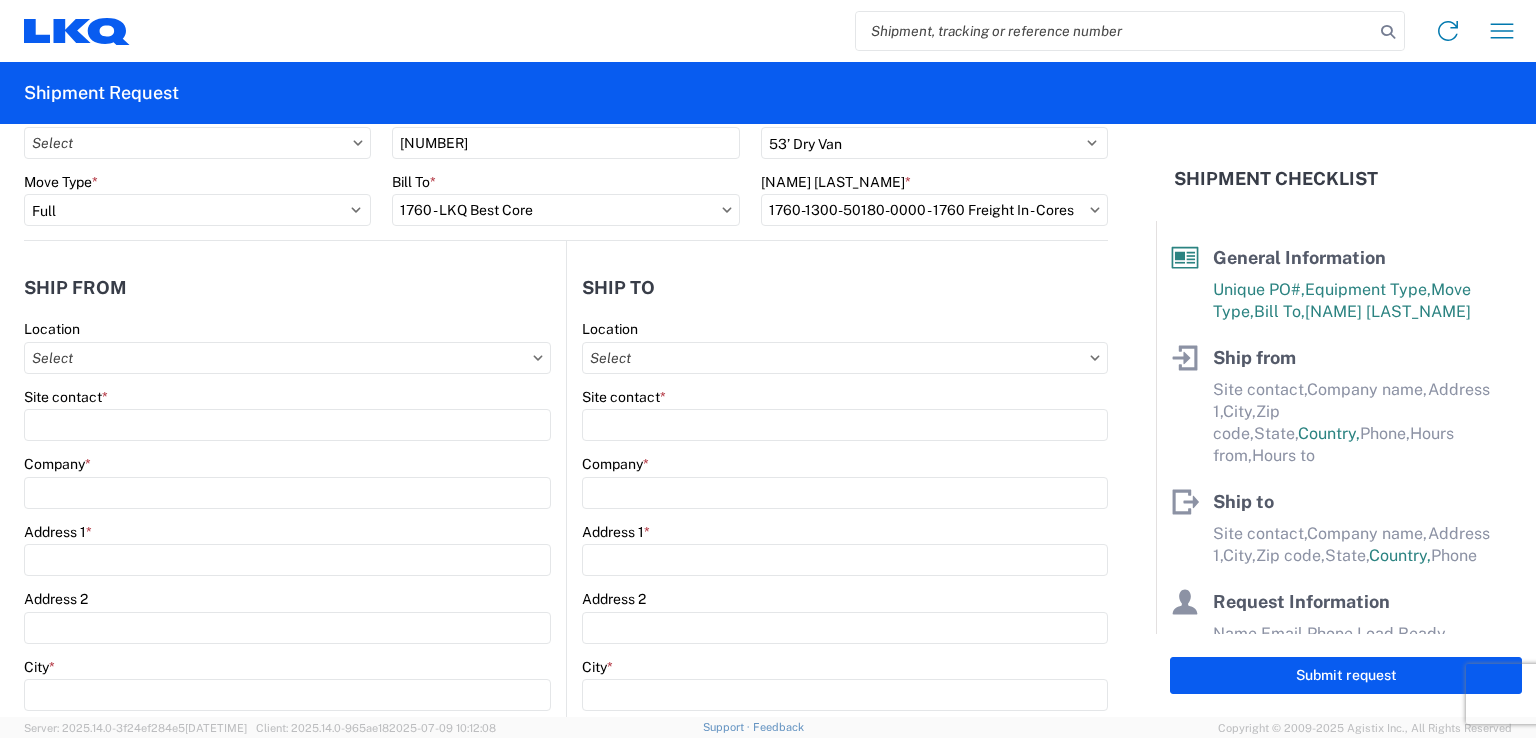 type on "[NUMBER] - Self Service [CITY]" 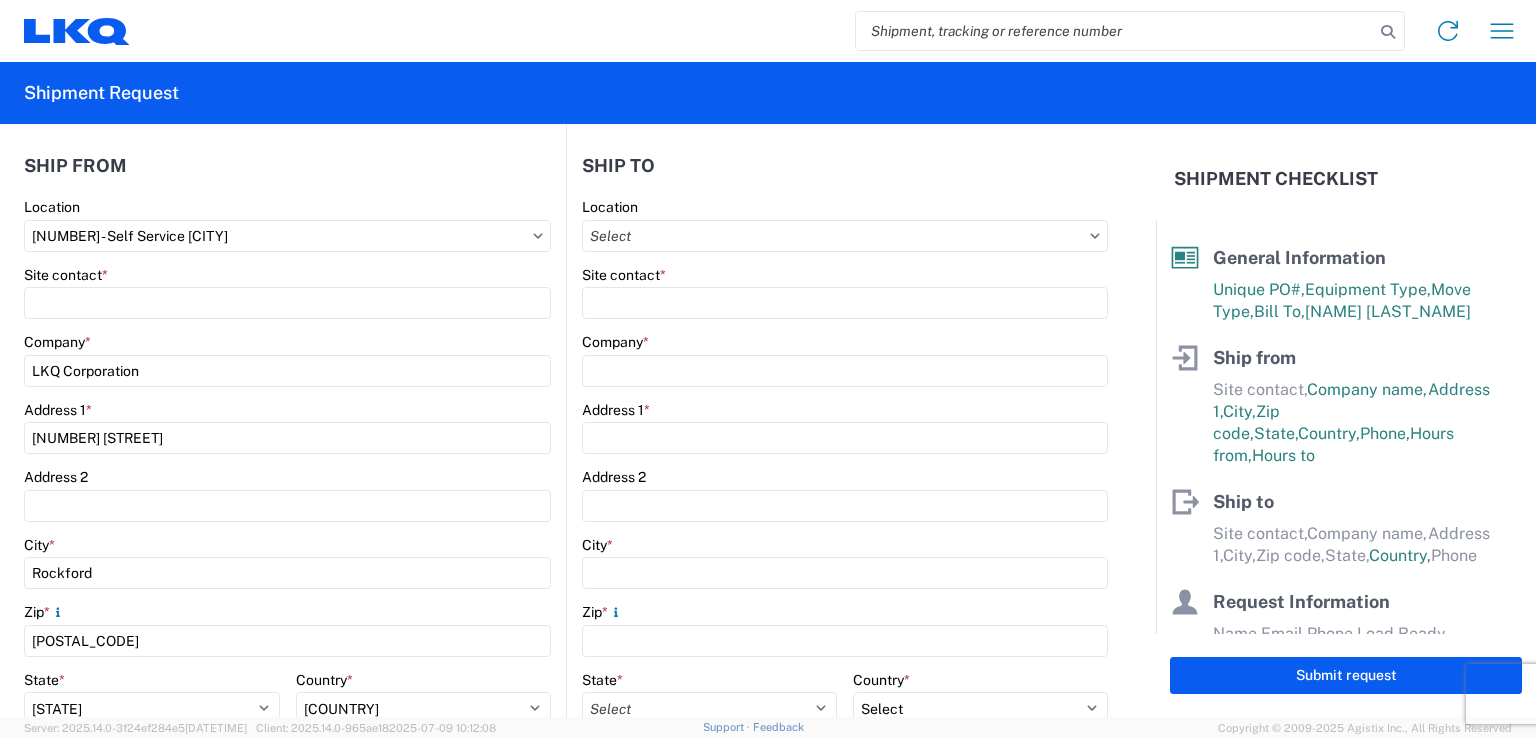 scroll, scrollTop: 234, scrollLeft: 0, axis: vertical 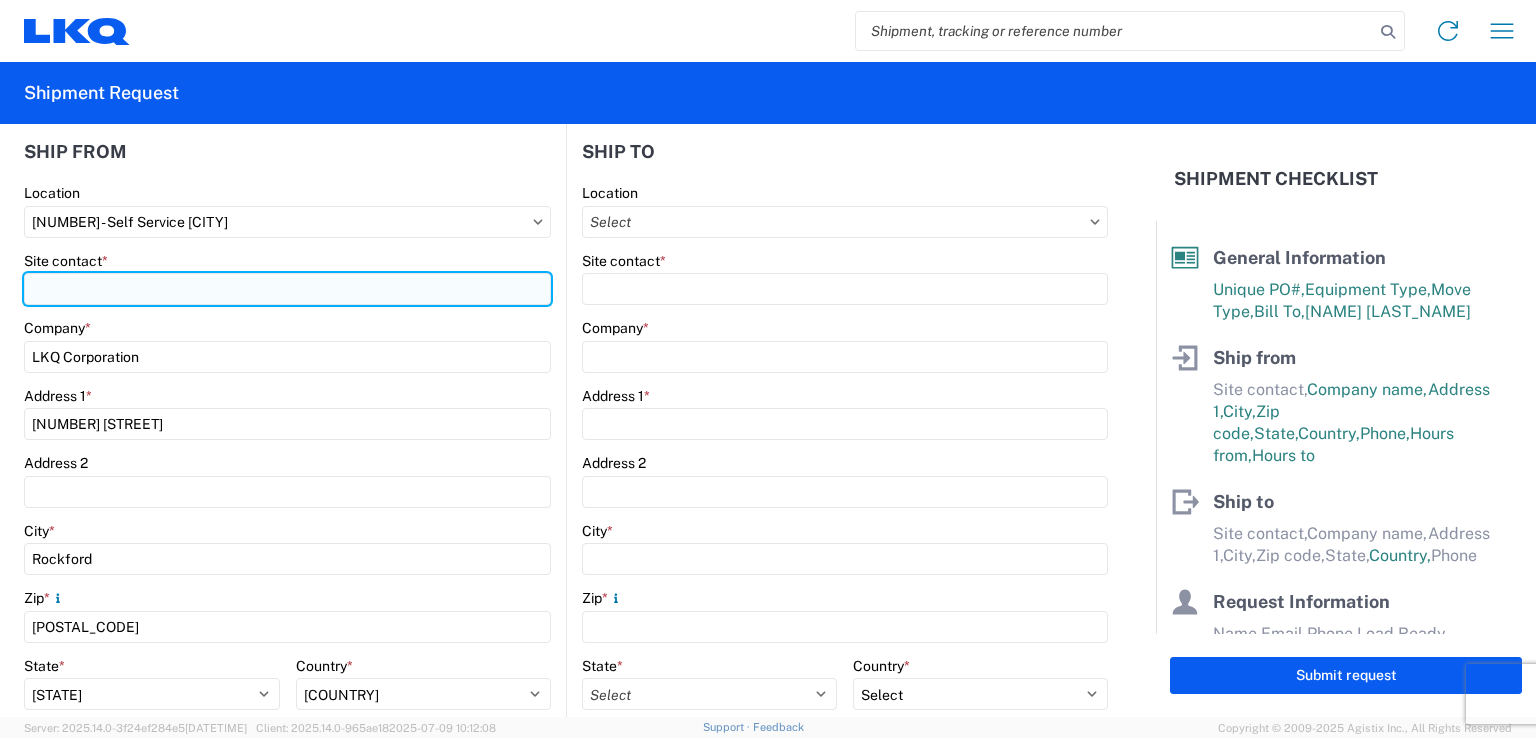 click on "Site contact  *" at bounding box center [287, 289] 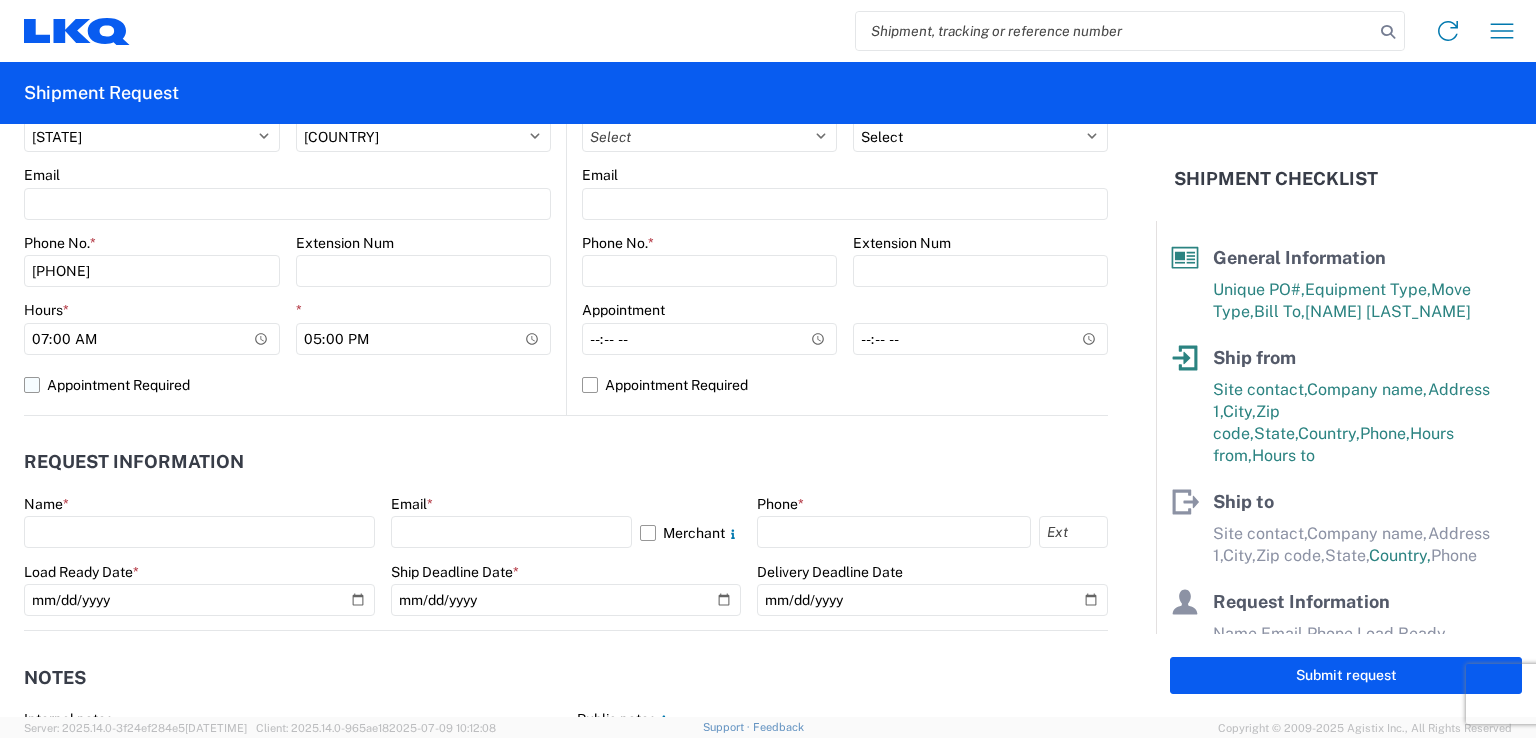 scroll, scrollTop: 799, scrollLeft: 0, axis: vertical 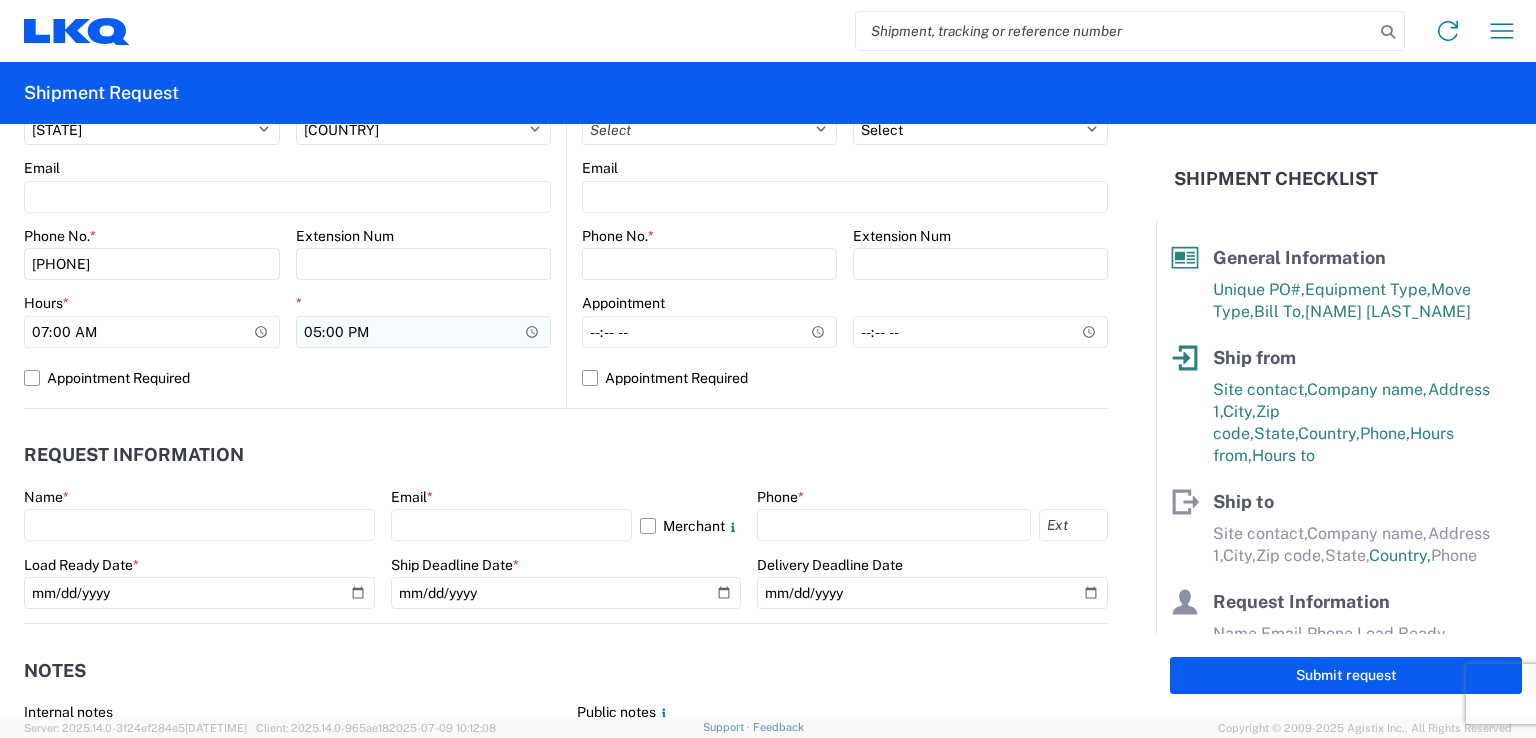 type on "[NAME] [LAST_NAME]" 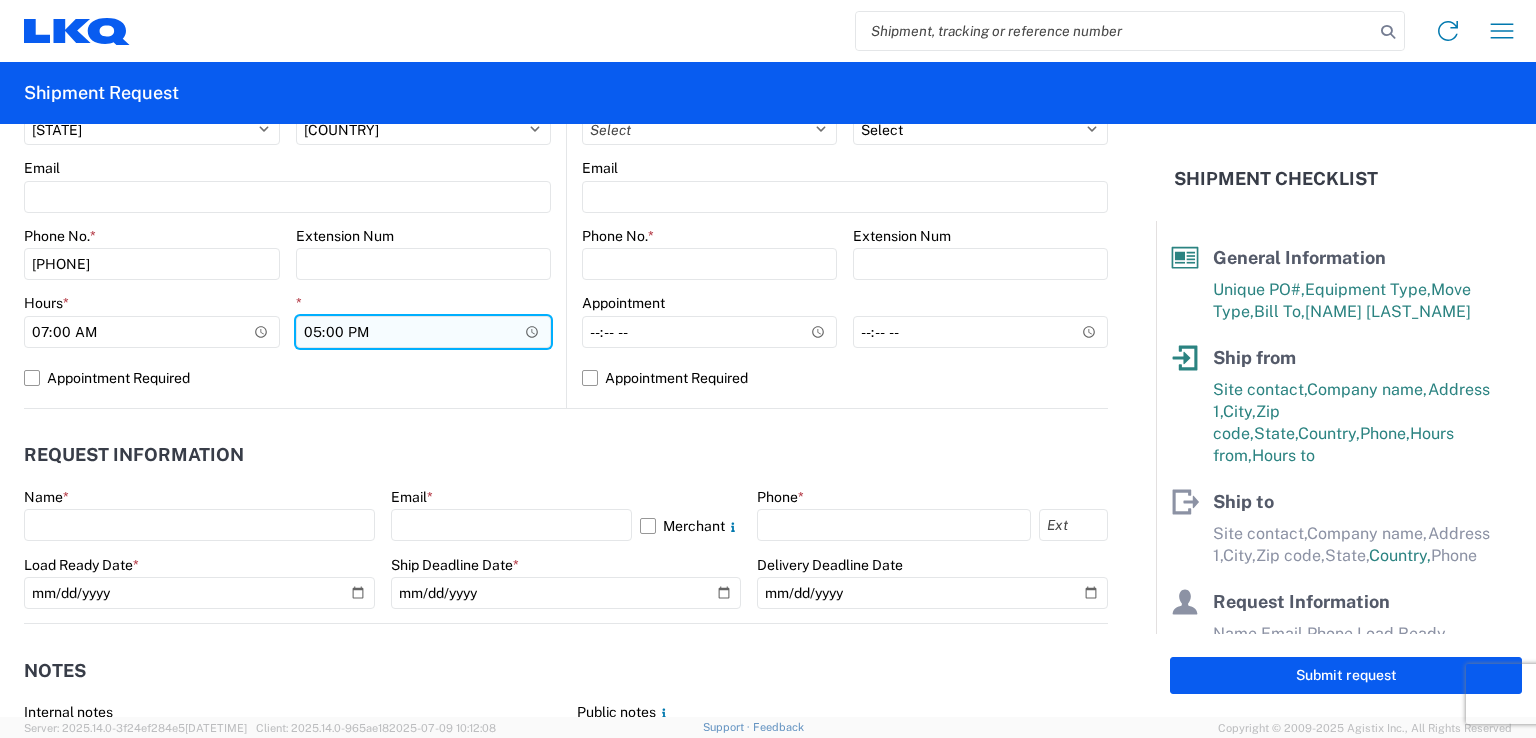 click on "17:00" at bounding box center (424, 332) 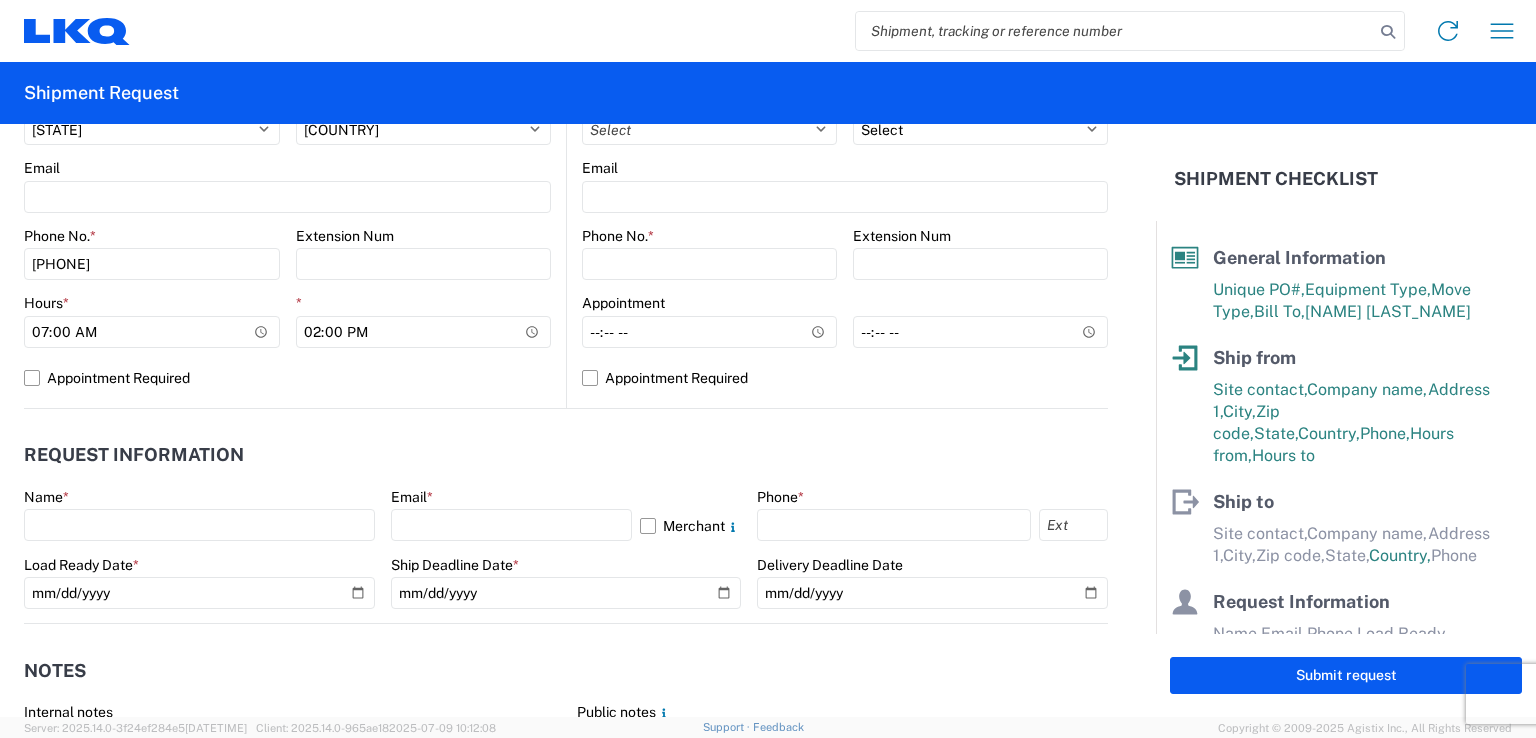 click on "Request Information Name * Email * Merchant
Phone * Load Ready Date * Ship Deadline Date * Delivery Deadline Date" 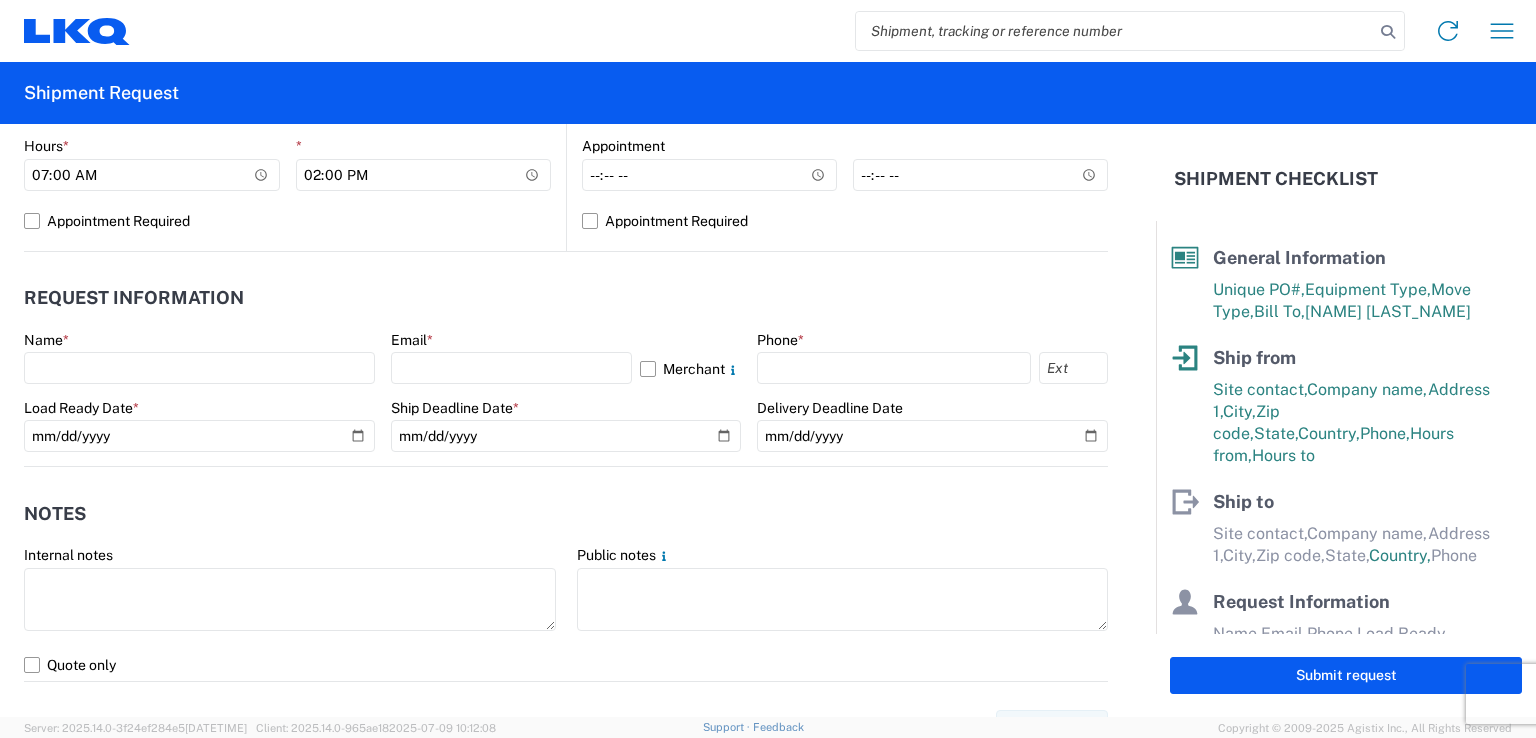 scroll, scrollTop: 959, scrollLeft: 0, axis: vertical 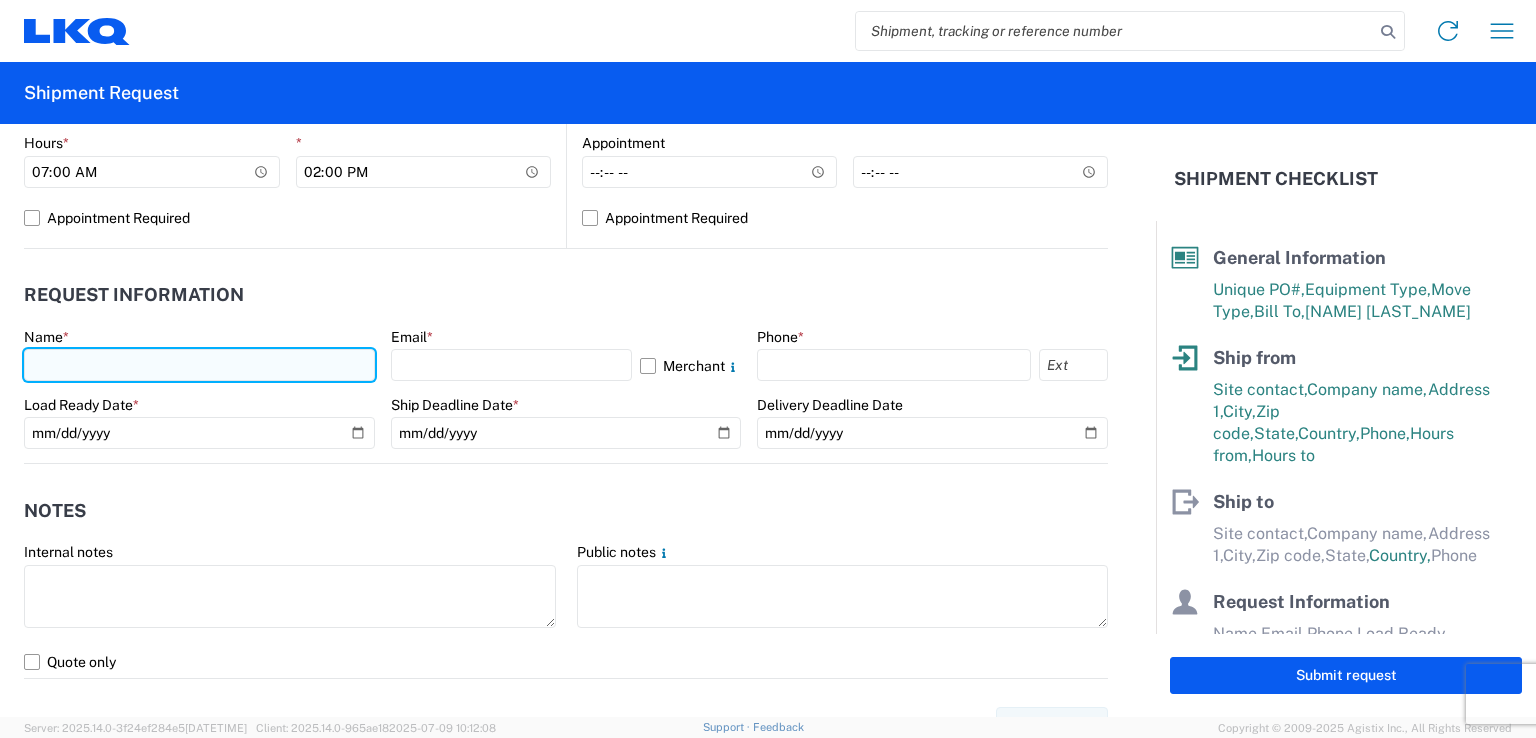 click 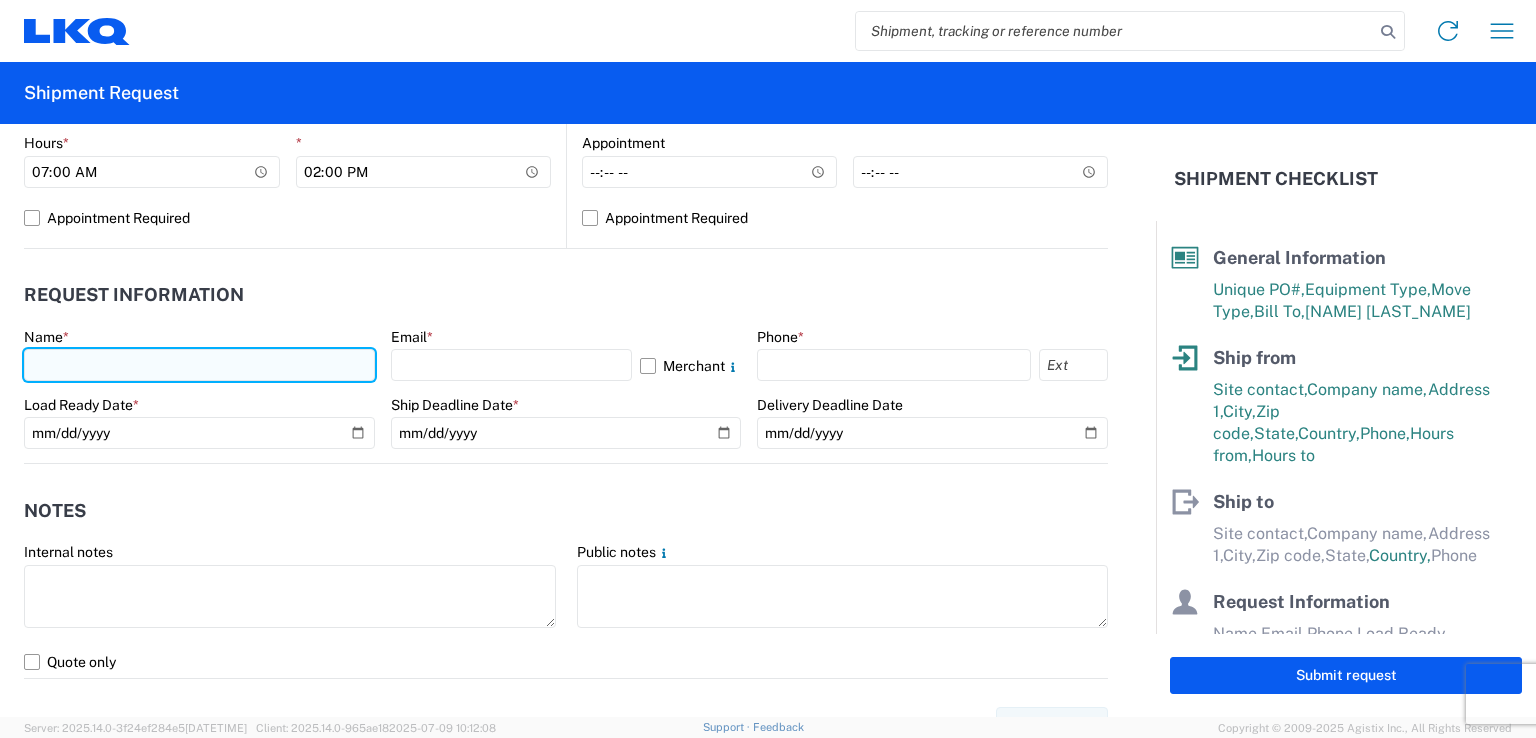 type on "[NAME] [LAST_NAME]" 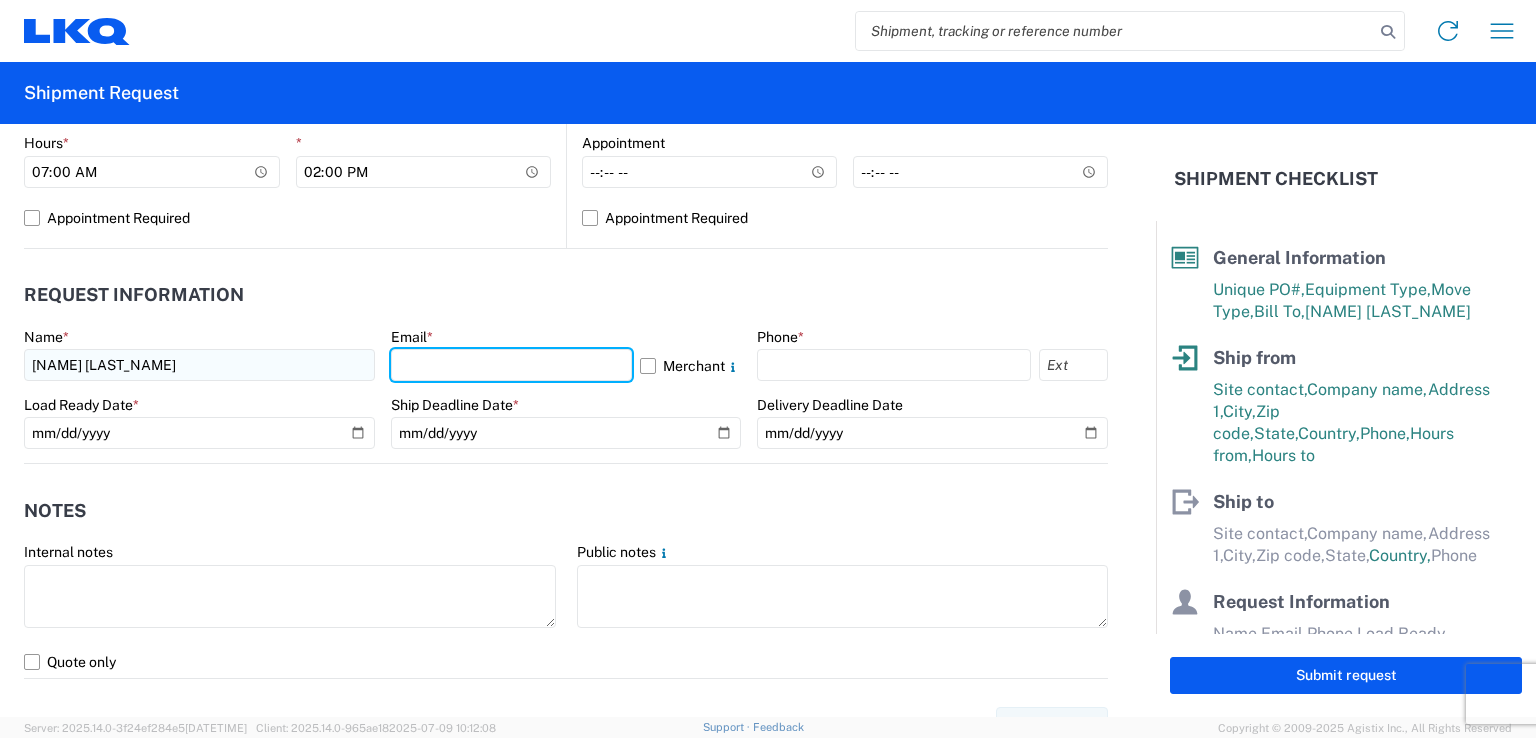 type on "[EMAIL]" 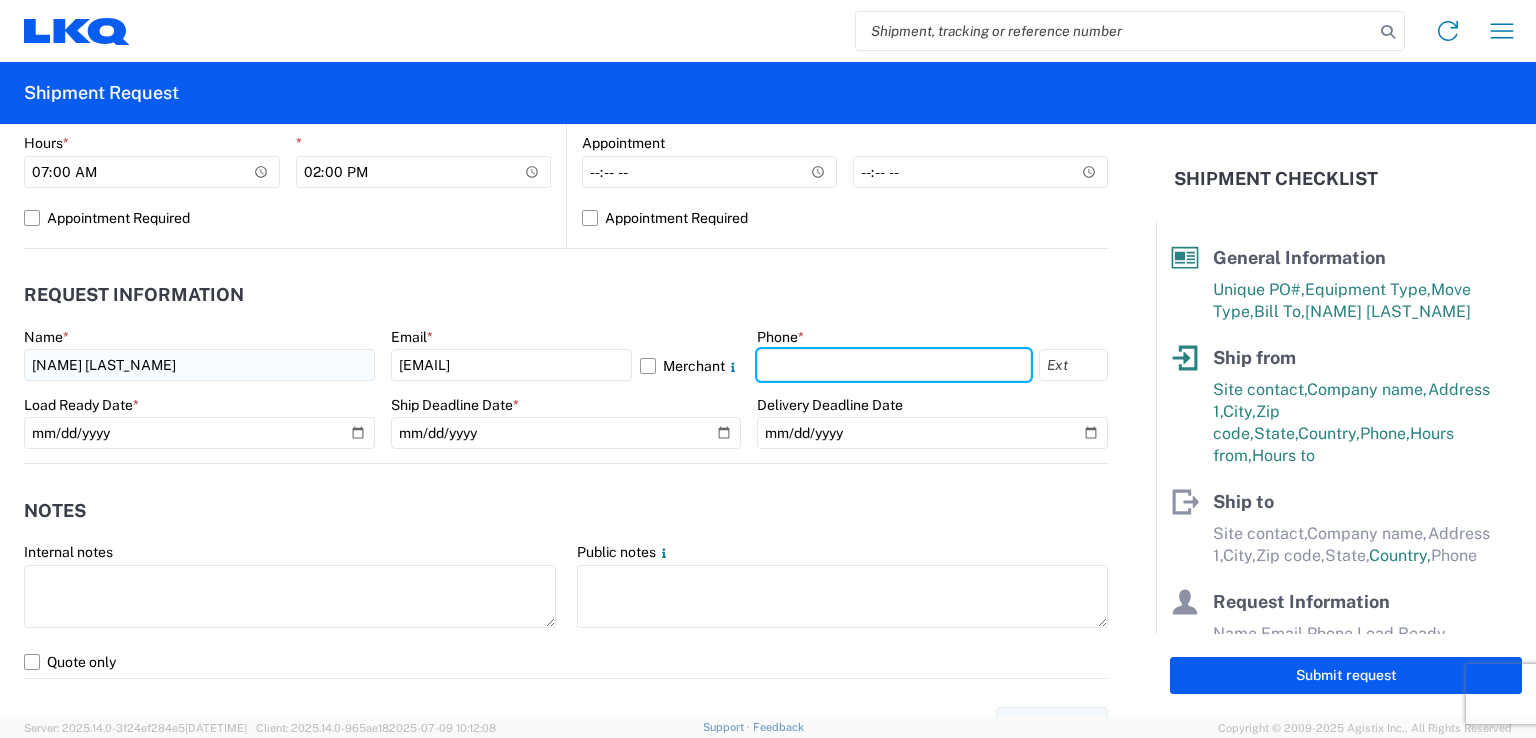 type on "[PHONE]" 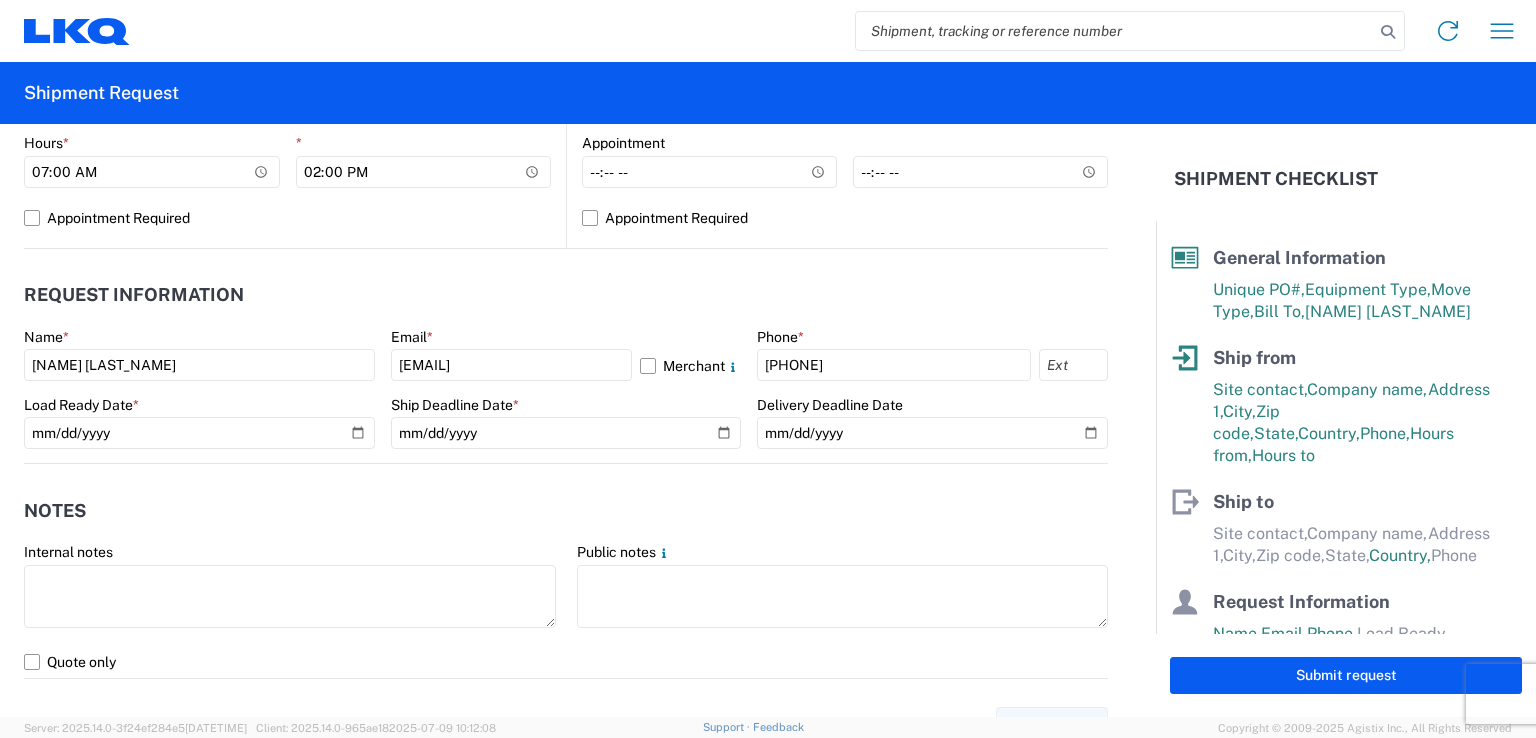 click on "Request Information" 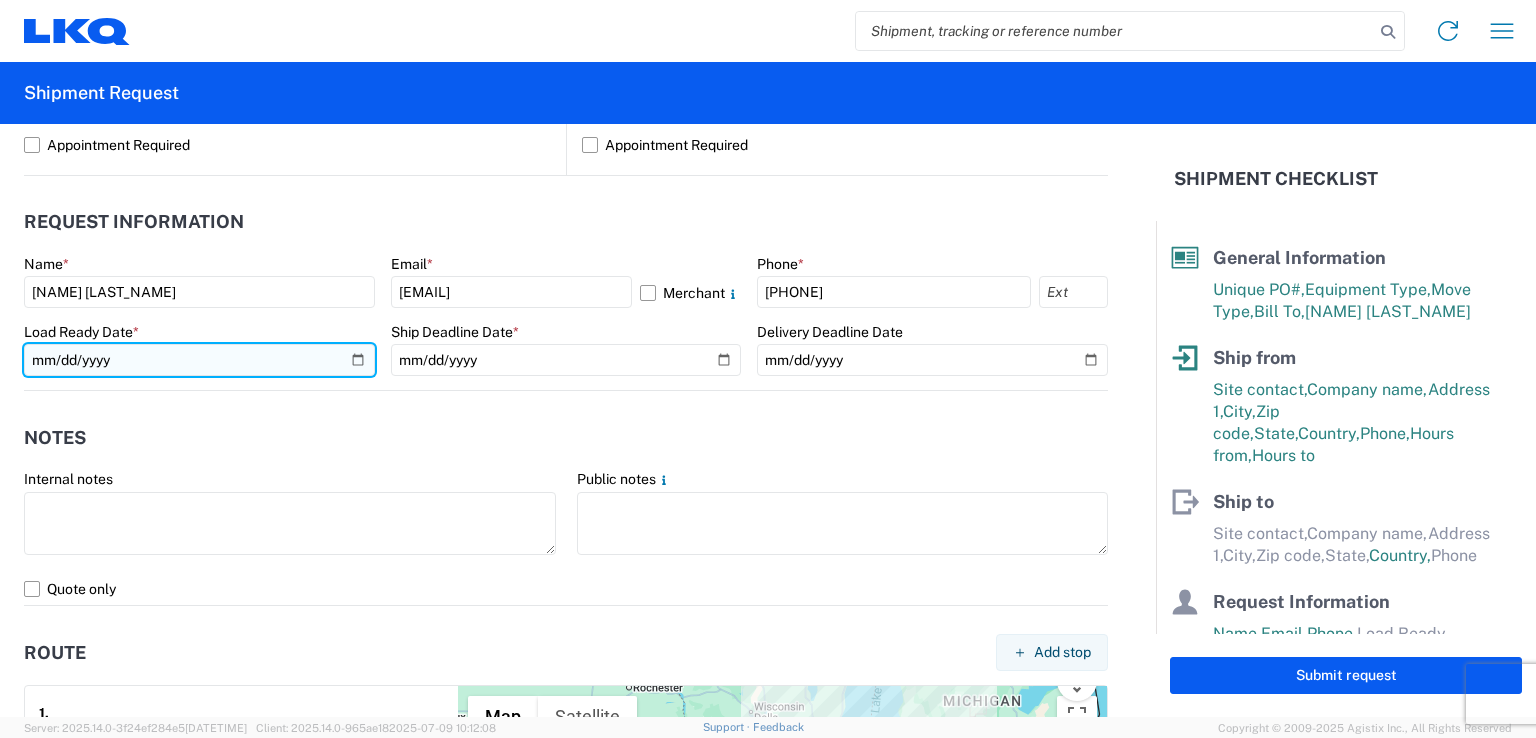 click 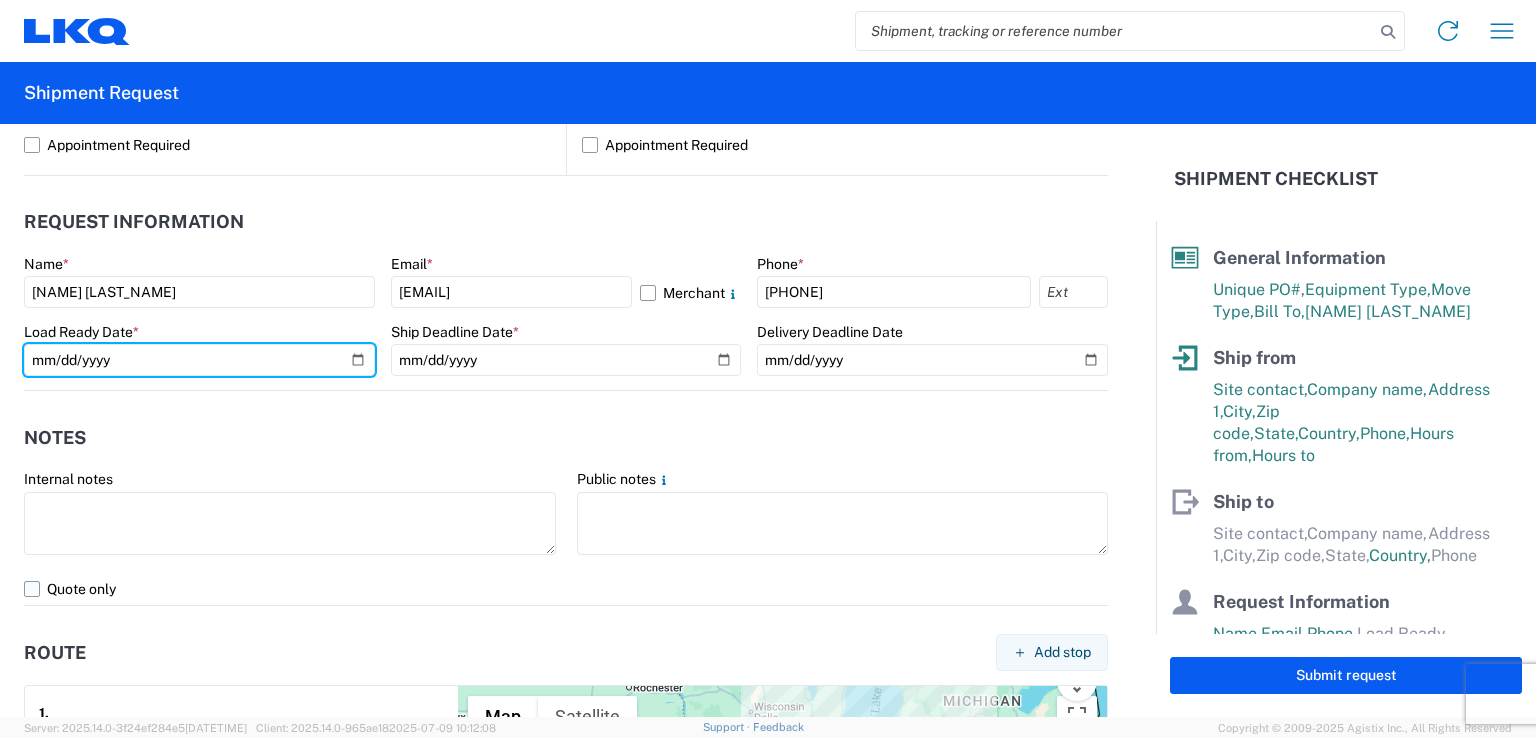 type on "[DATE]" 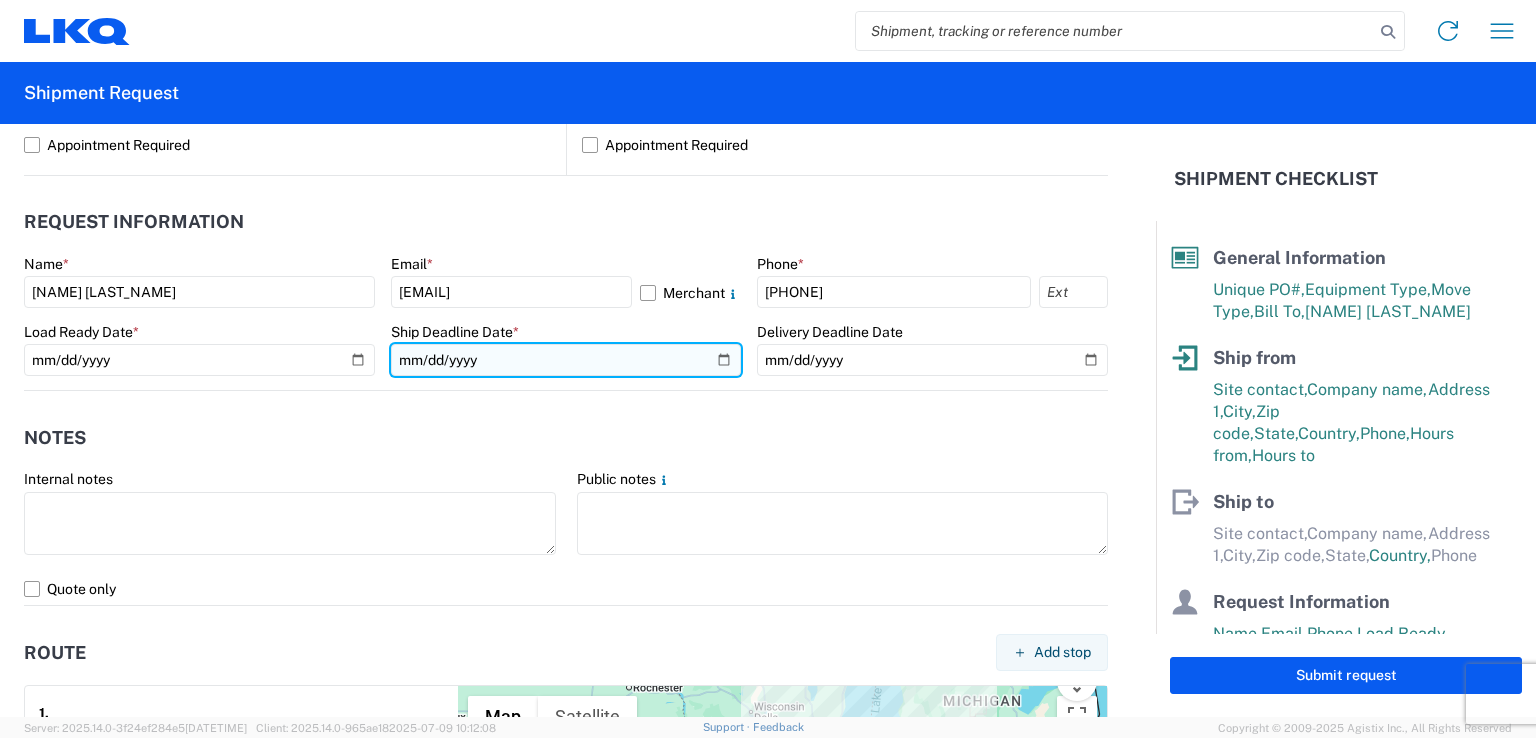click 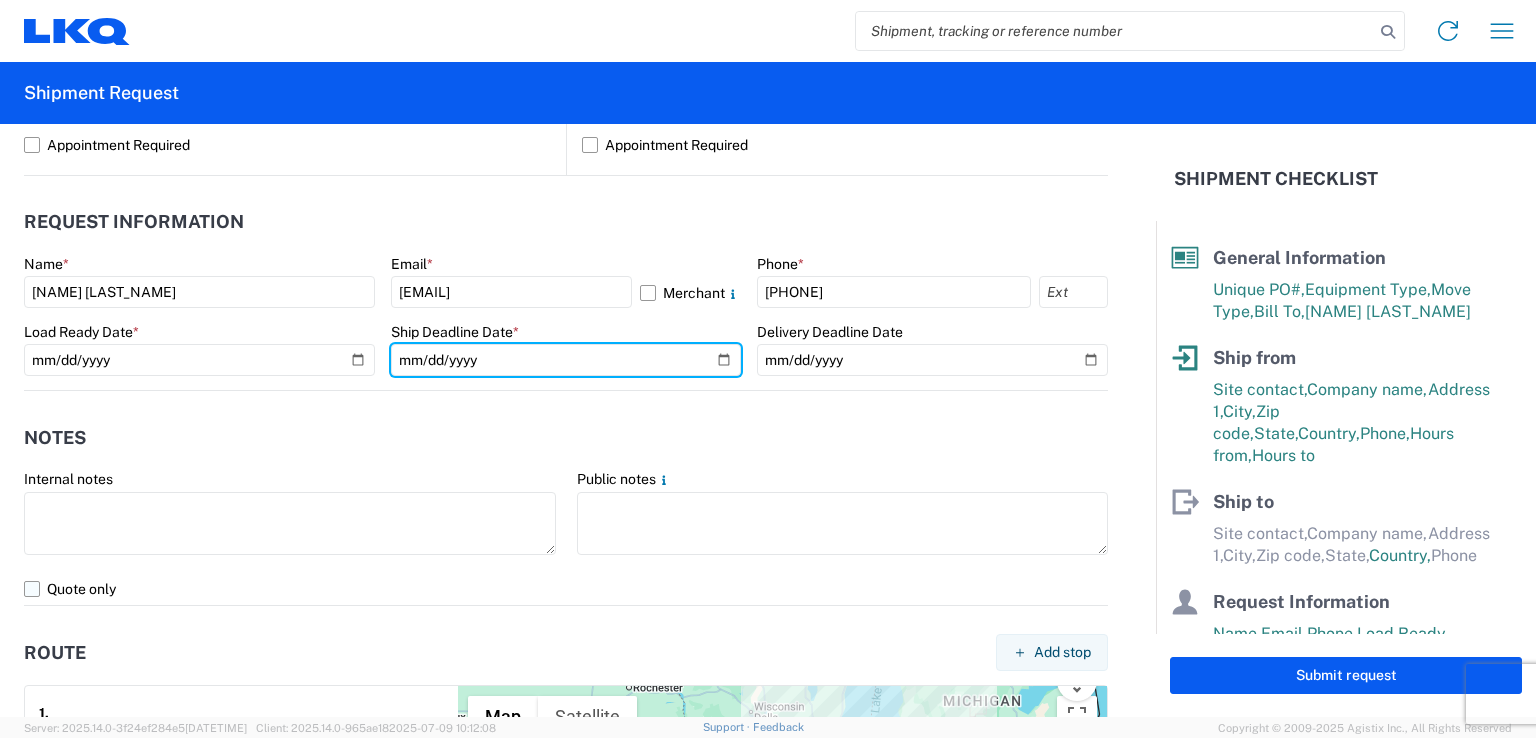 type on "[DATE]" 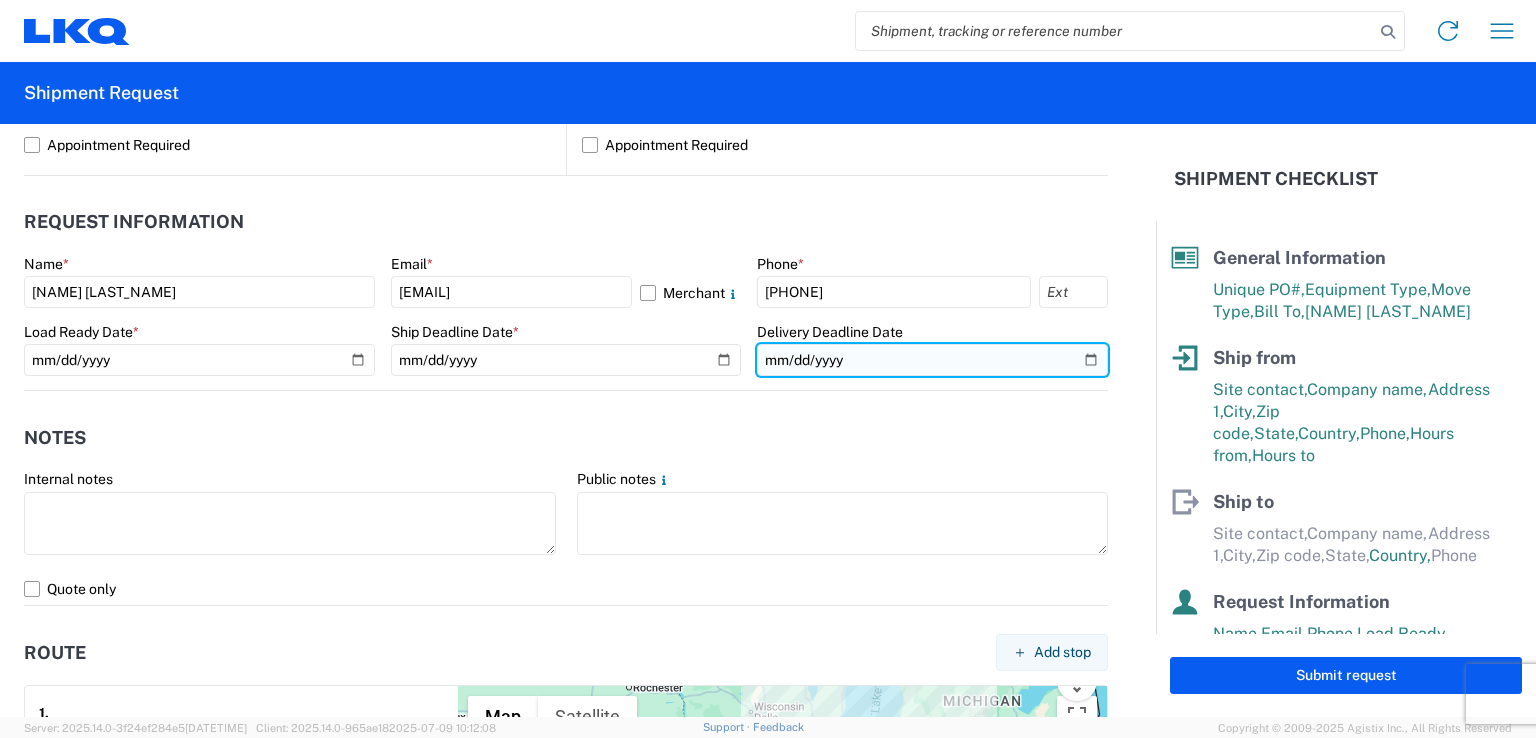 click 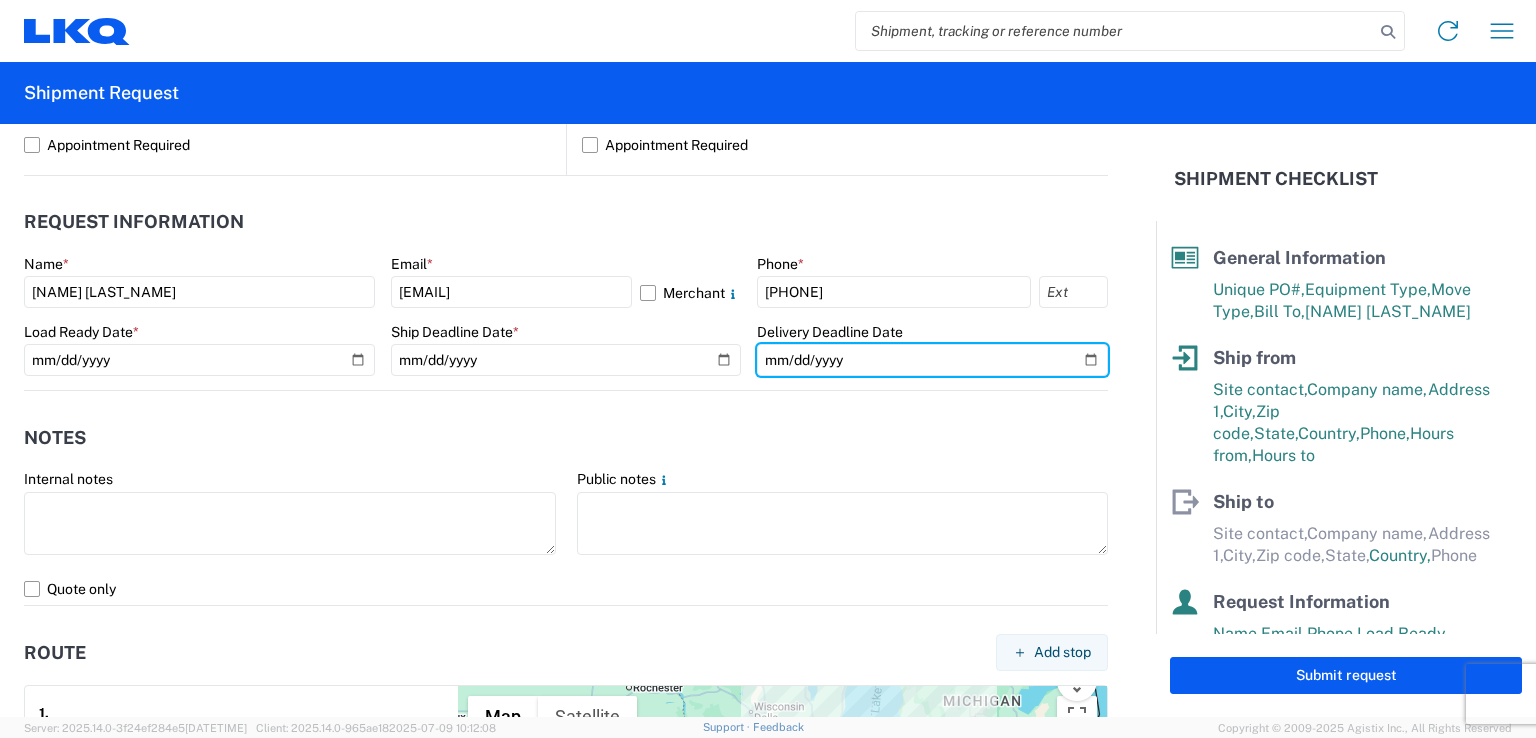 type on "[DATE]" 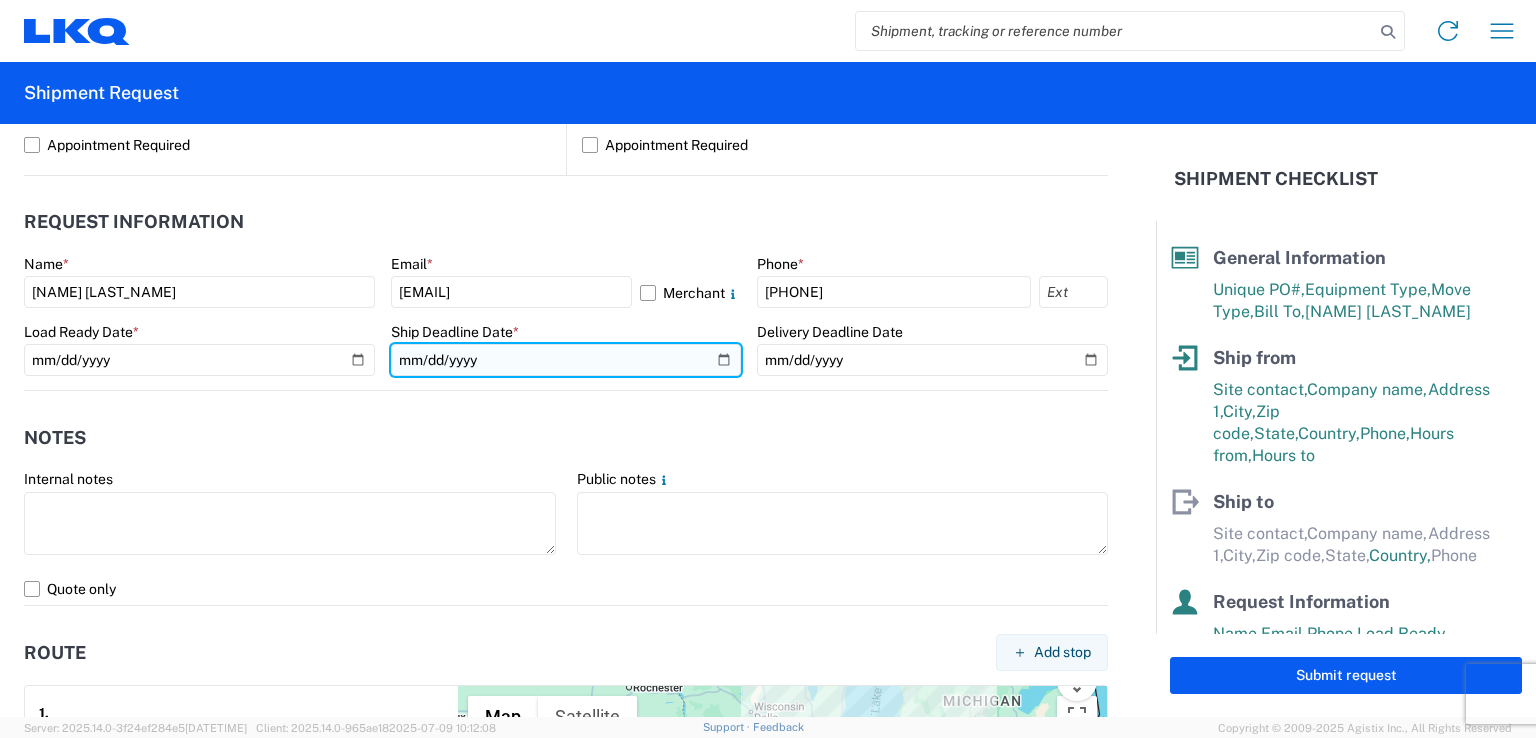 click on "[DATE]" 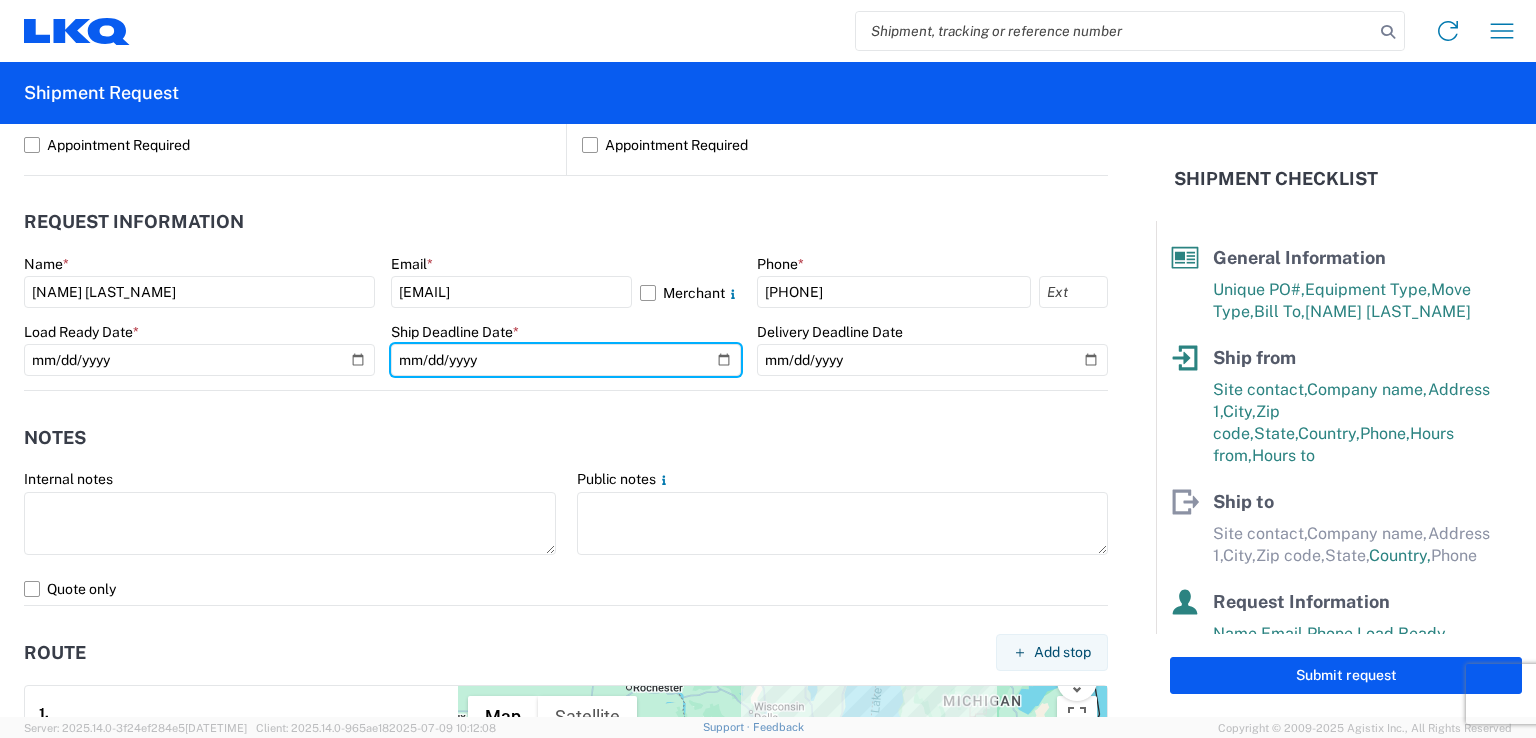 type on "[DATE]" 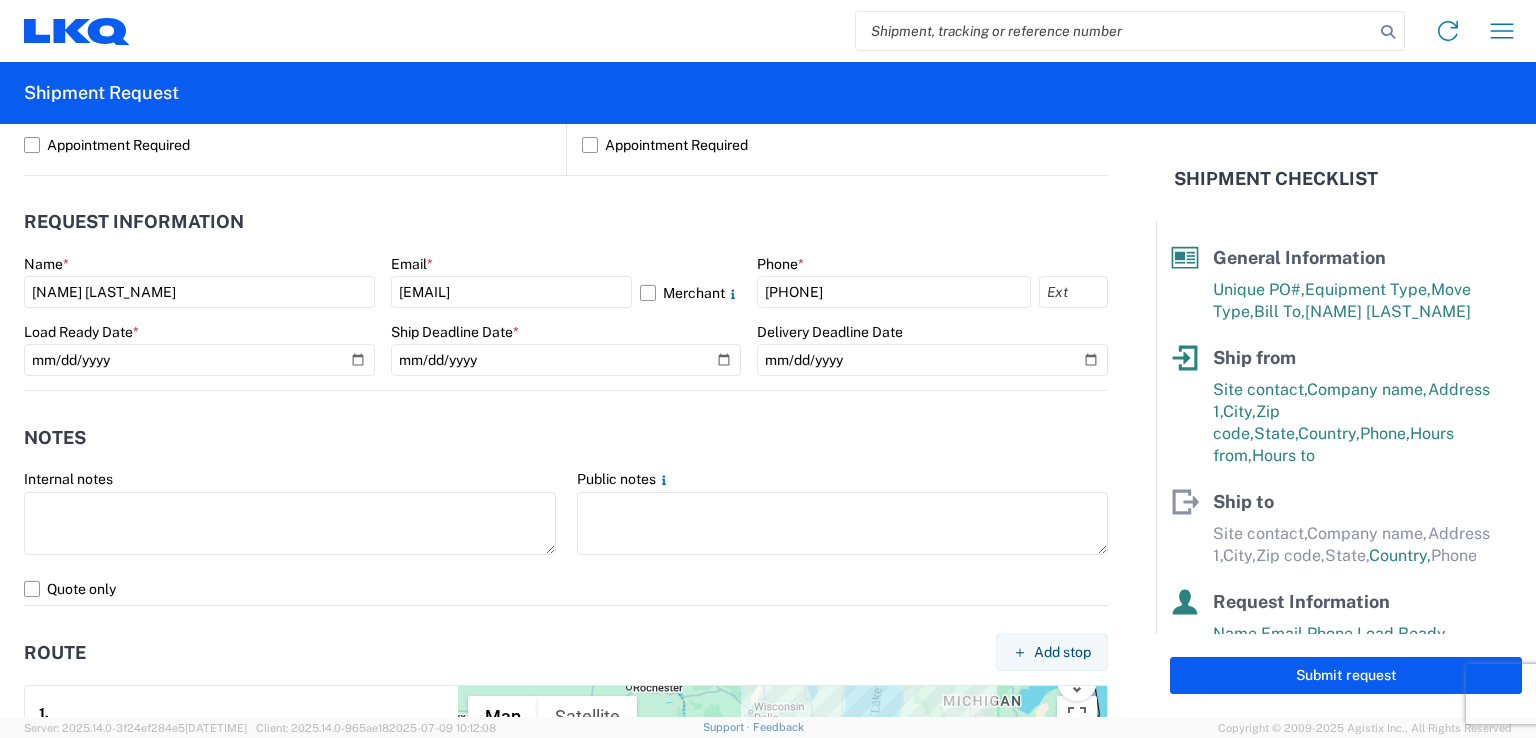 click on "Request Information" 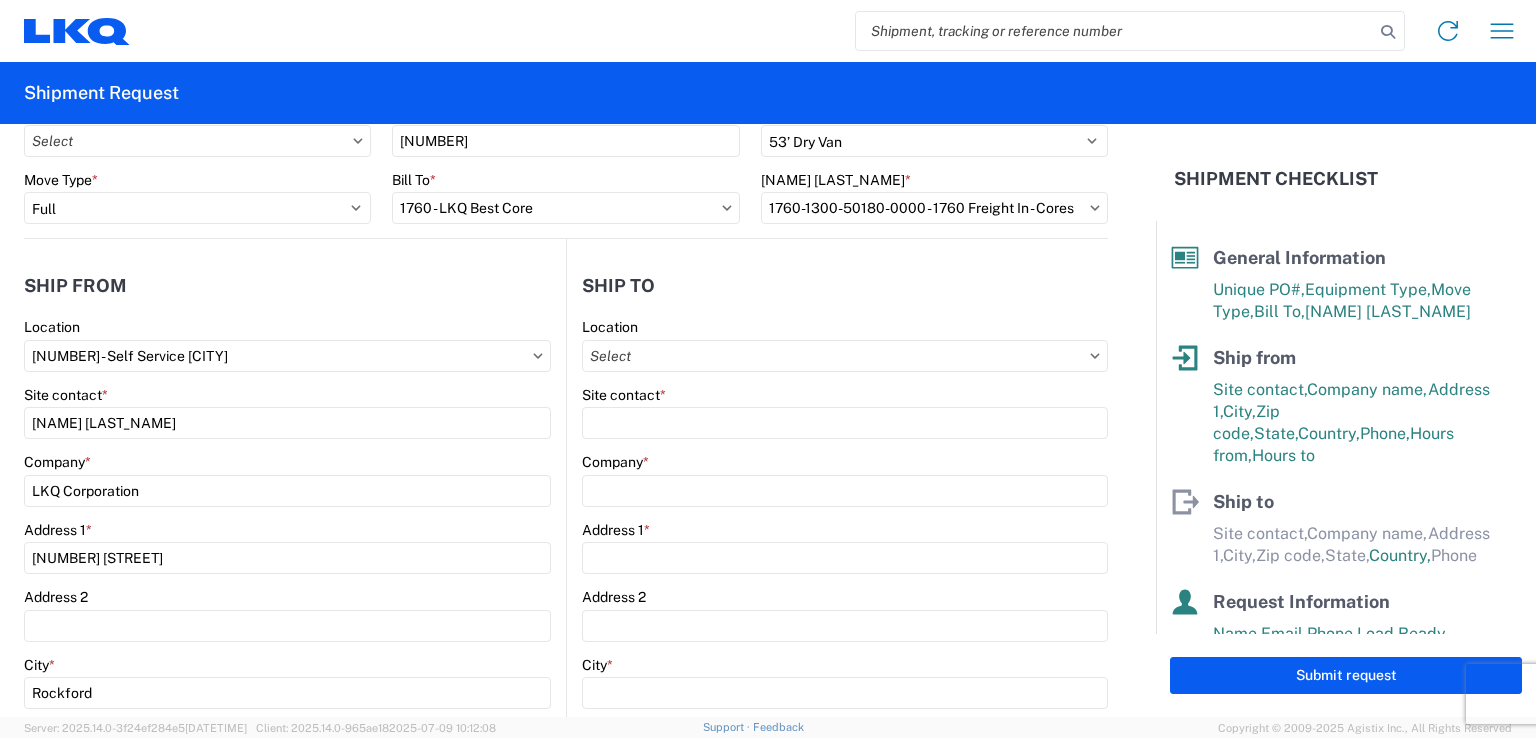 scroll, scrollTop: 96, scrollLeft: 0, axis: vertical 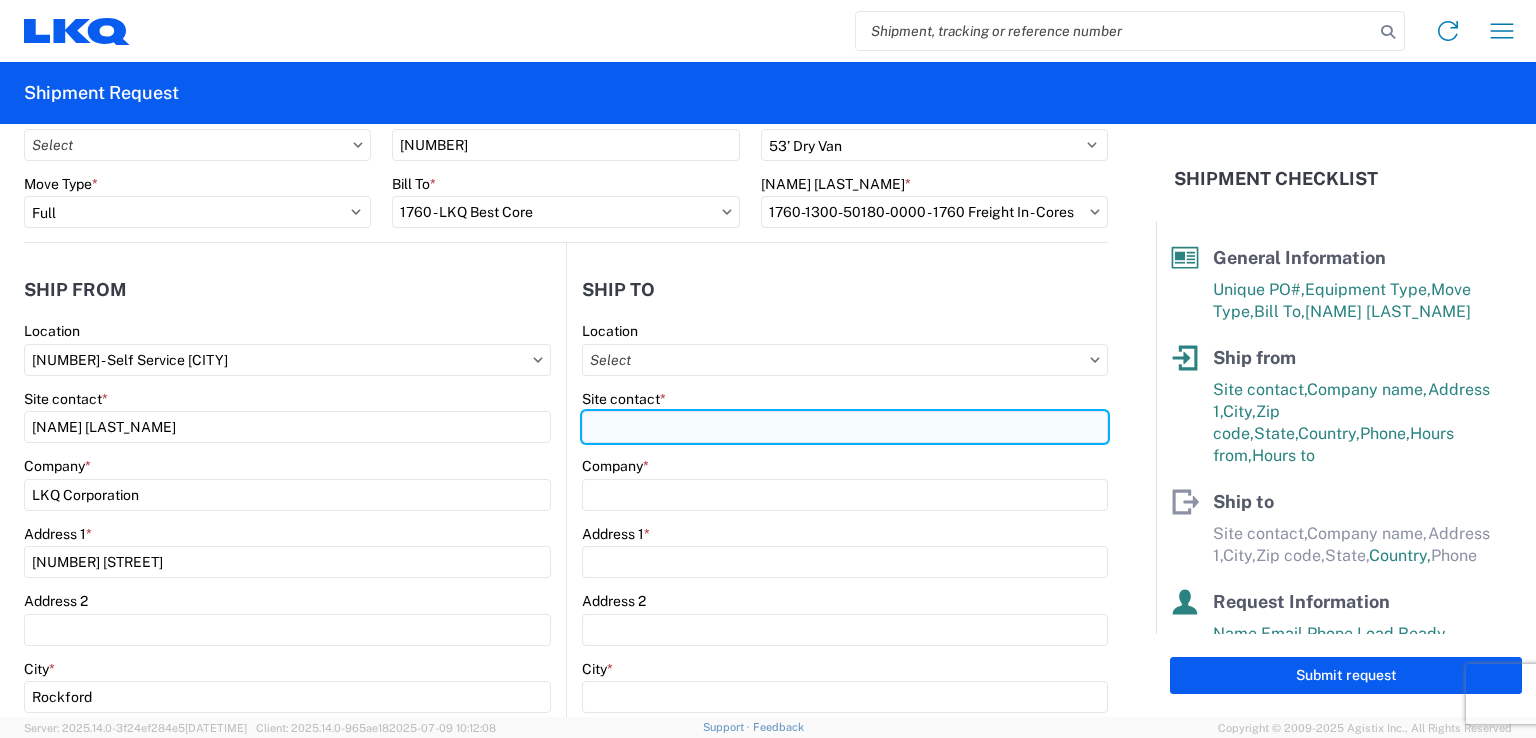 click on "Site contact  *" at bounding box center [845, 427] 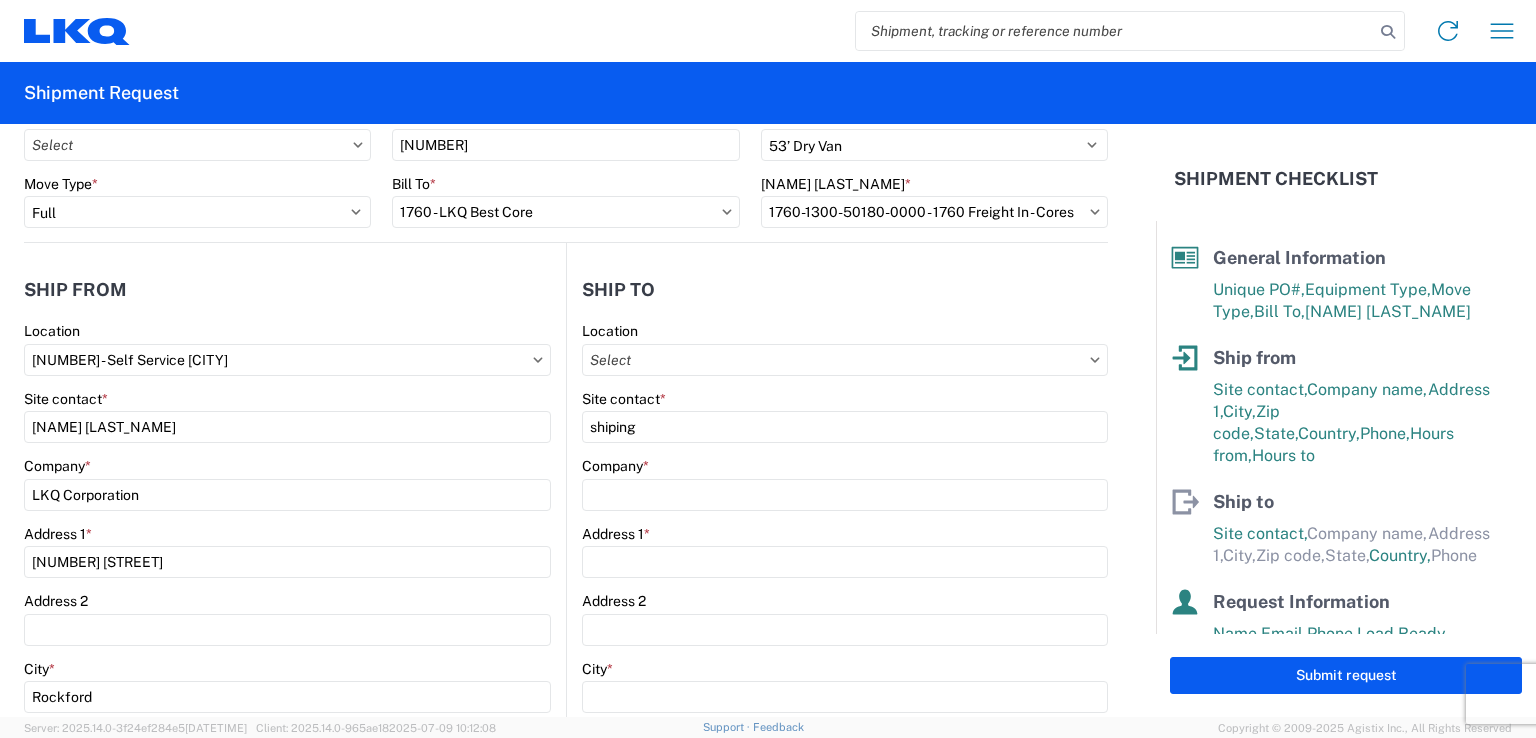 click on "Ship from" 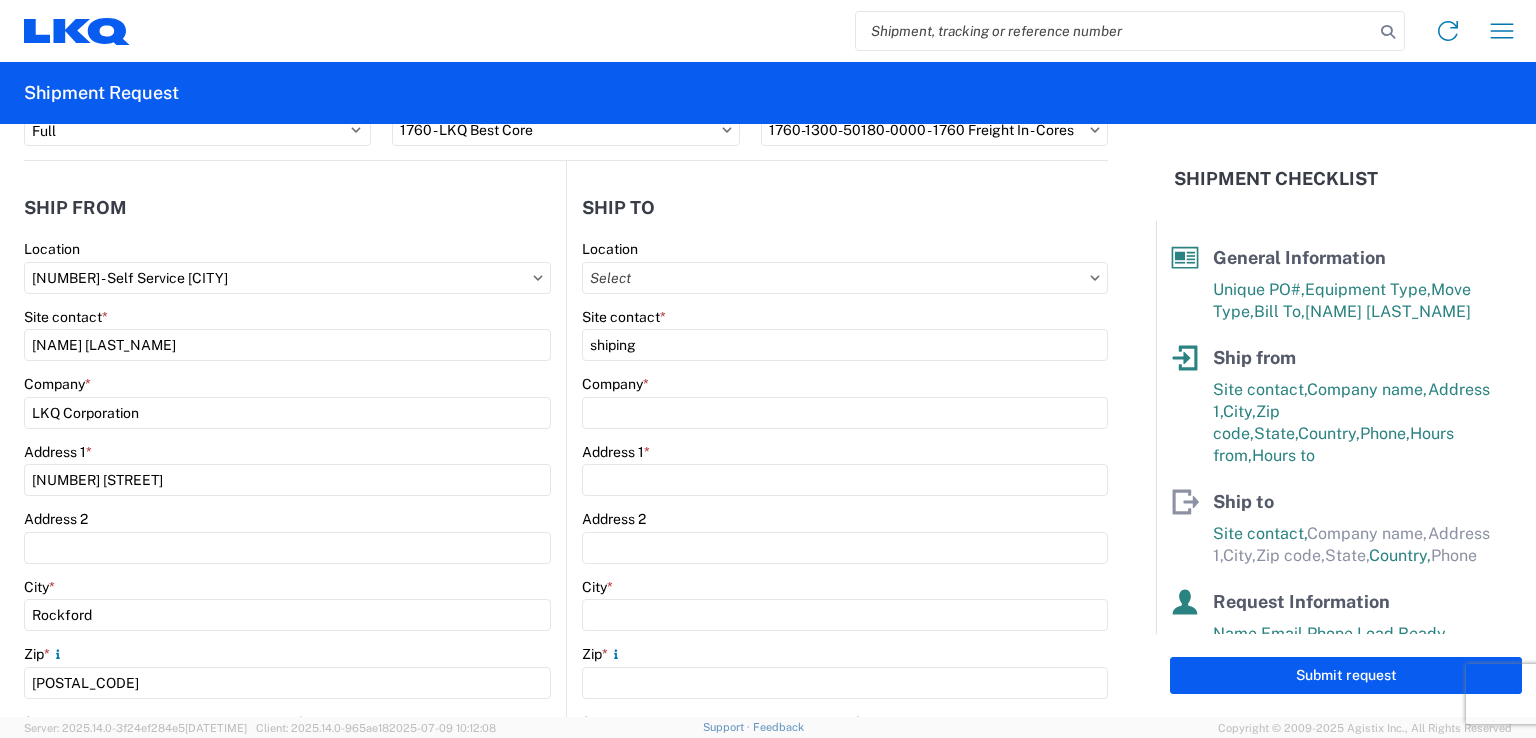 scroll, scrollTop: 192, scrollLeft: 0, axis: vertical 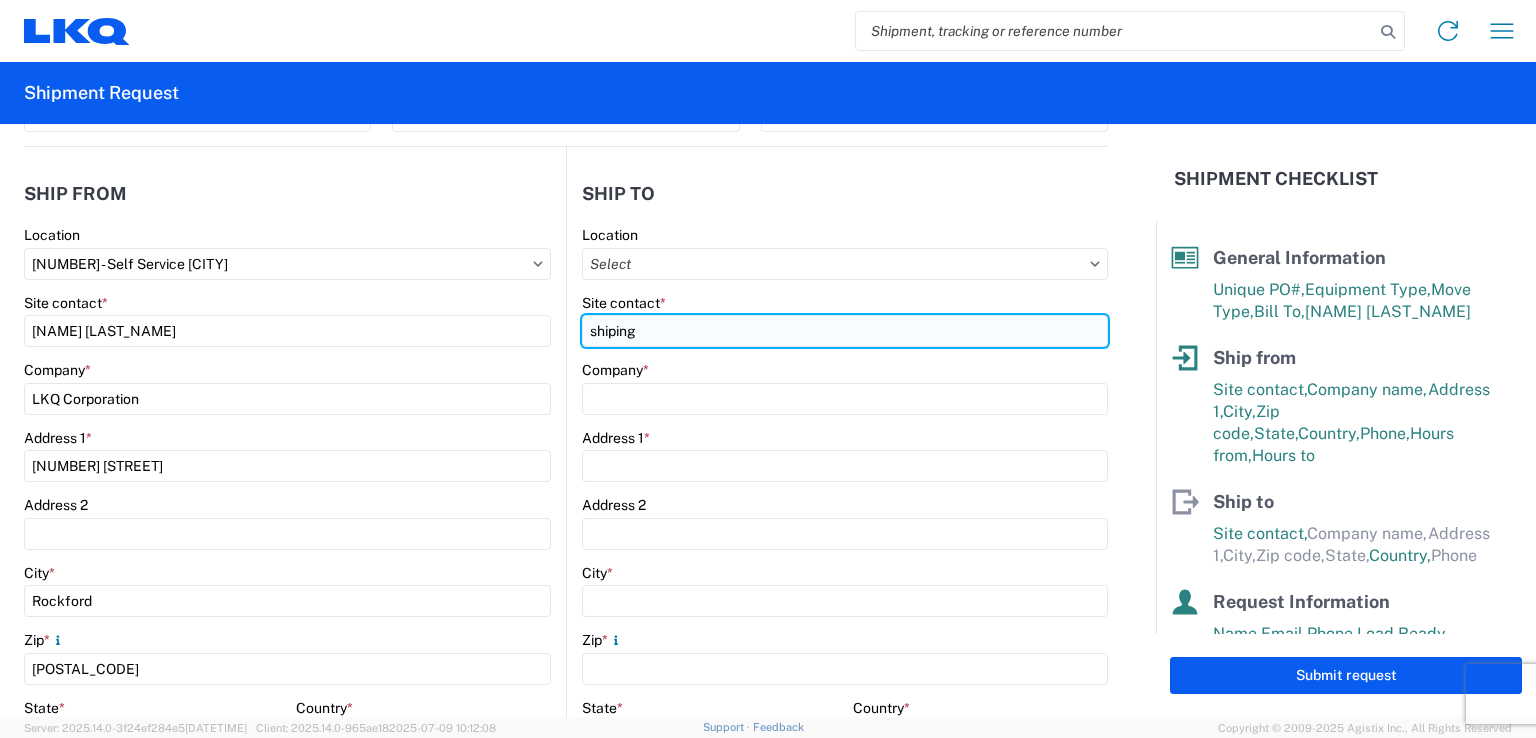 click on "shiping" at bounding box center [845, 331] 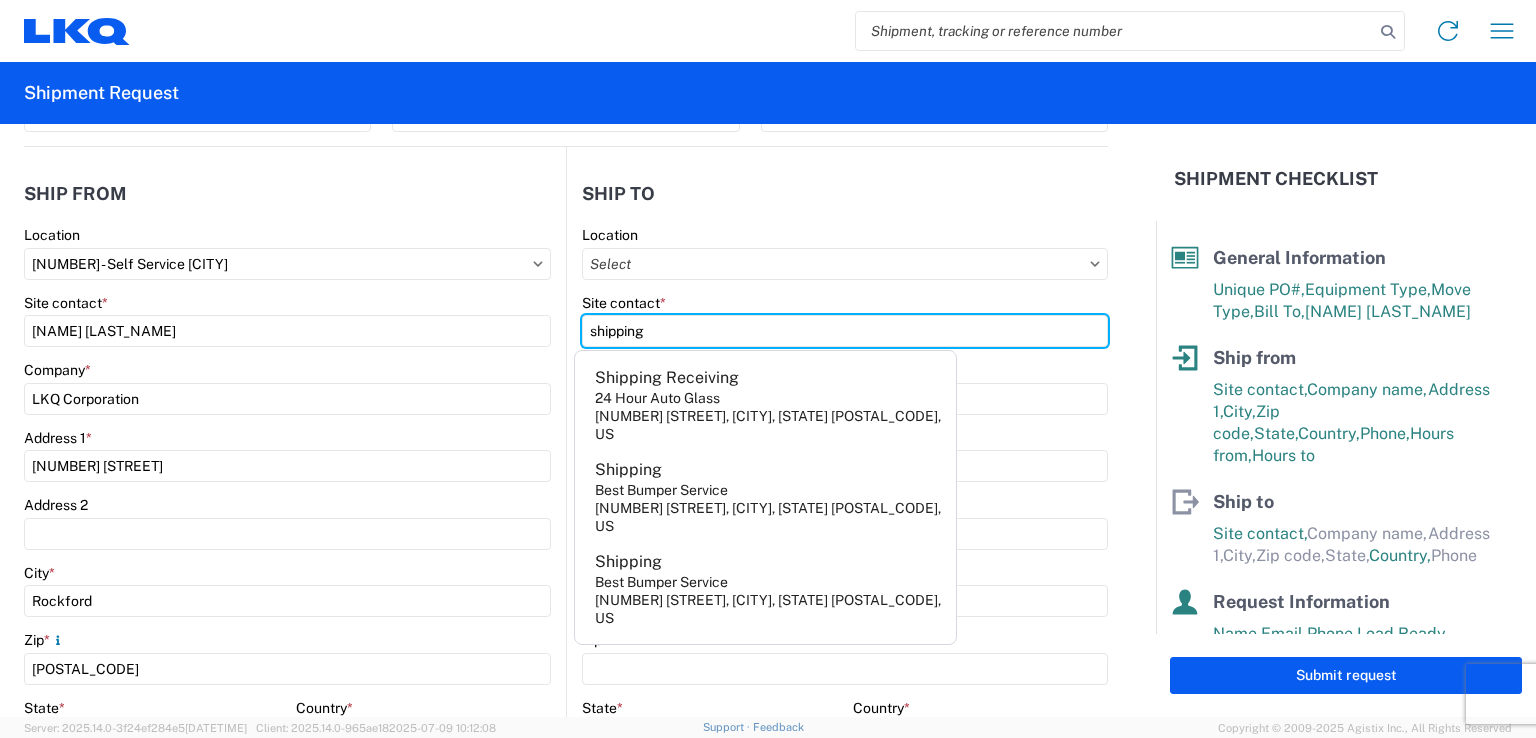 type on "shipping" 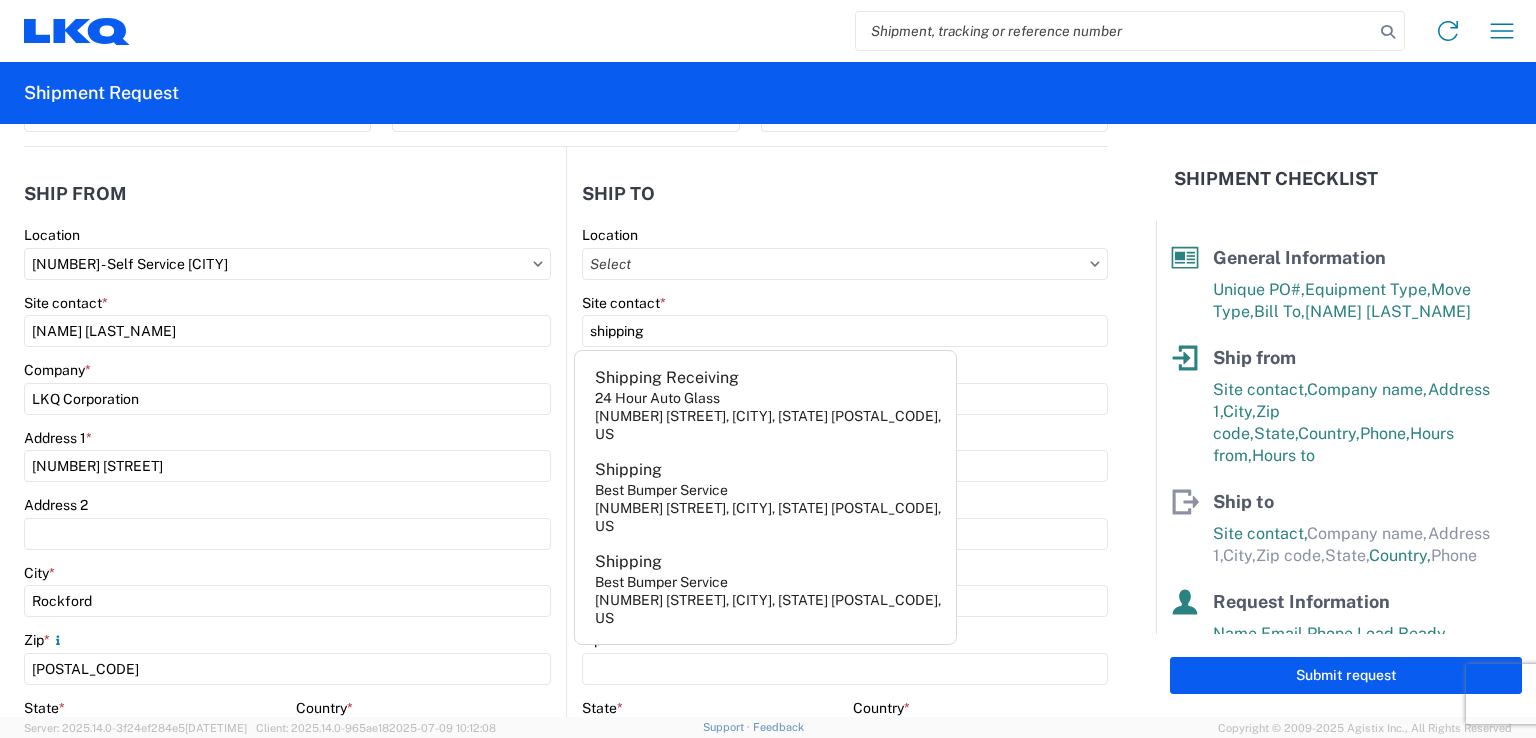 click on "[NUMBER]  Location  [NUMBER] - Self Service [CITY]  Site contact  * [NAME] [LAST_NAME]  Company  * LKQ Corporation  Address 1  * [NUMBER] [STREET]  Address 2   City  * [CITY]  Zip  *
[POSTAL_CODE]  State  * Select Alabama Alaska Arizona Arkansas Armed Forces Americas Armed Forces Europe Armed Forces Pacific California Colorado Connecticut Delaware District of Columbia Florida Georgia Hawaii Idaho Illinois Indiana Iowa Kansas Kentucky Louisiana Maine Maryland Massachusetts Michigan Minnesota Mississippi Missouri Montana Nebraska Nevada New Hampshire New Jersey New Mexico New York North Carolina North Dakota Ohio Oklahoma Oregon Palau Pennsylvania Puerto Rico Rhode Island South Carolina South Dakota Tennessee Texas Utah Vermont Virginia Washington West Virginia Wisconsin Wyoming  Country  * Select Afghanistan Åland Islands Albania Algeria American Samoa Andorra Angola Anguilla Antarctica Antigua & Barbuda Argentina Armenia Aruba Australia Austria Azerbaijan Bahamas Bahrain Bangladesh Barbados Belarus Belgium Belize Chad" 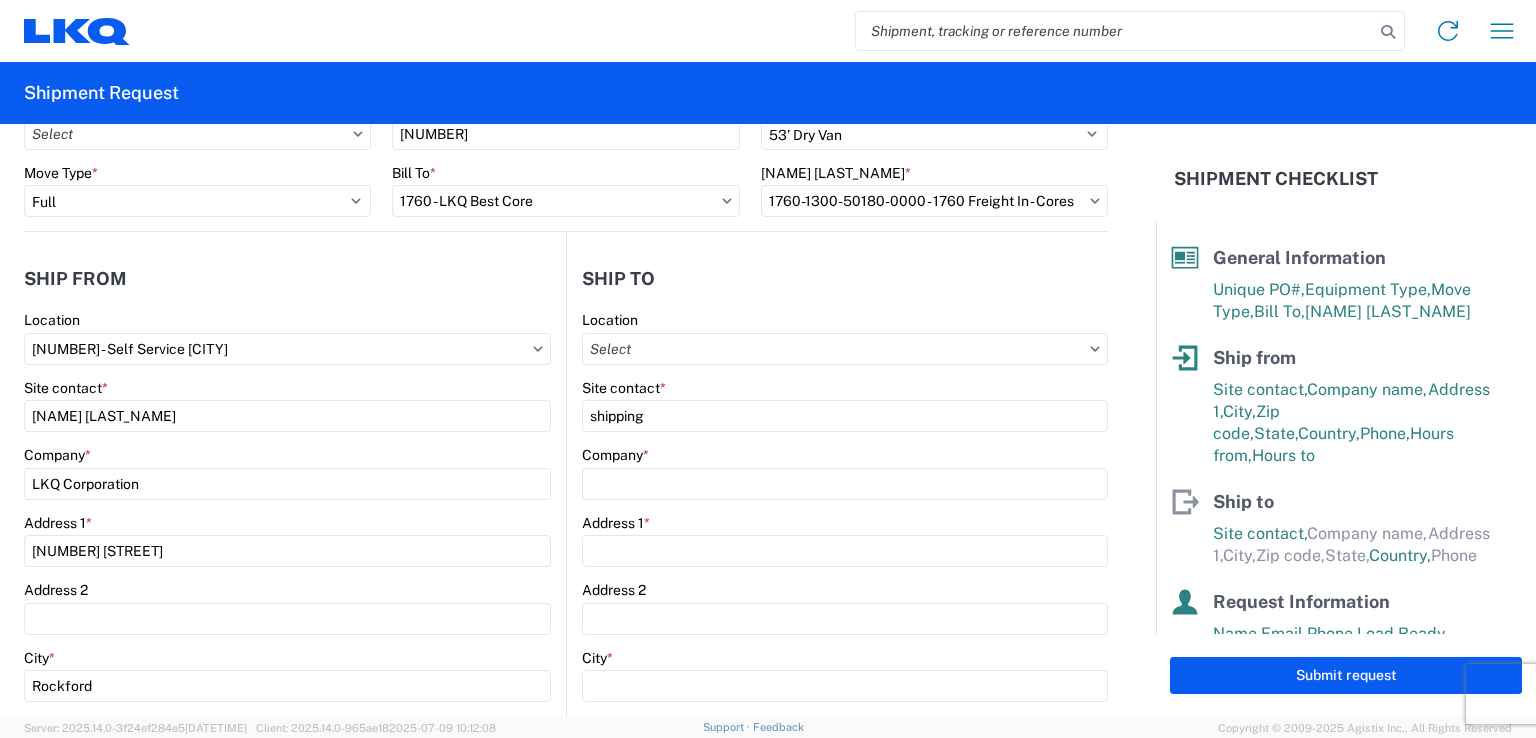 scroll, scrollTop: 106, scrollLeft: 0, axis: vertical 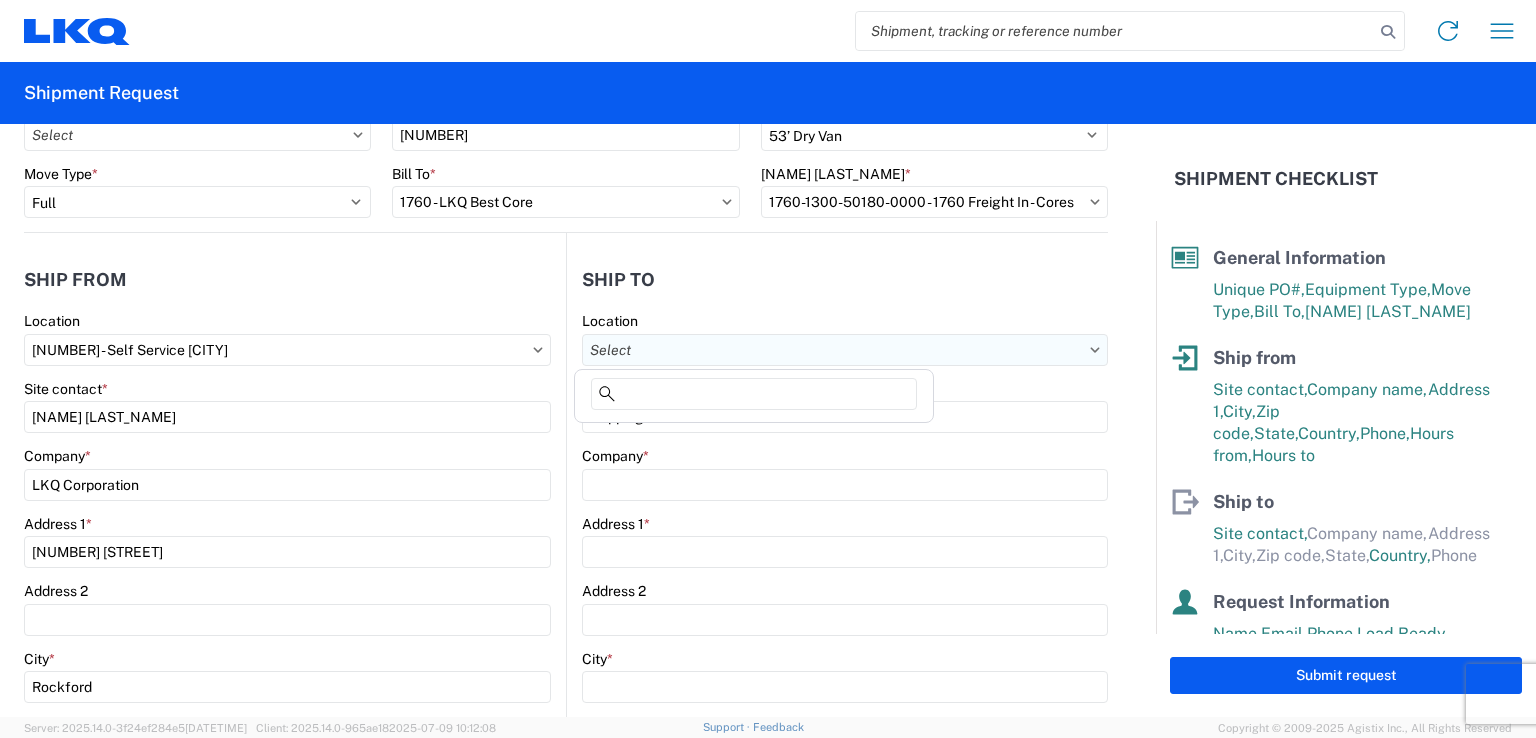 click on "Location" at bounding box center [845, 350] 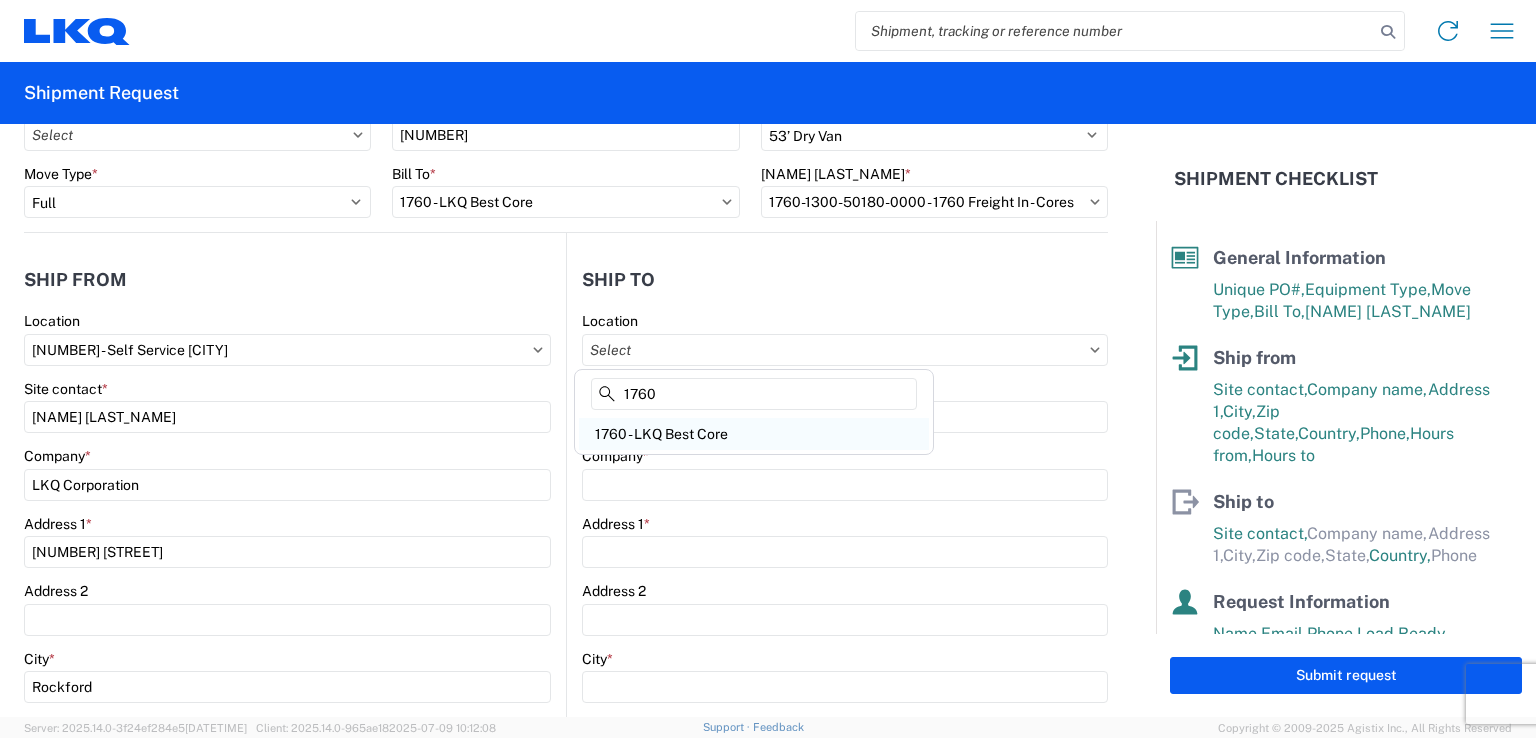 type on "1760" 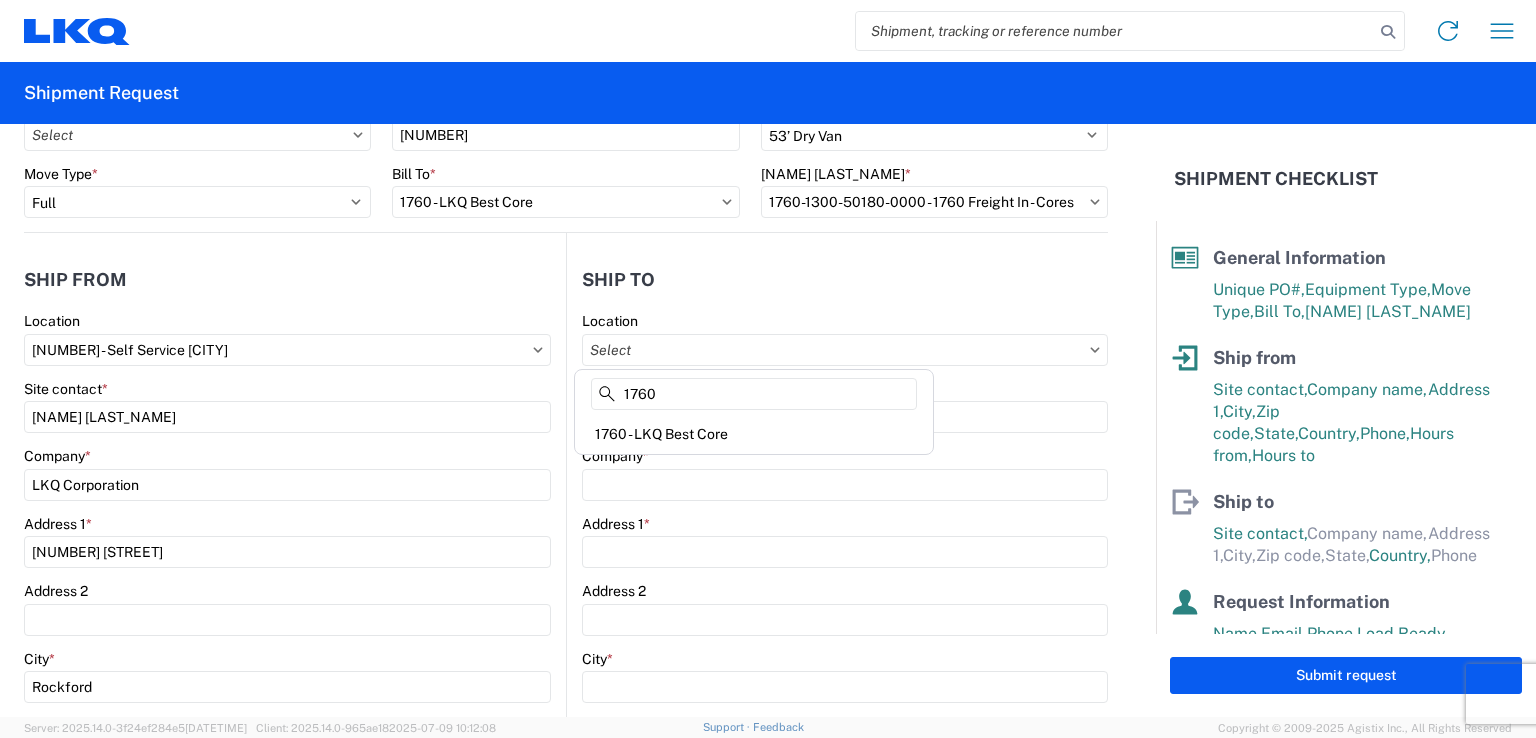 type on "1760 - LKQ Best Core" 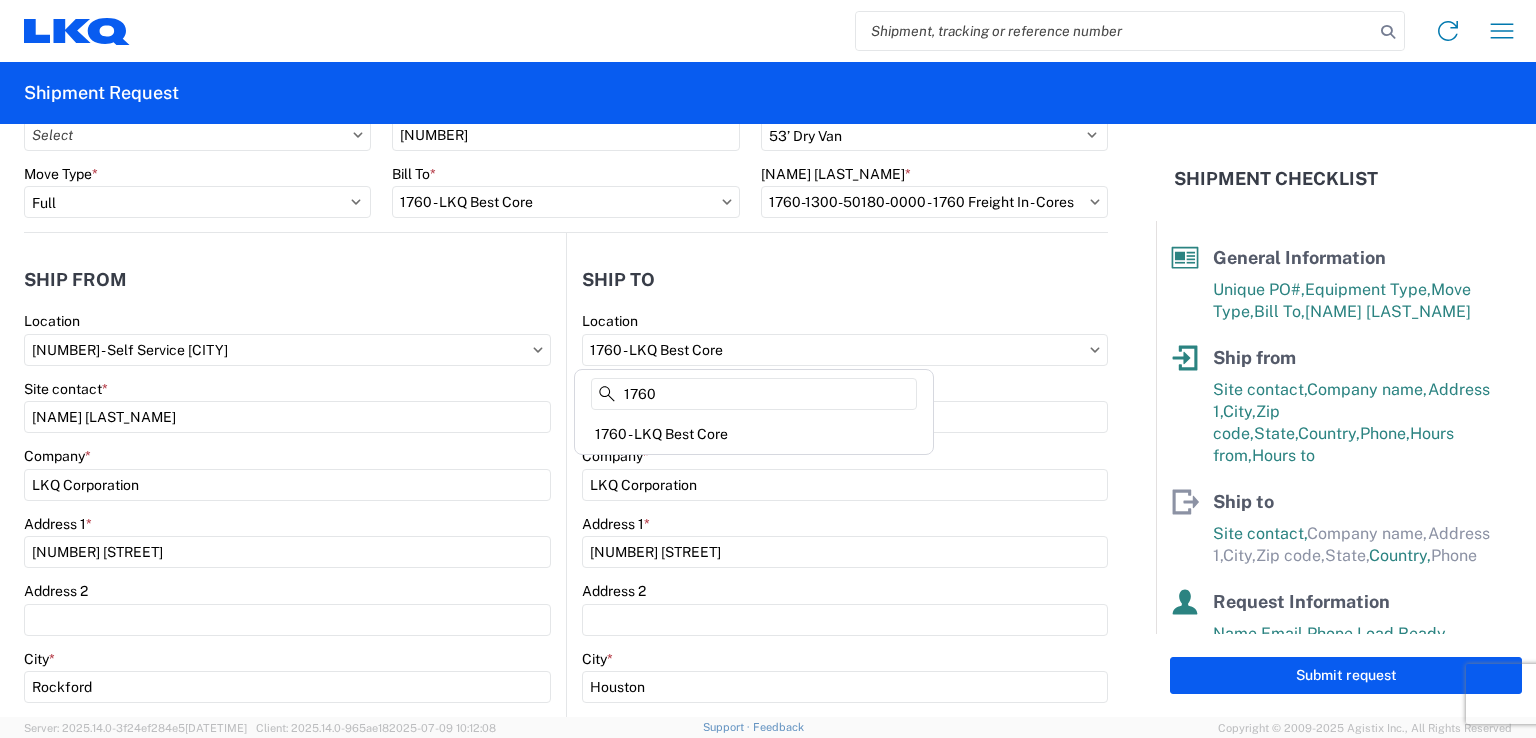 select on "US" 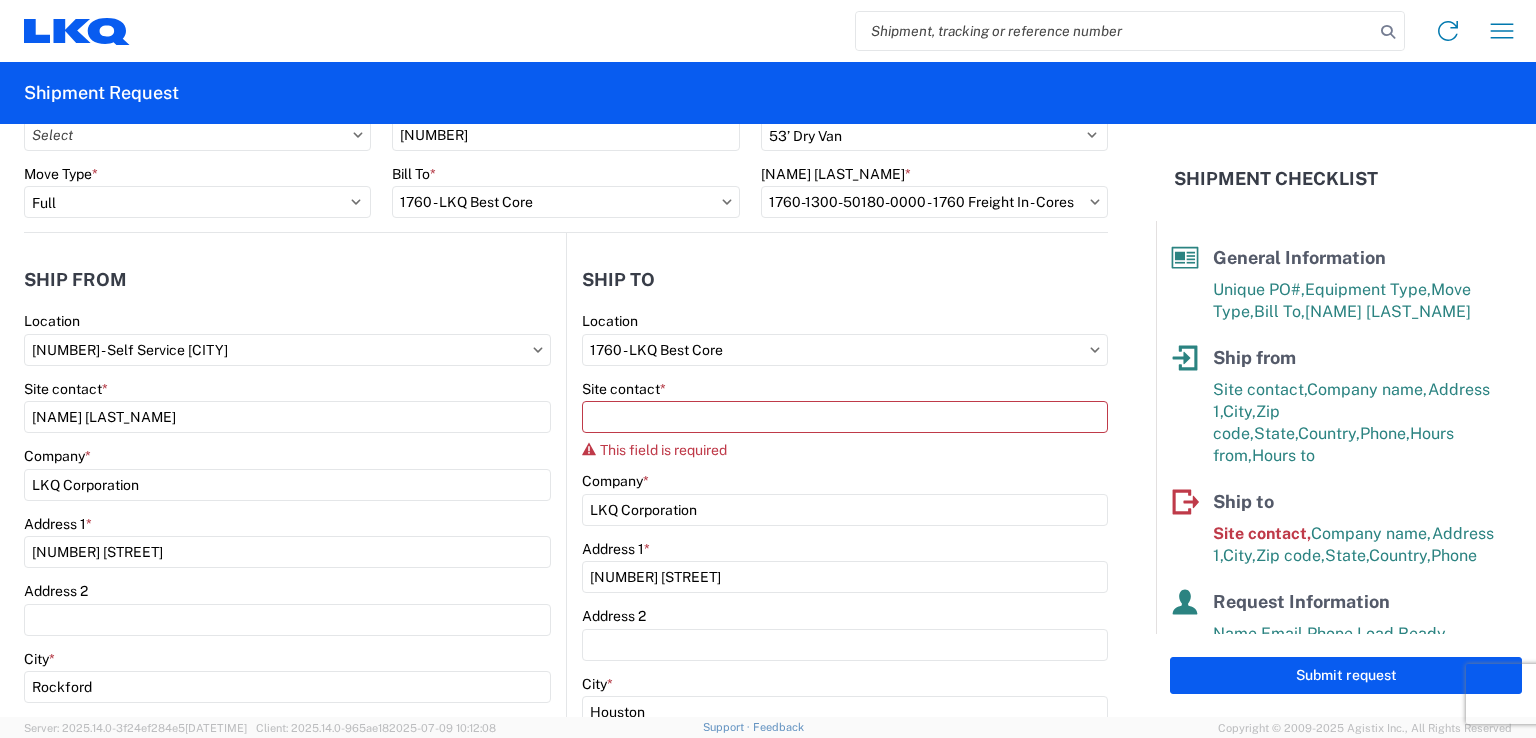 drag, startPoint x: 812, startPoint y: 275, endPoint x: 824, endPoint y: 270, distance: 13 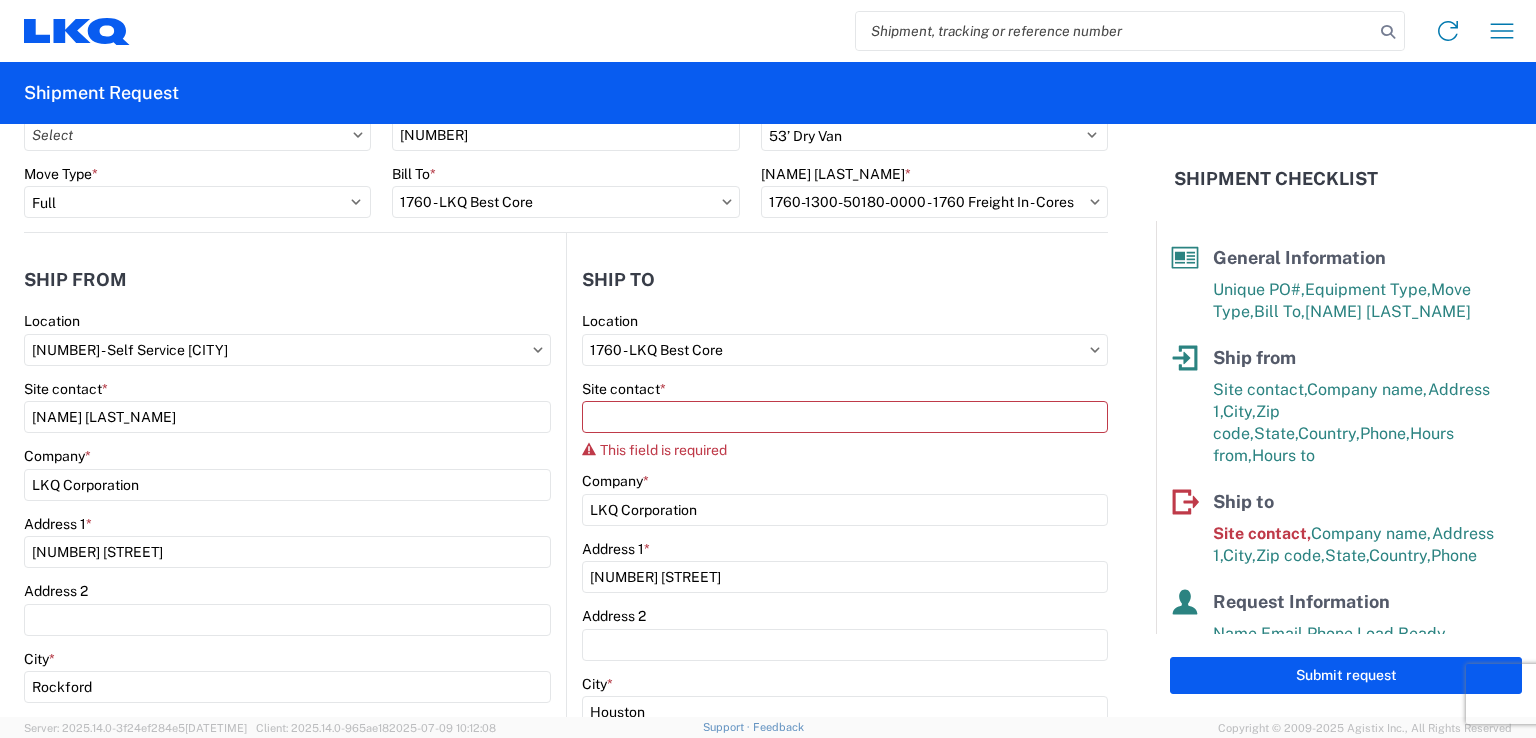 click on "Ship to" 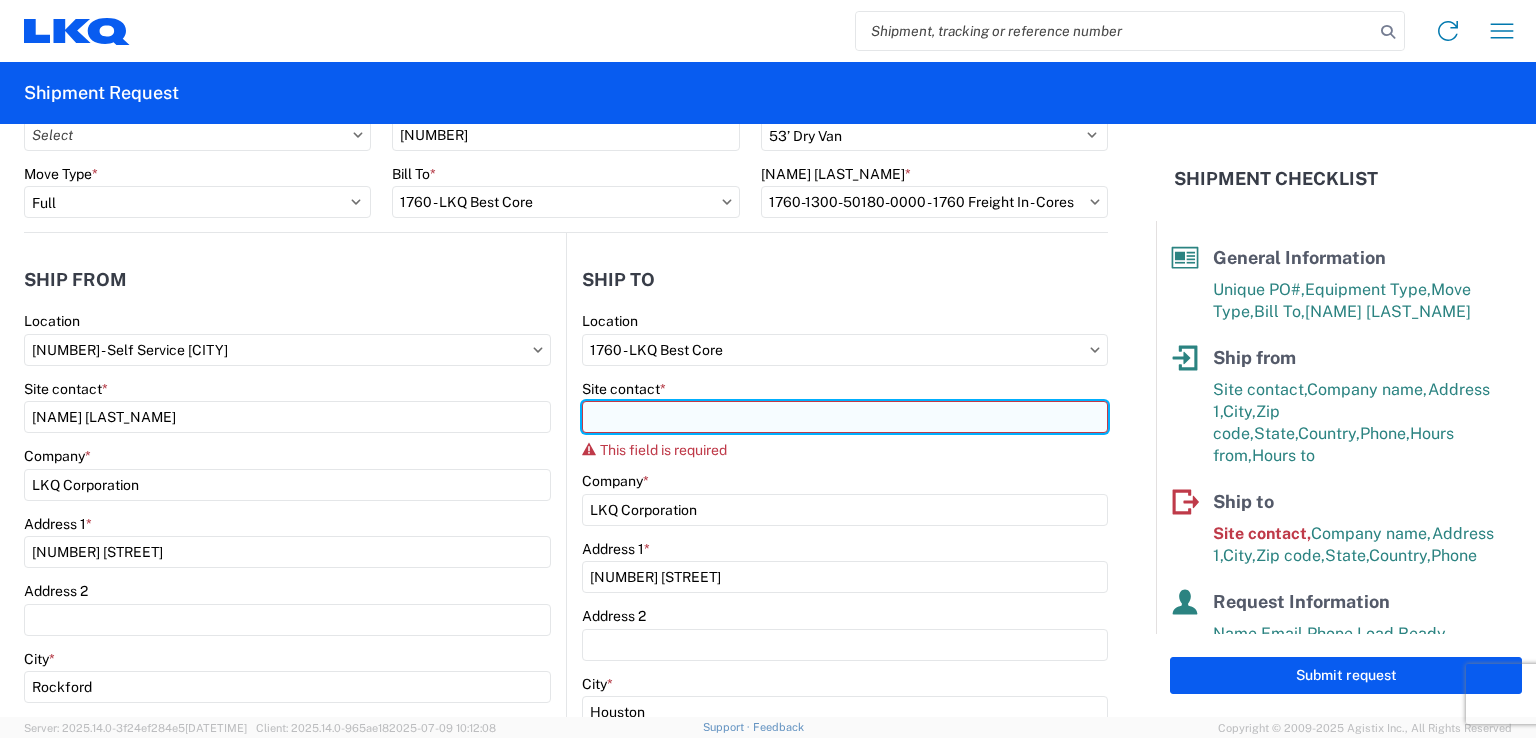 click on "Site contact  *" at bounding box center (845, 417) 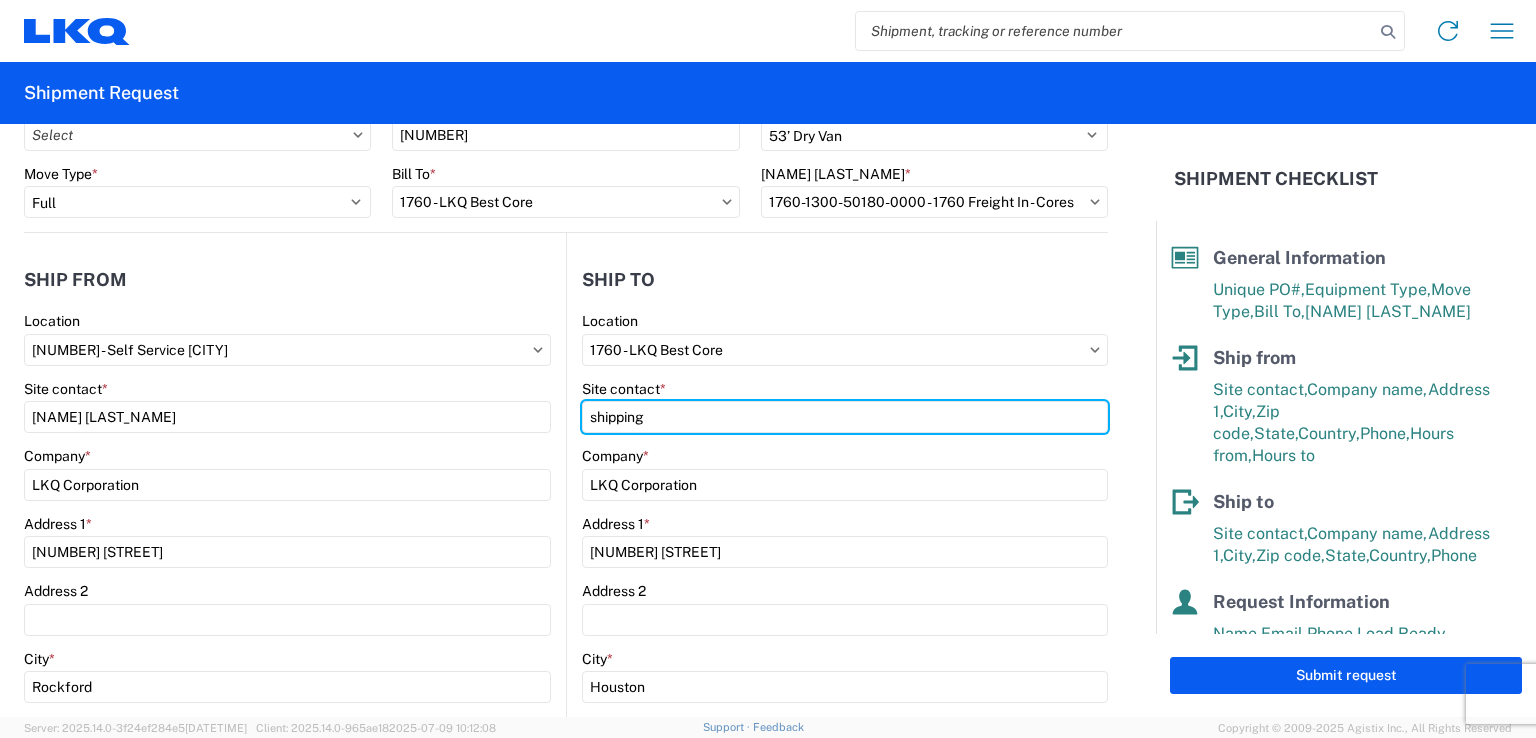 type on "shipping" 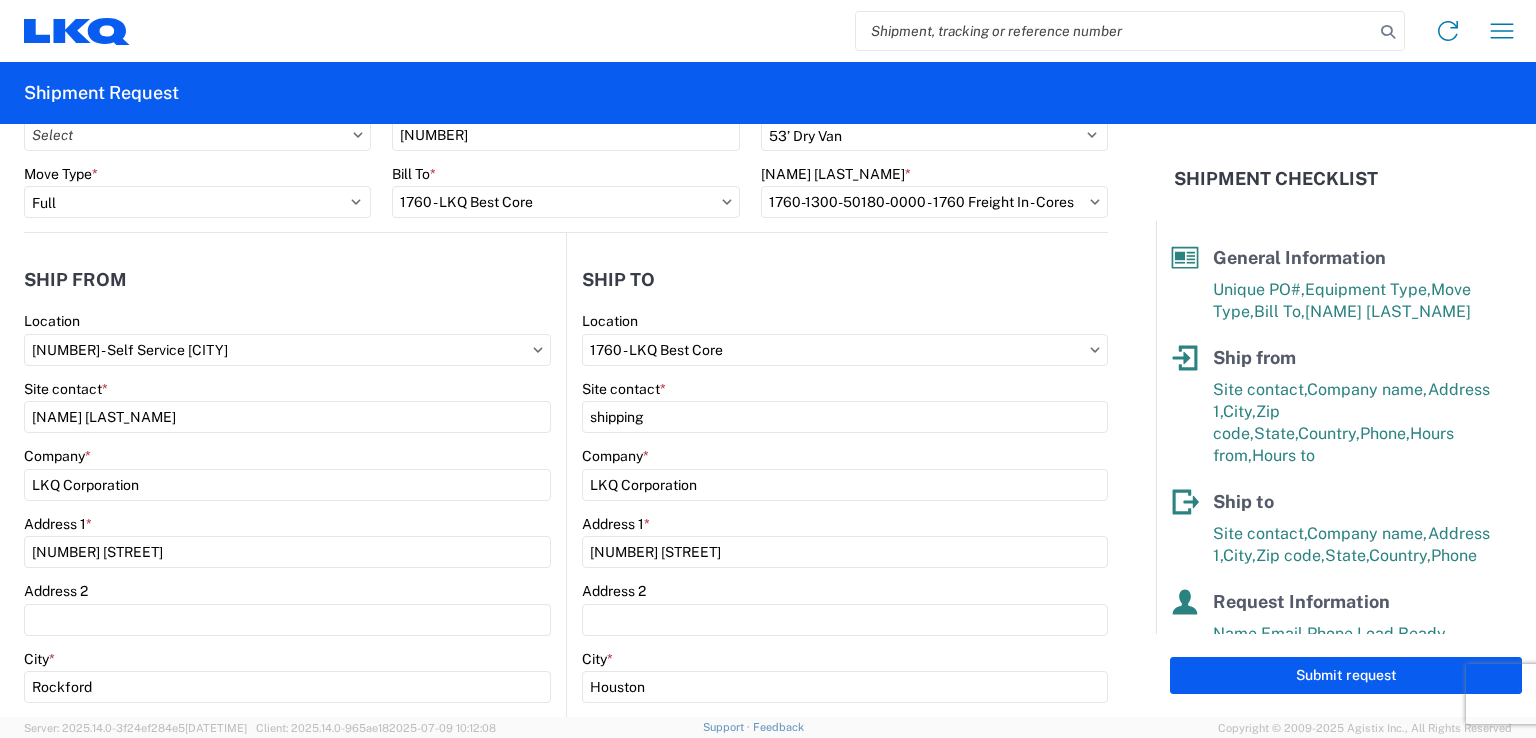 click on "Ship to" 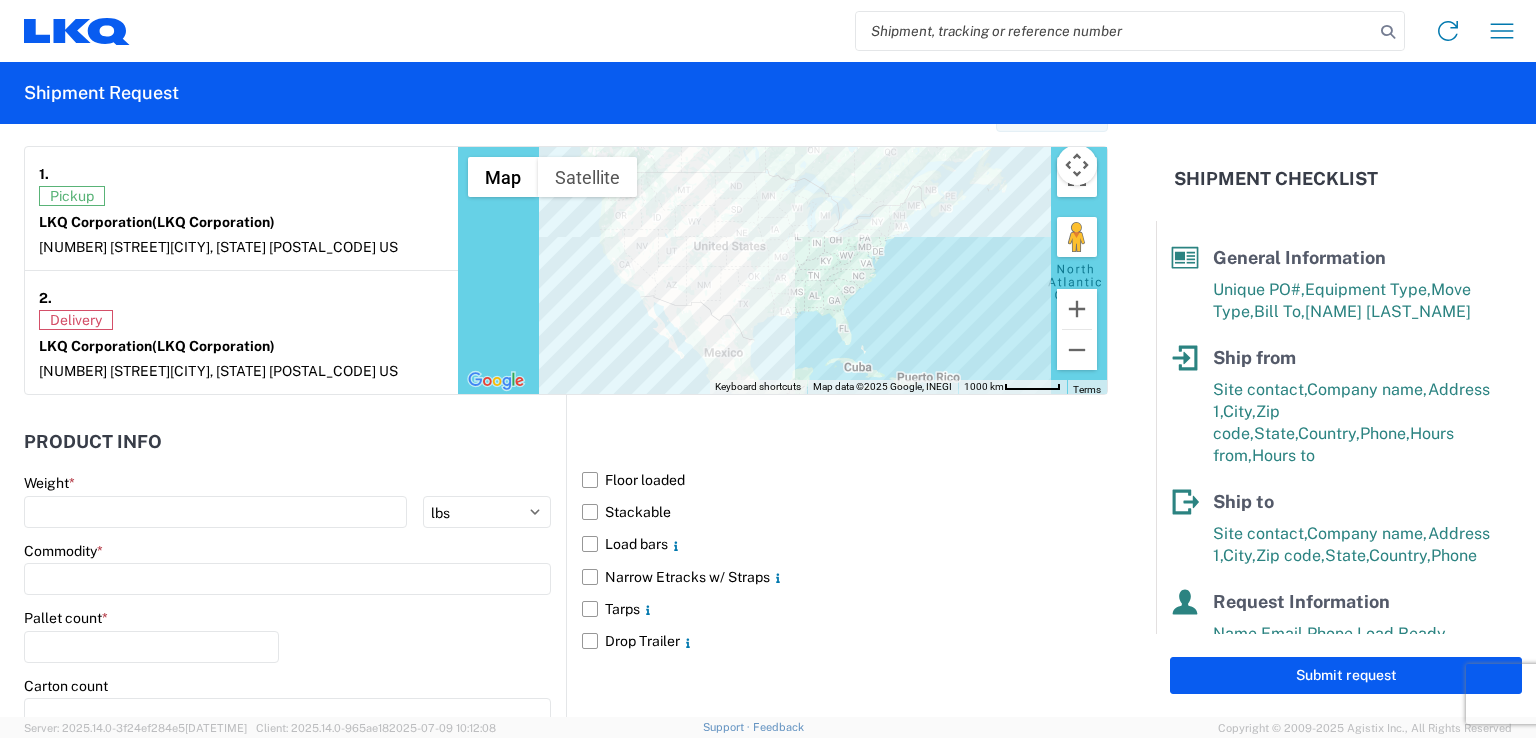 scroll, scrollTop: 1575, scrollLeft: 0, axis: vertical 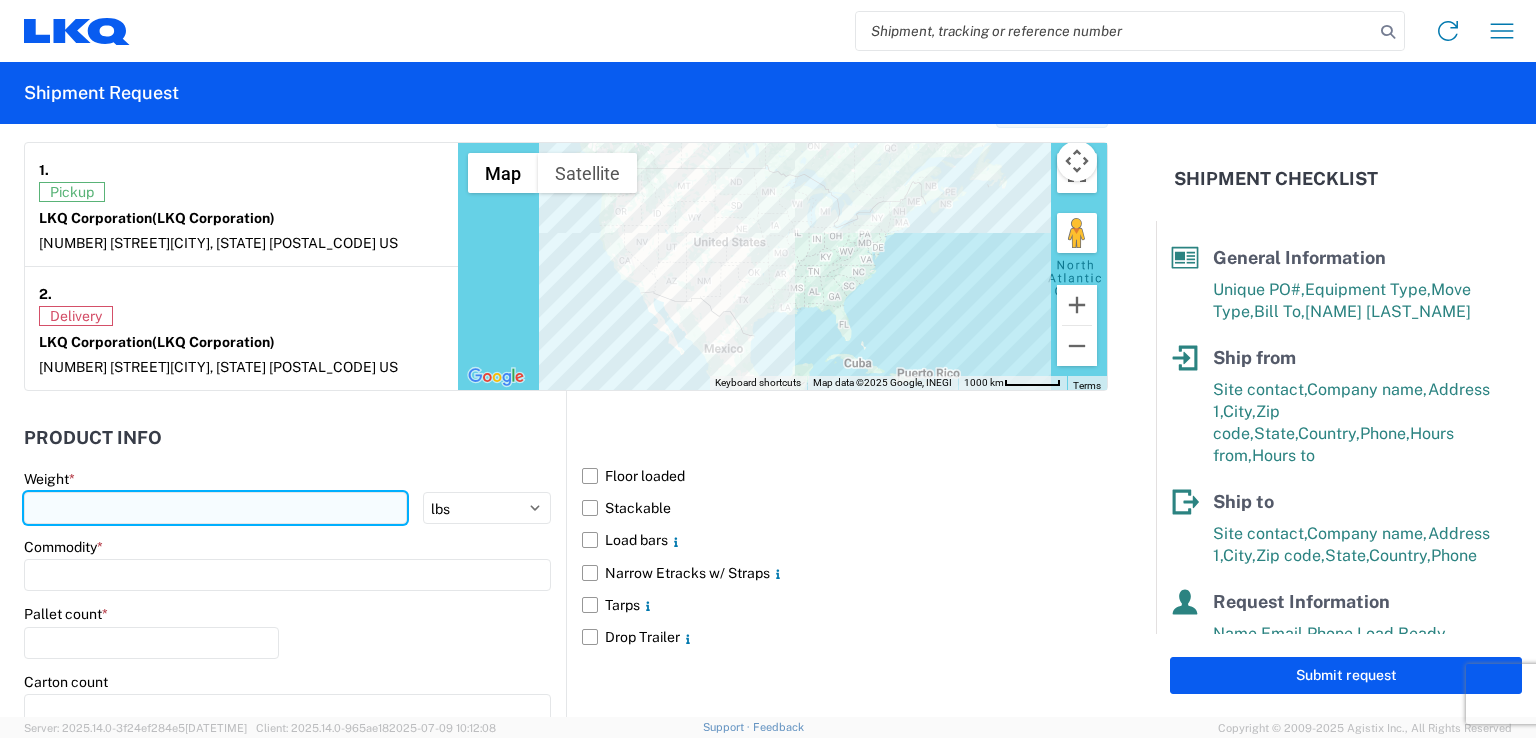 click 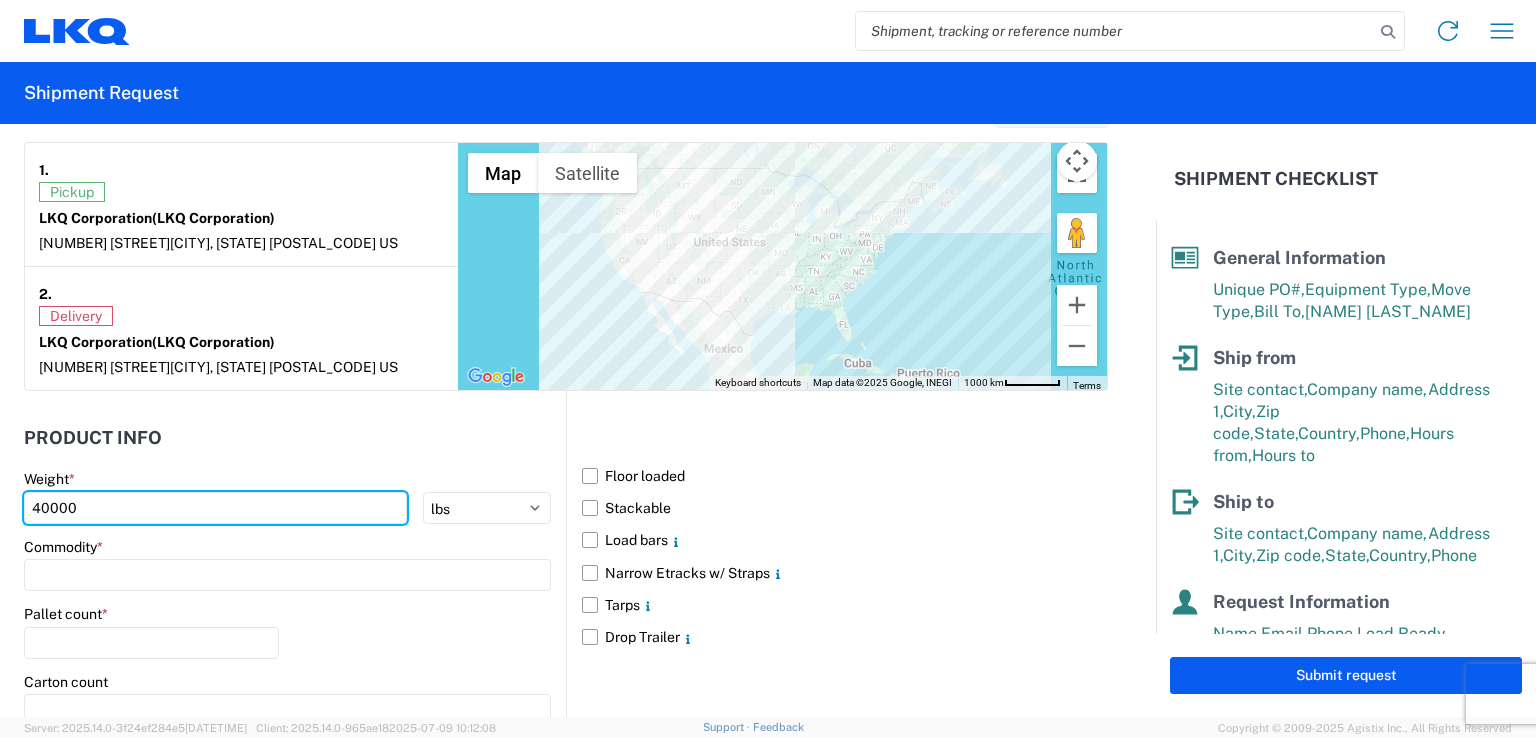 type on "40000" 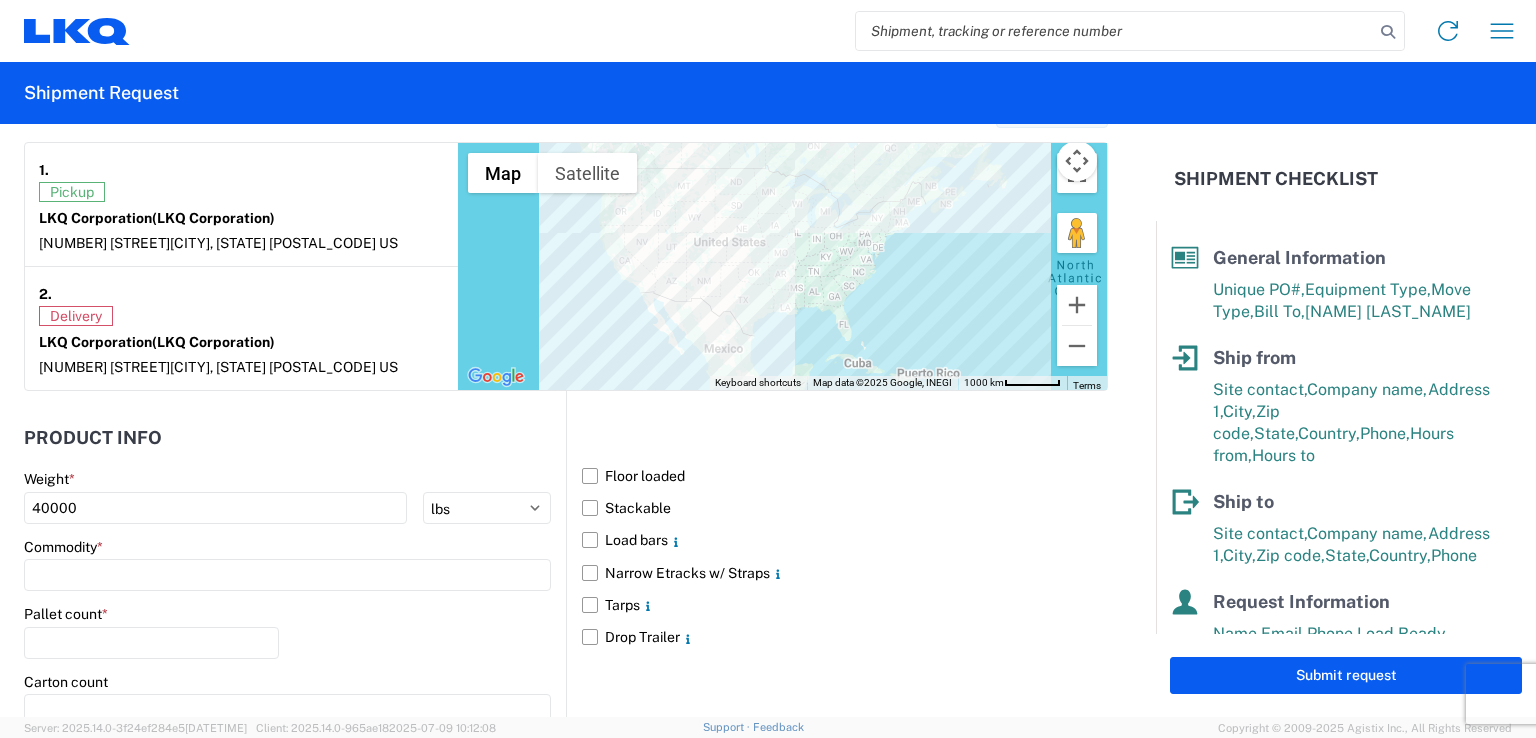 click on "Product Info" 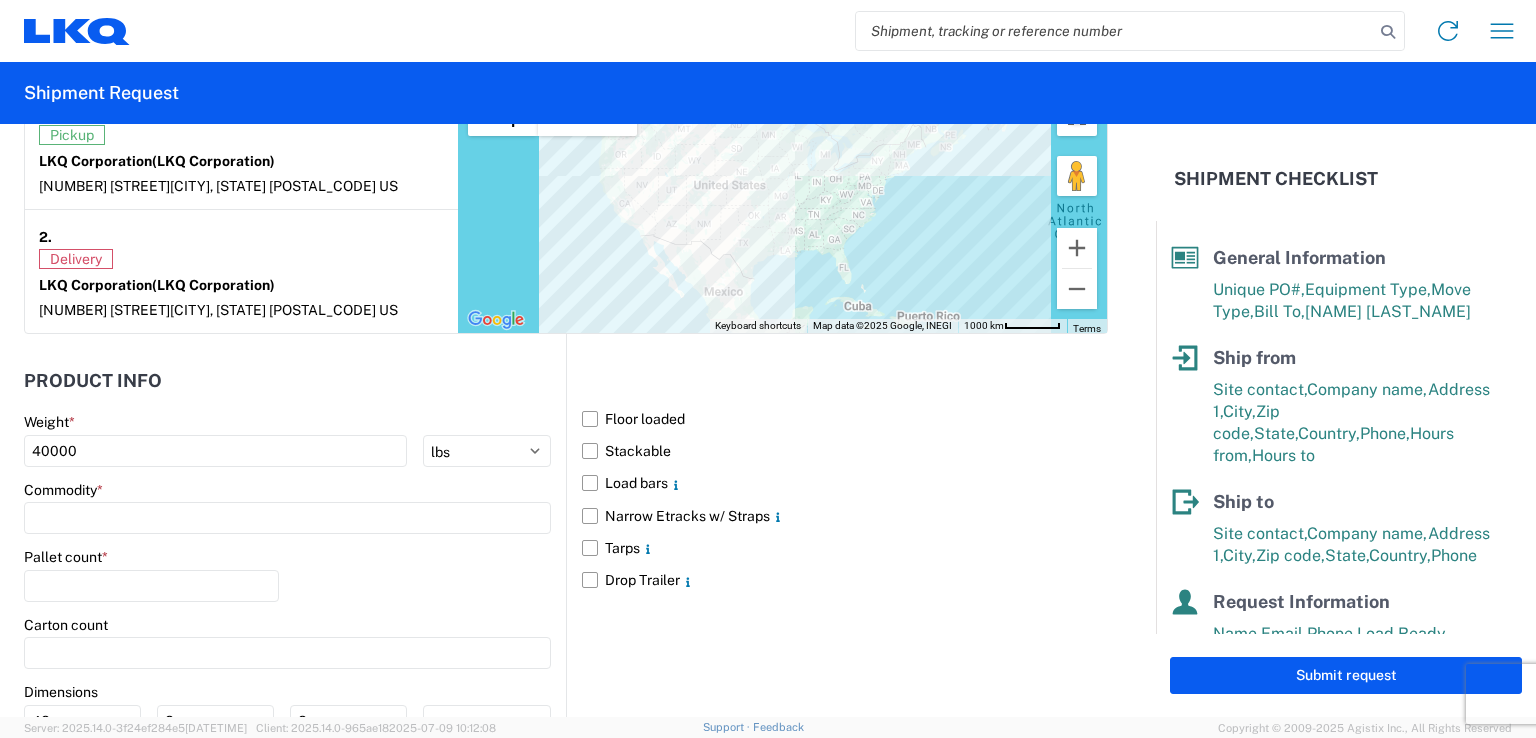 scroll, scrollTop: 1634, scrollLeft: 0, axis: vertical 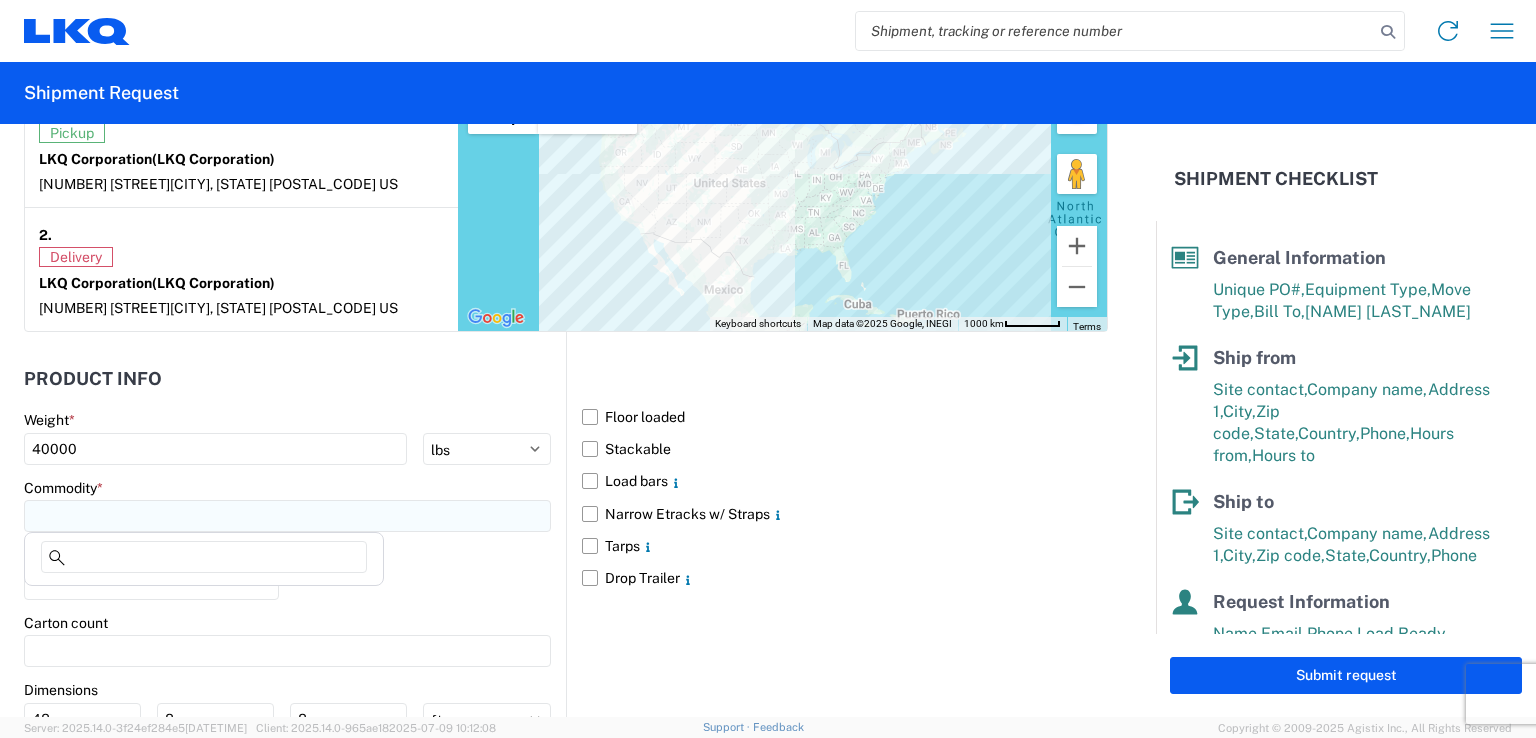 click 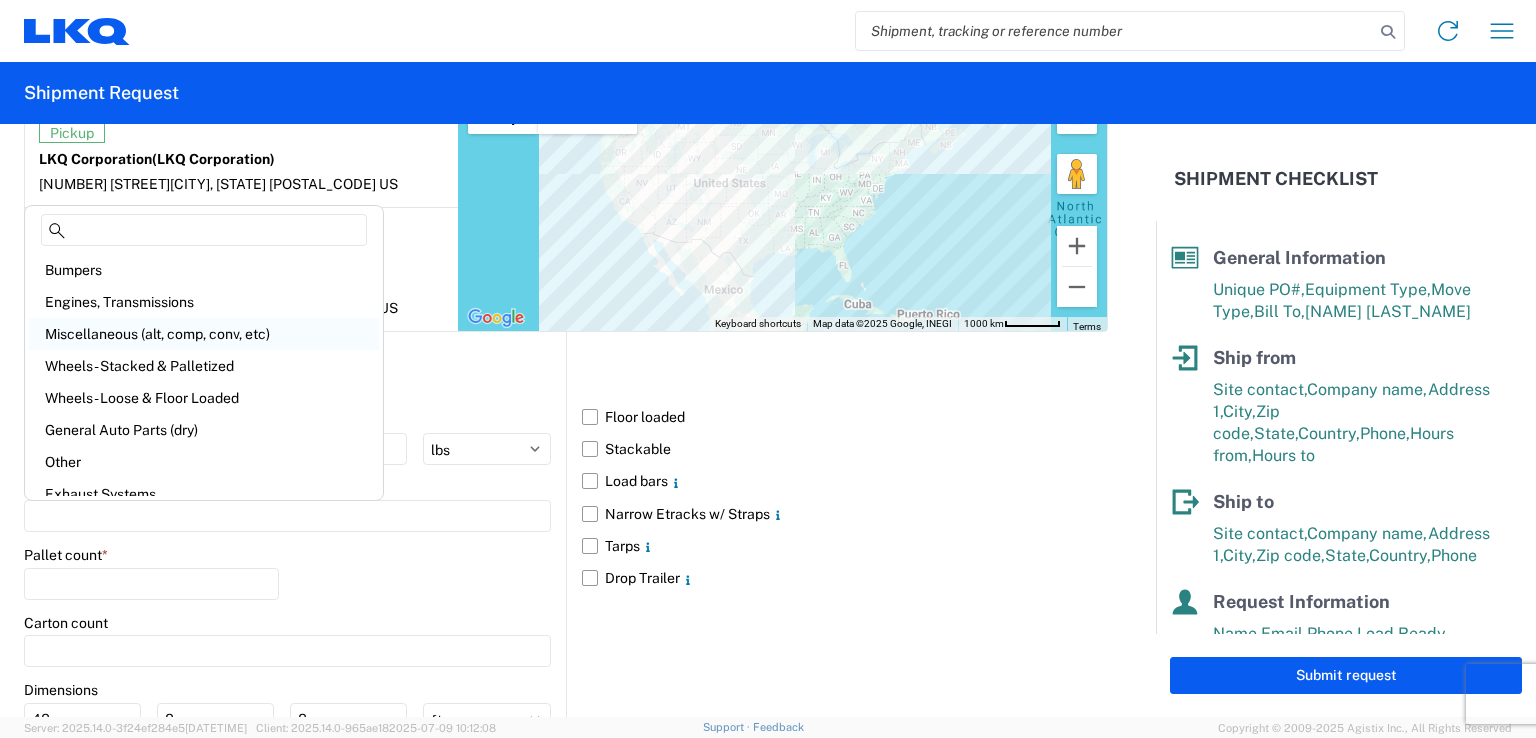 click on "Miscellaneous (alt, comp, conv, etc)" 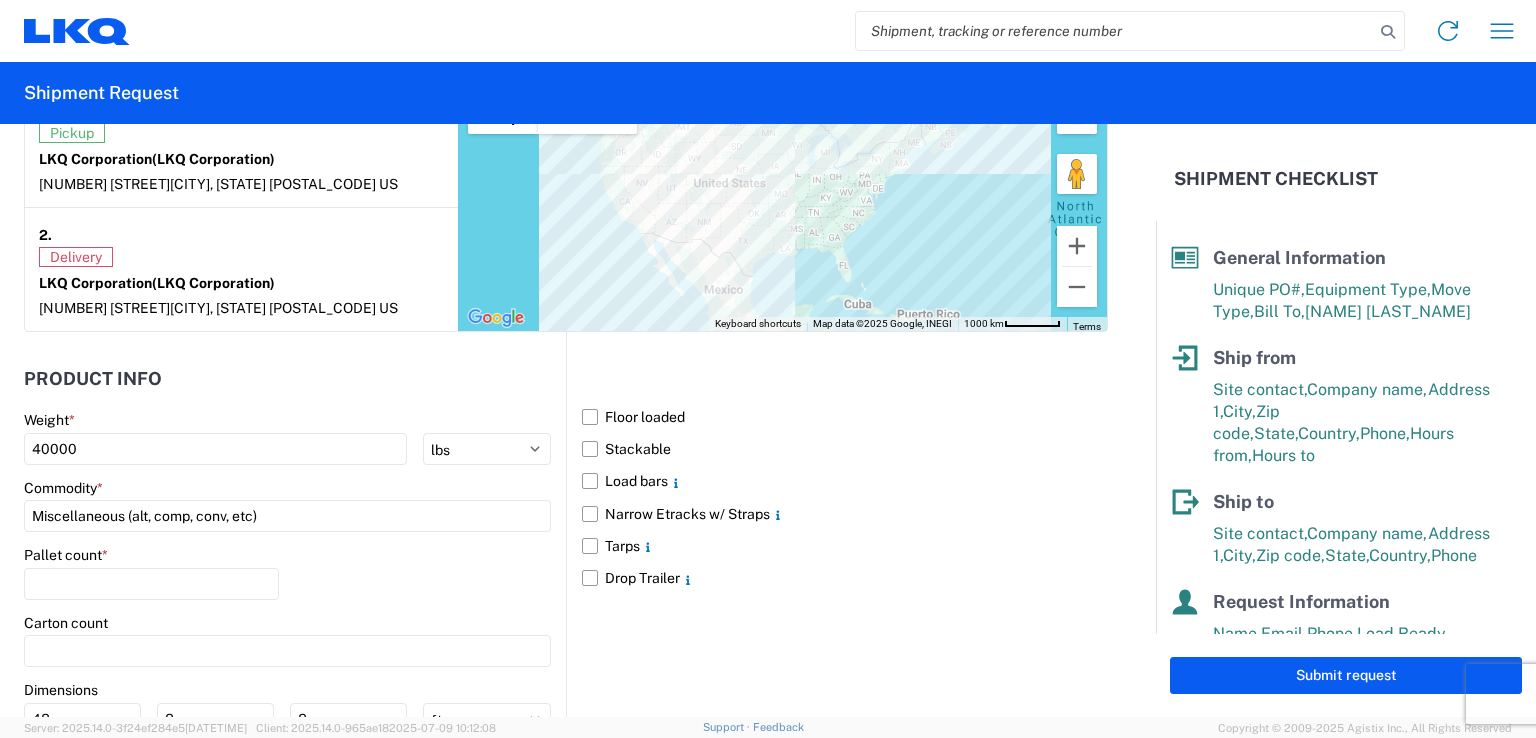 click on "Product Info" 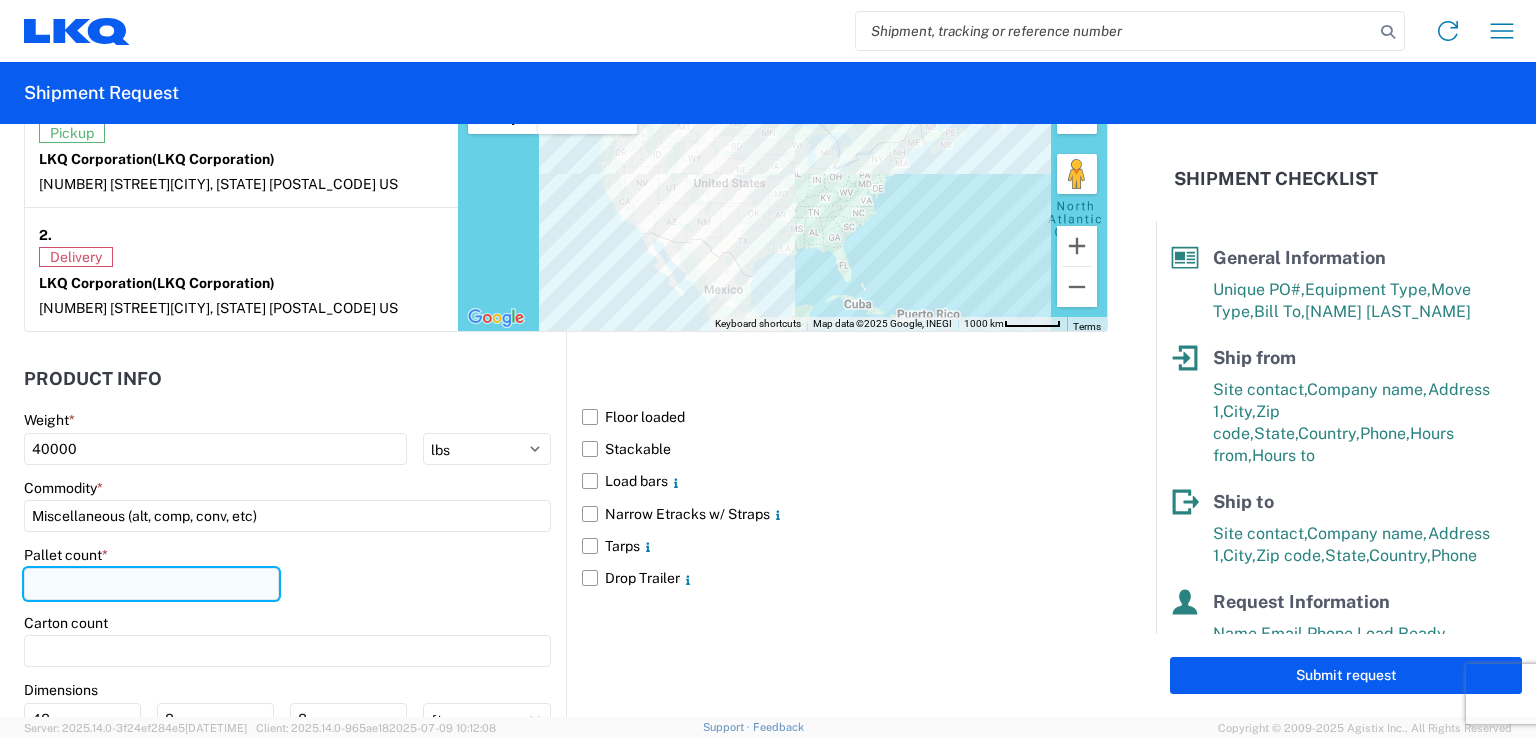 click 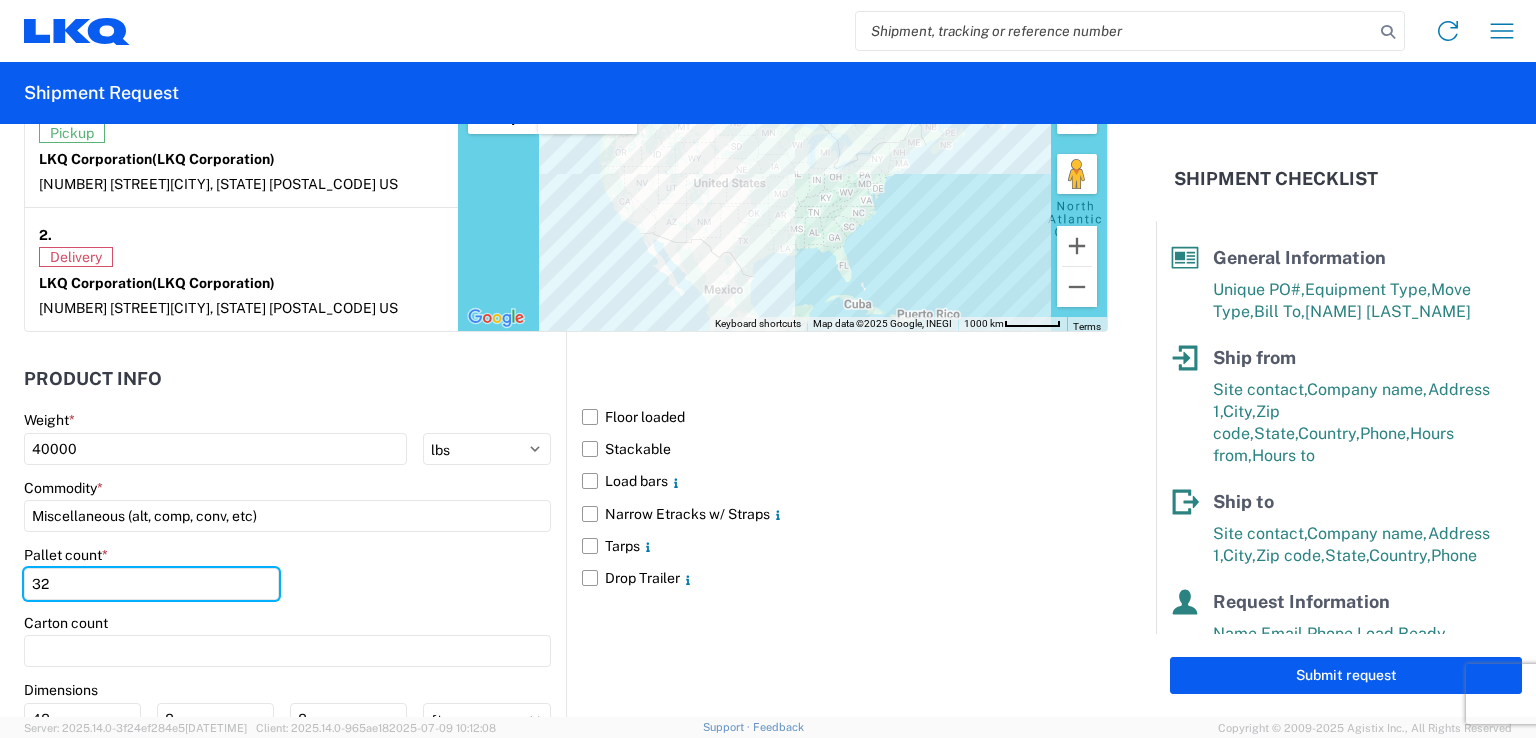 type on "32" 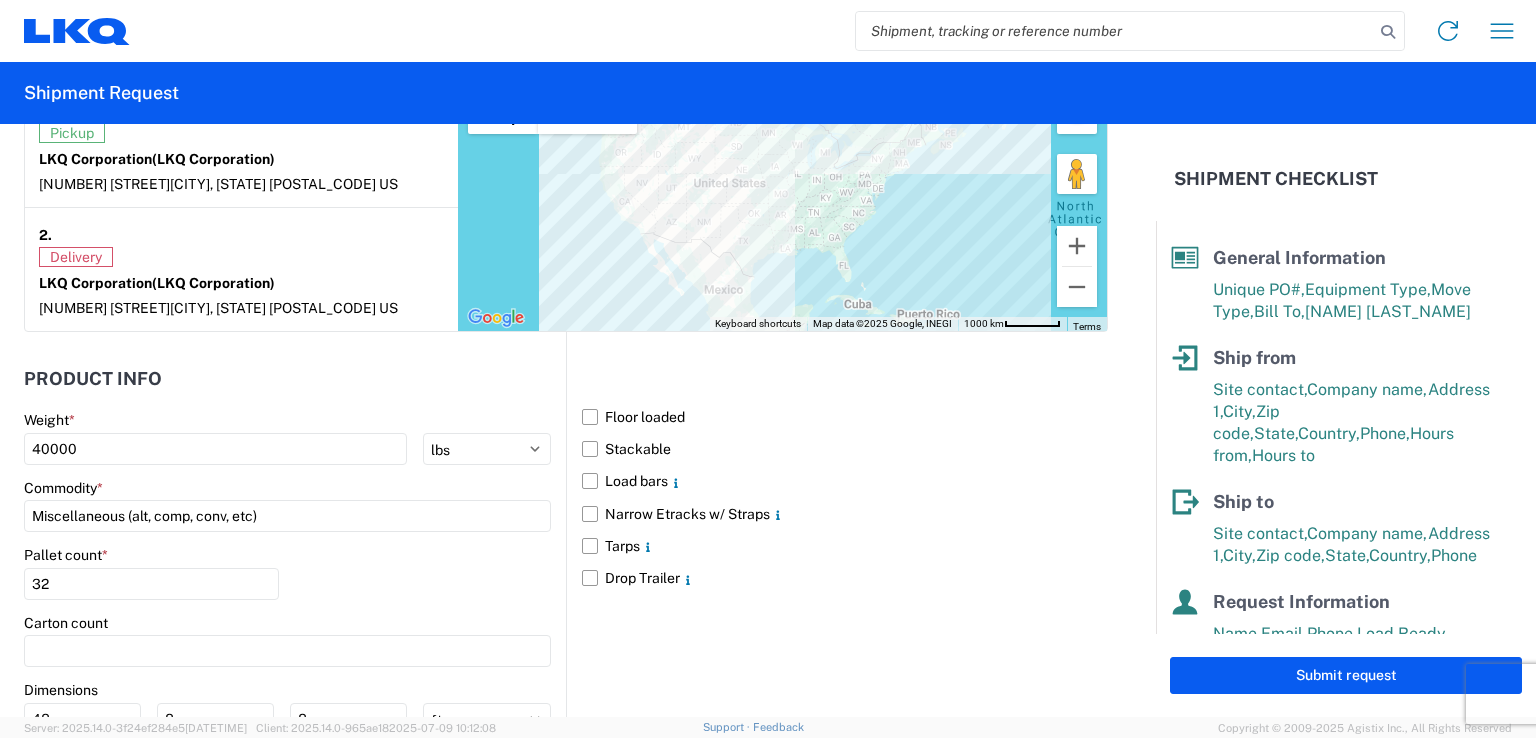 click on "Product Info" 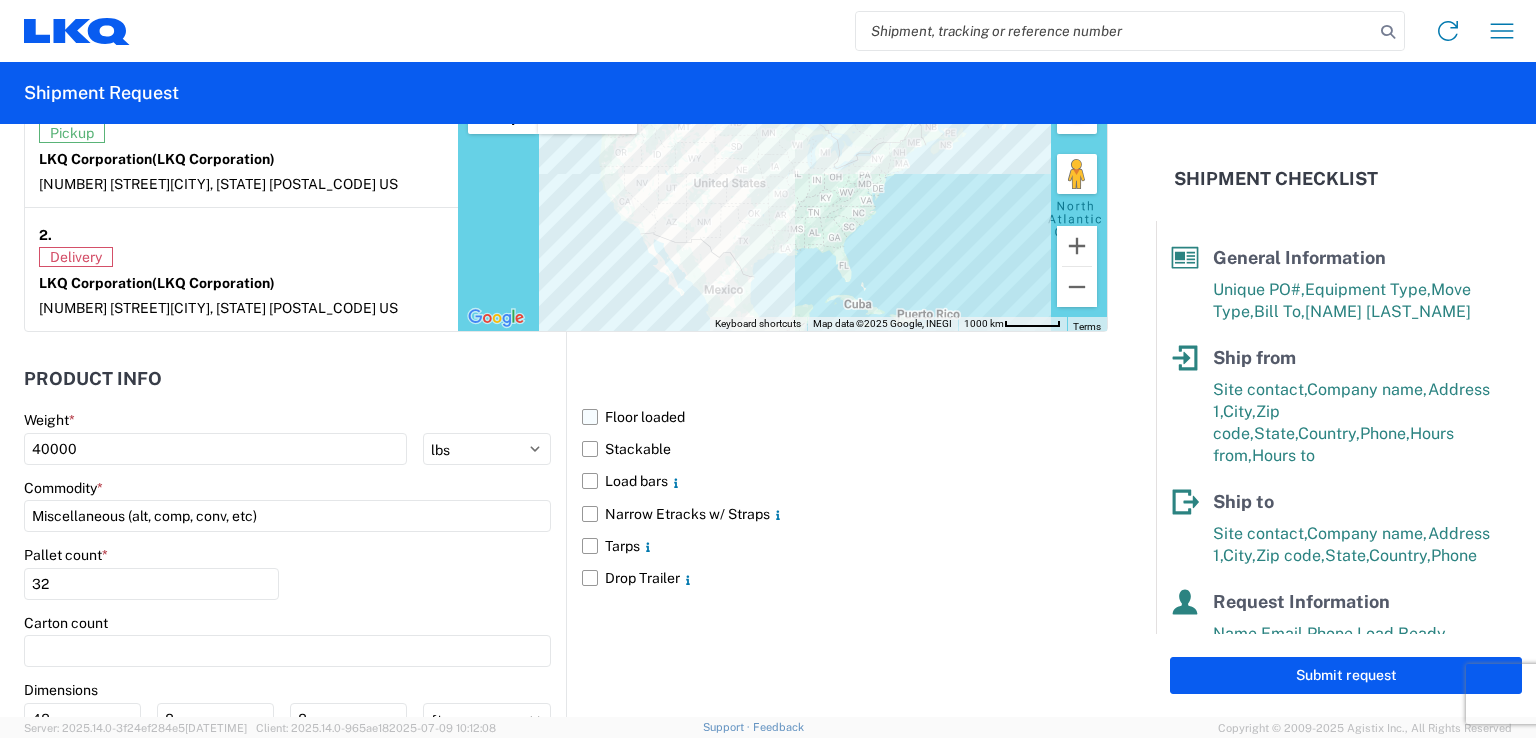 click on "Floor loaded" 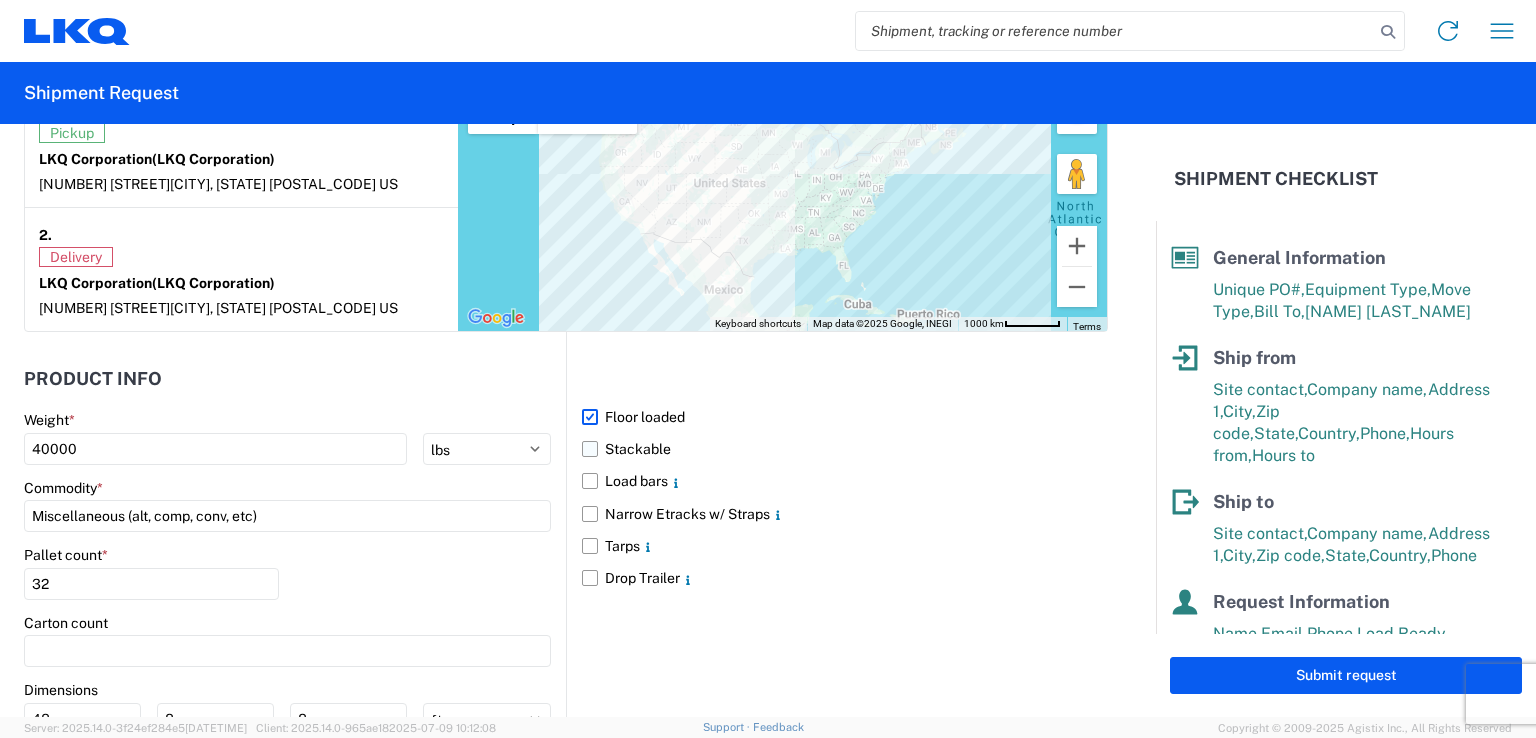 click on "Stackable" 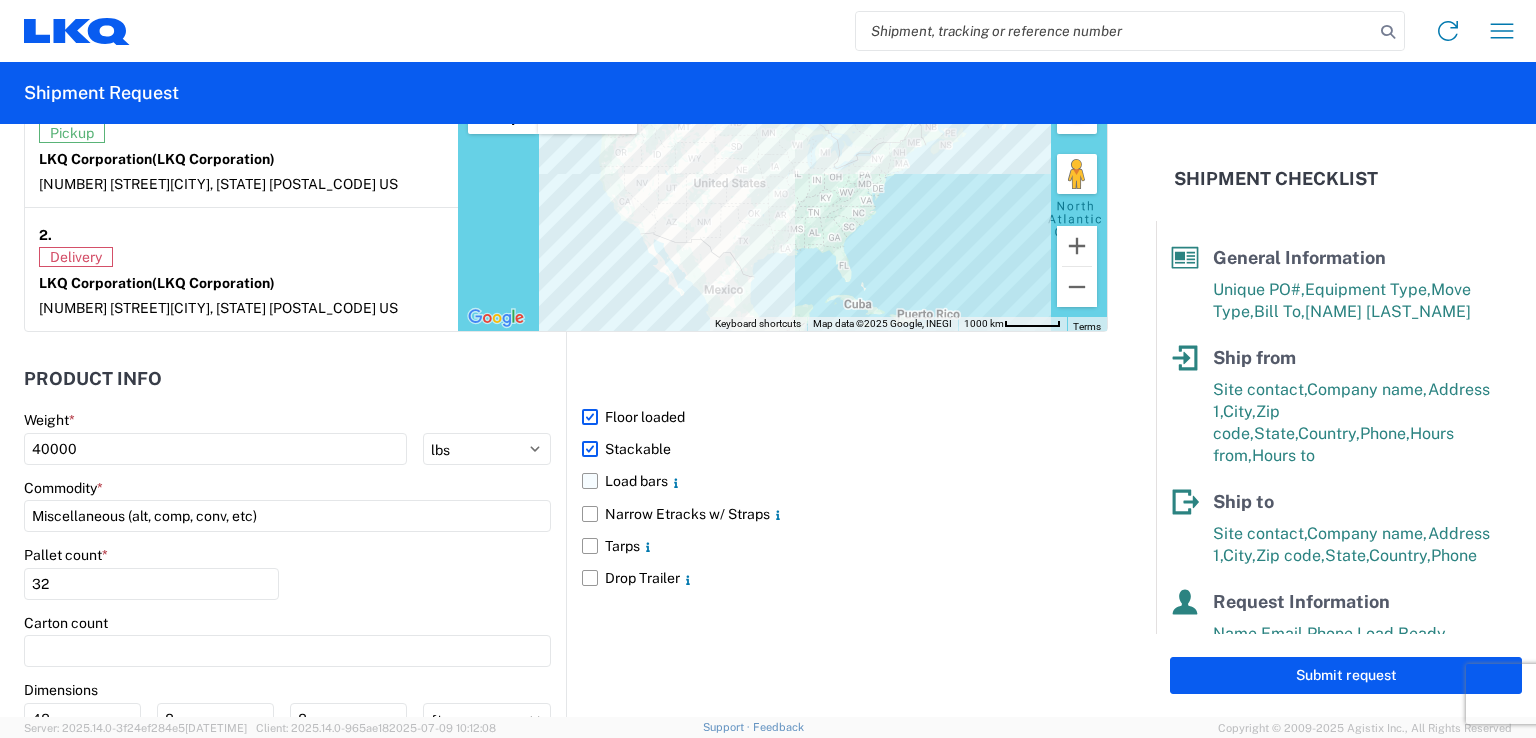 click on "Load bars" 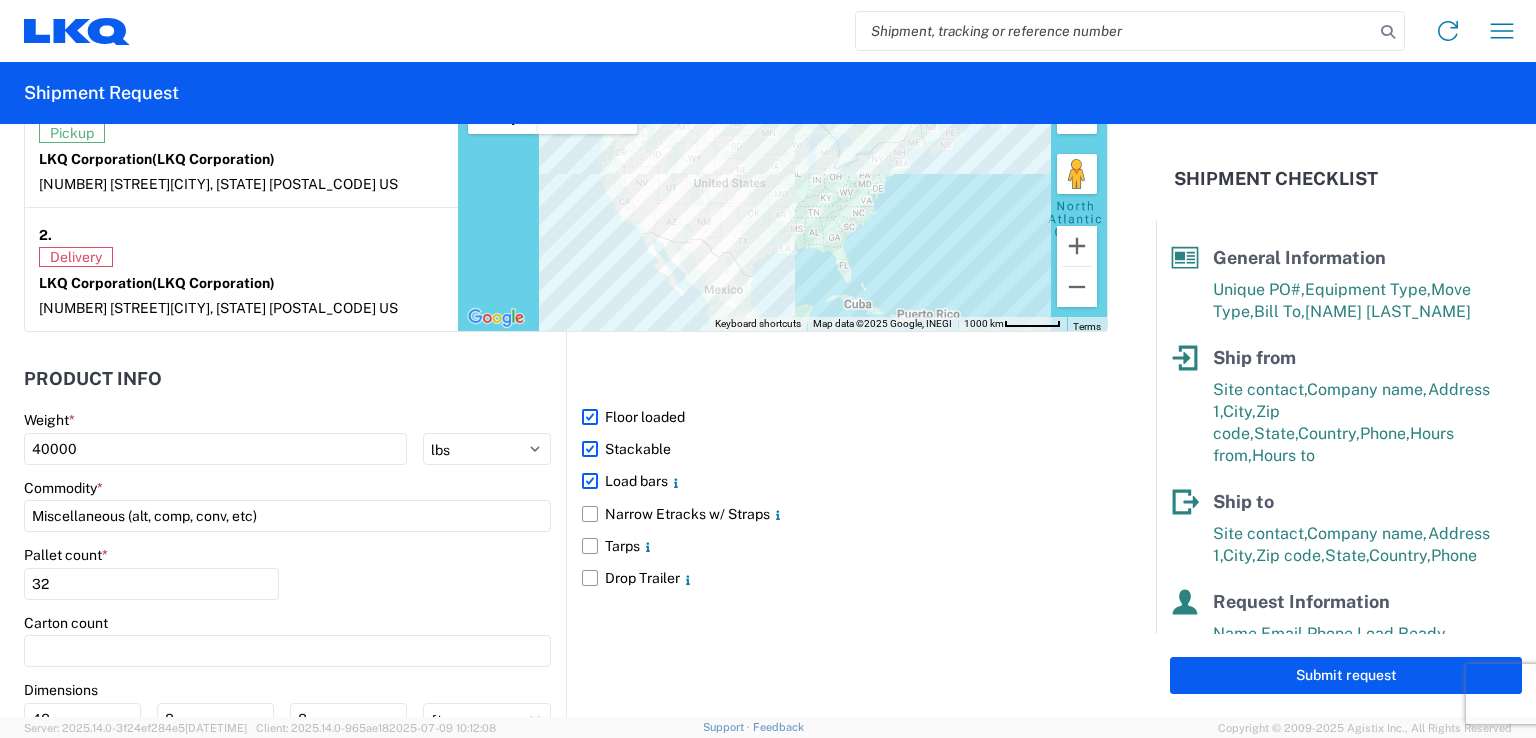 click on "Product Info" 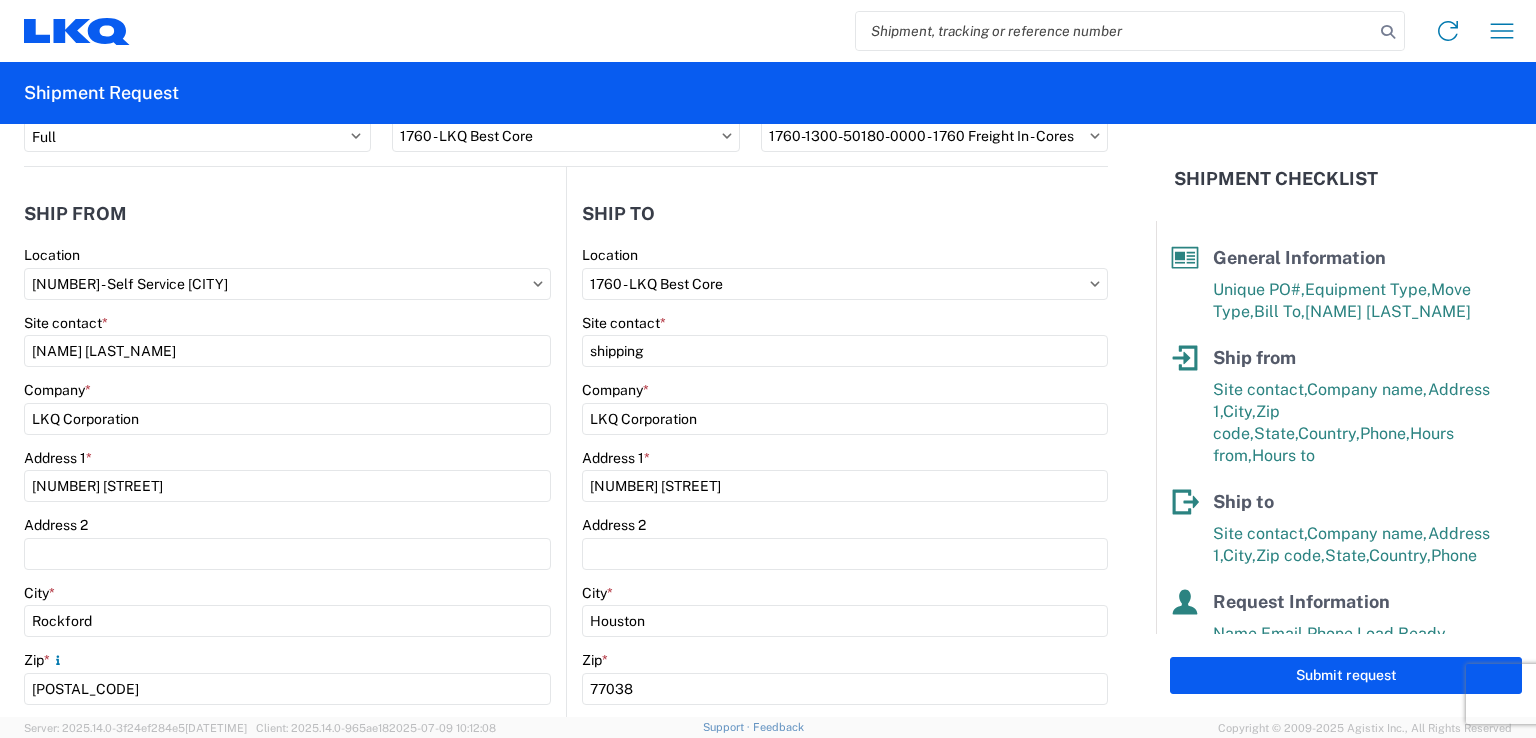 scroll, scrollTop: 175, scrollLeft: 0, axis: vertical 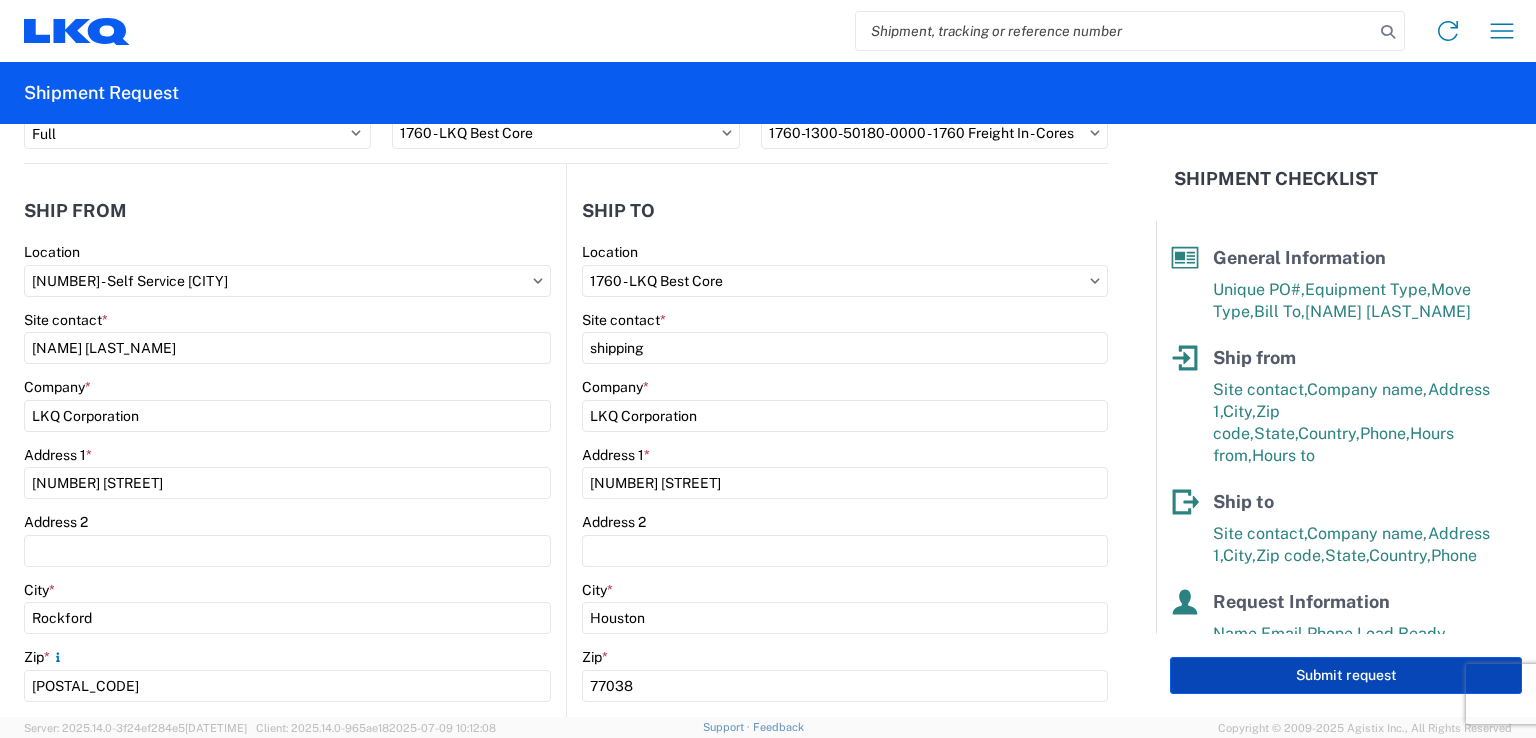 click on "Submit request" 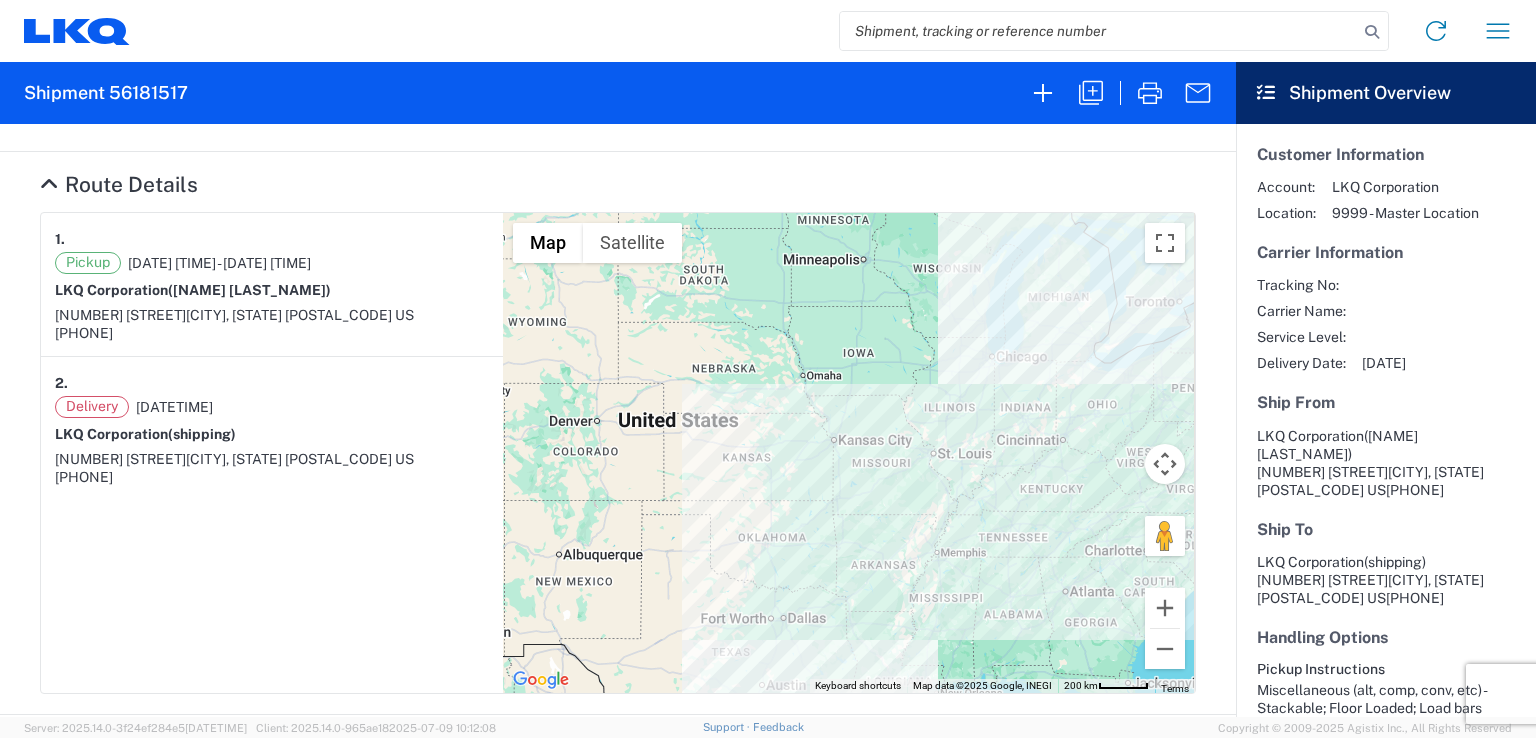 scroll, scrollTop: 164, scrollLeft: 0, axis: vertical 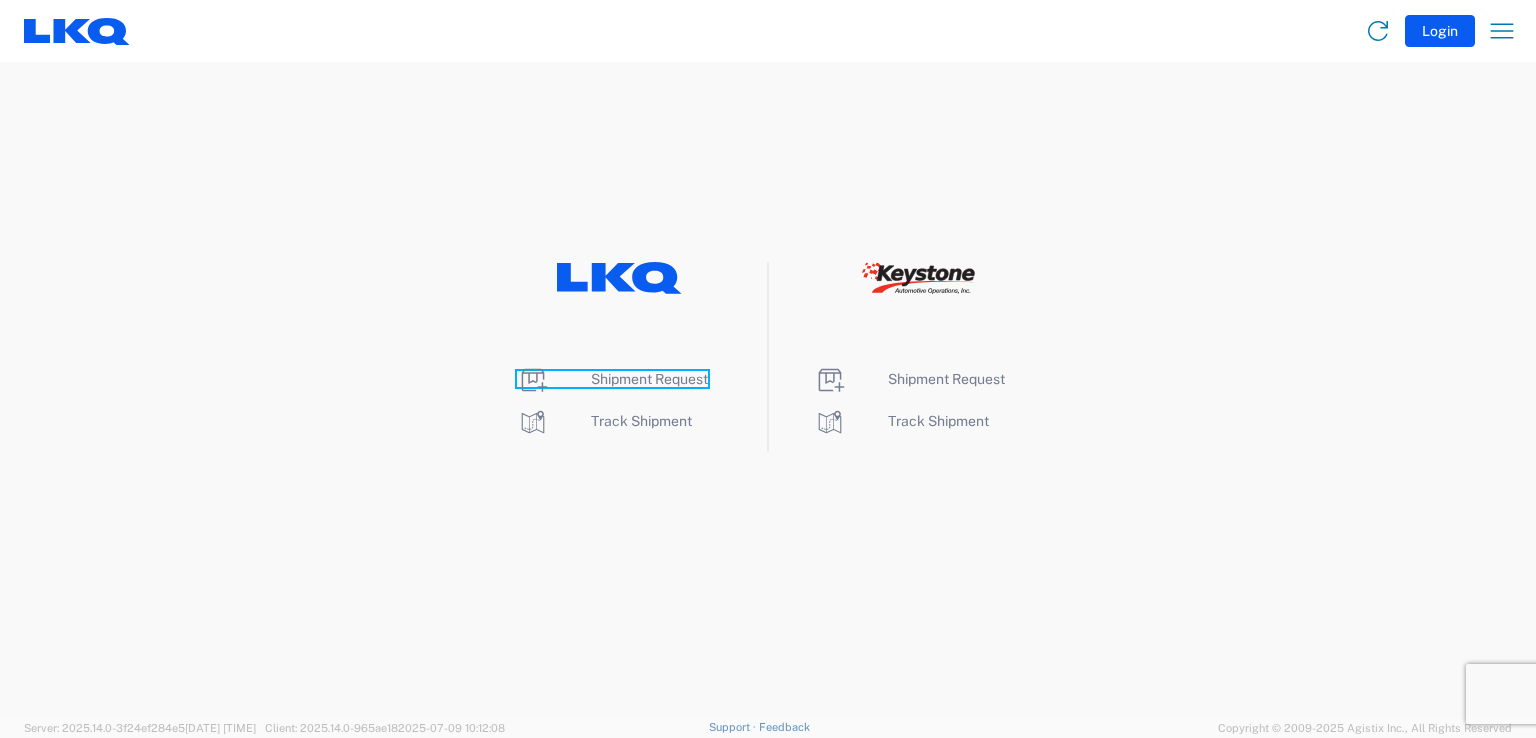 click on "Shipment Request" 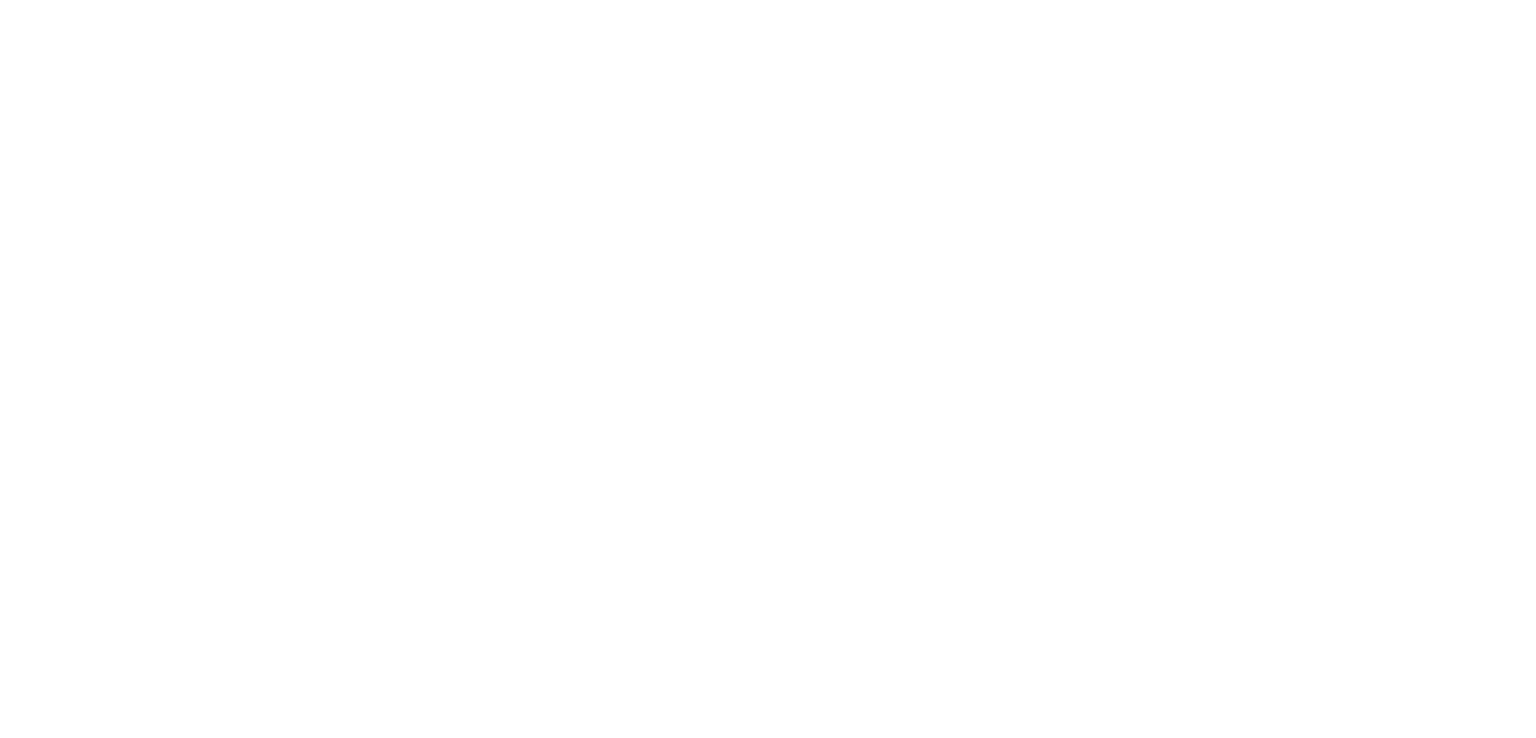 scroll, scrollTop: 0, scrollLeft: 0, axis: both 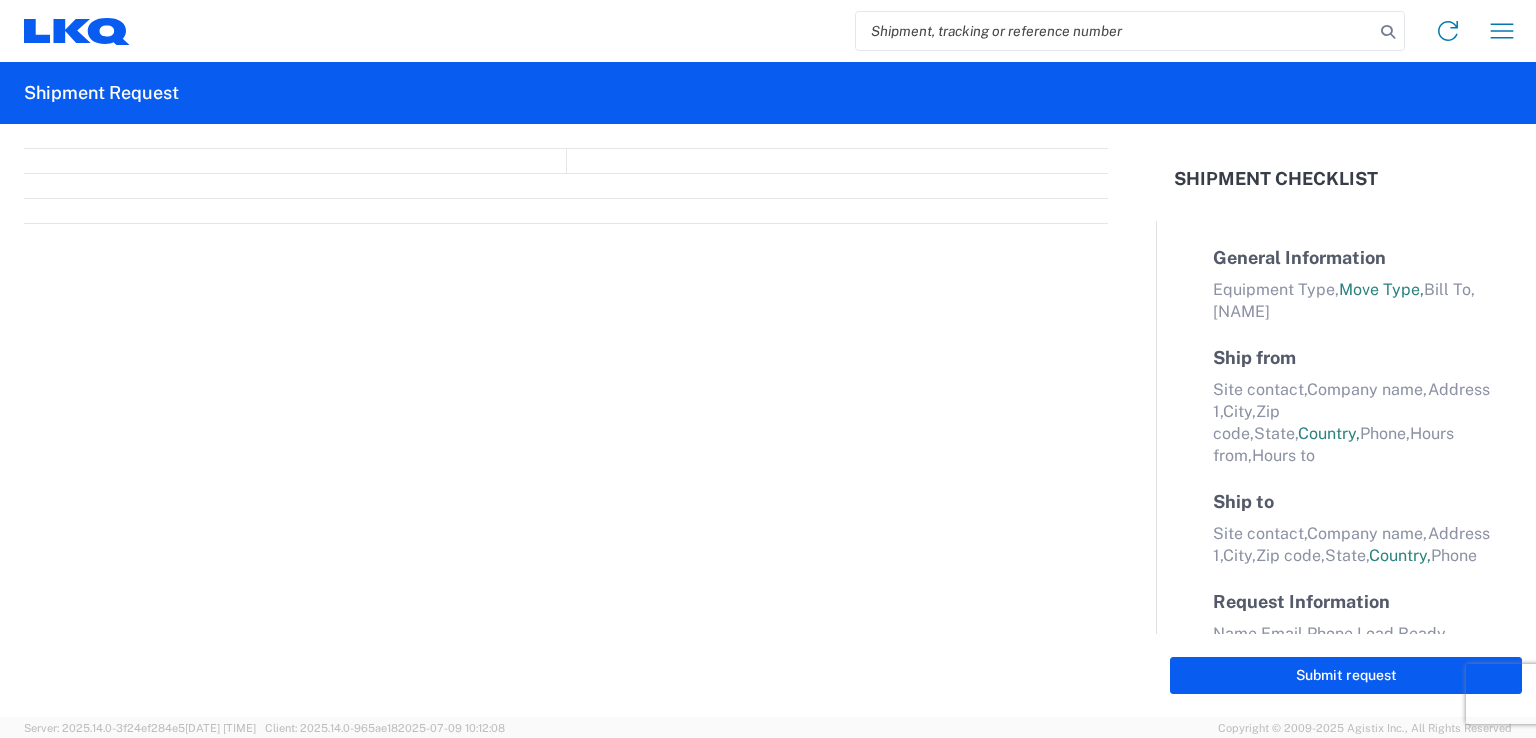 select on "FULL" 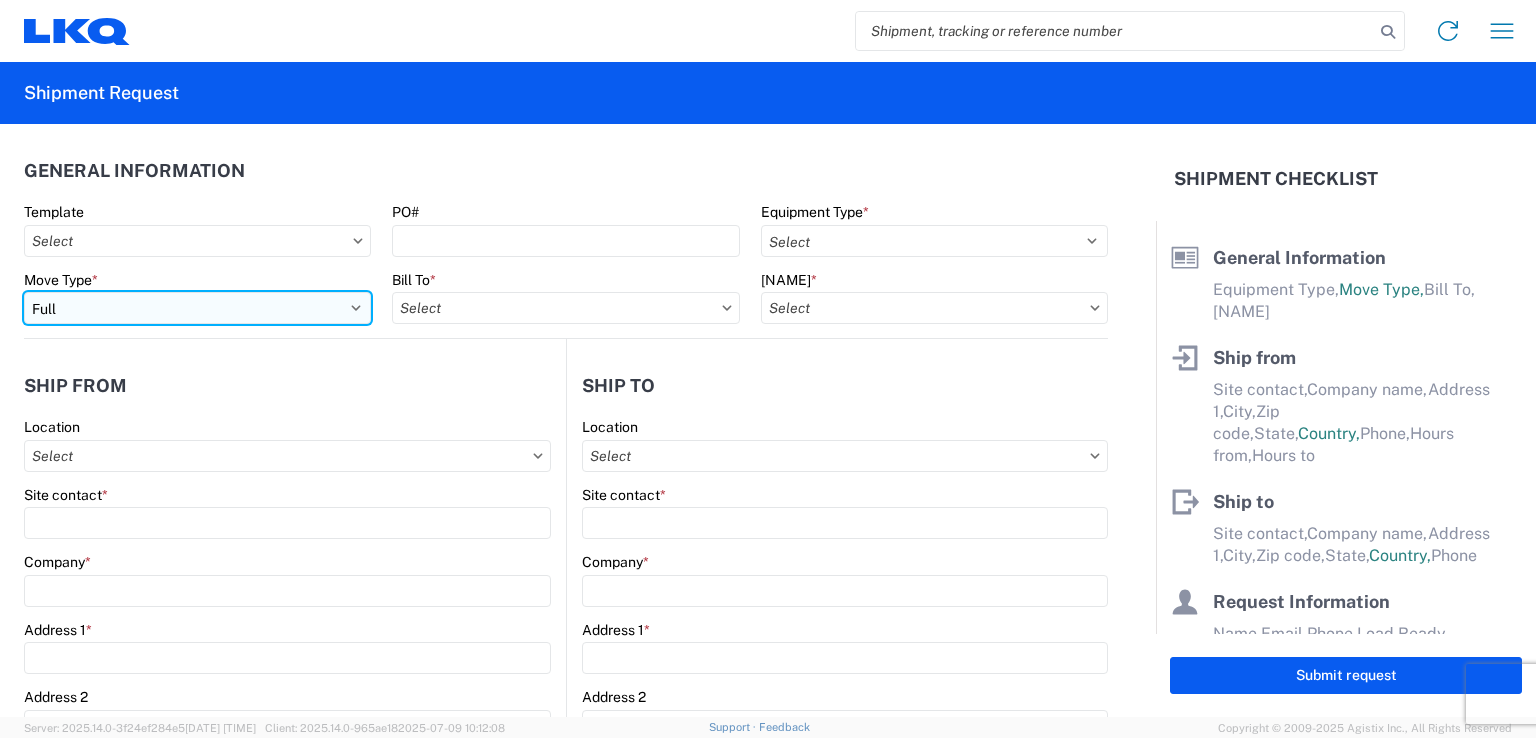 click on "Select Full Partial TL" at bounding box center [197, 308] 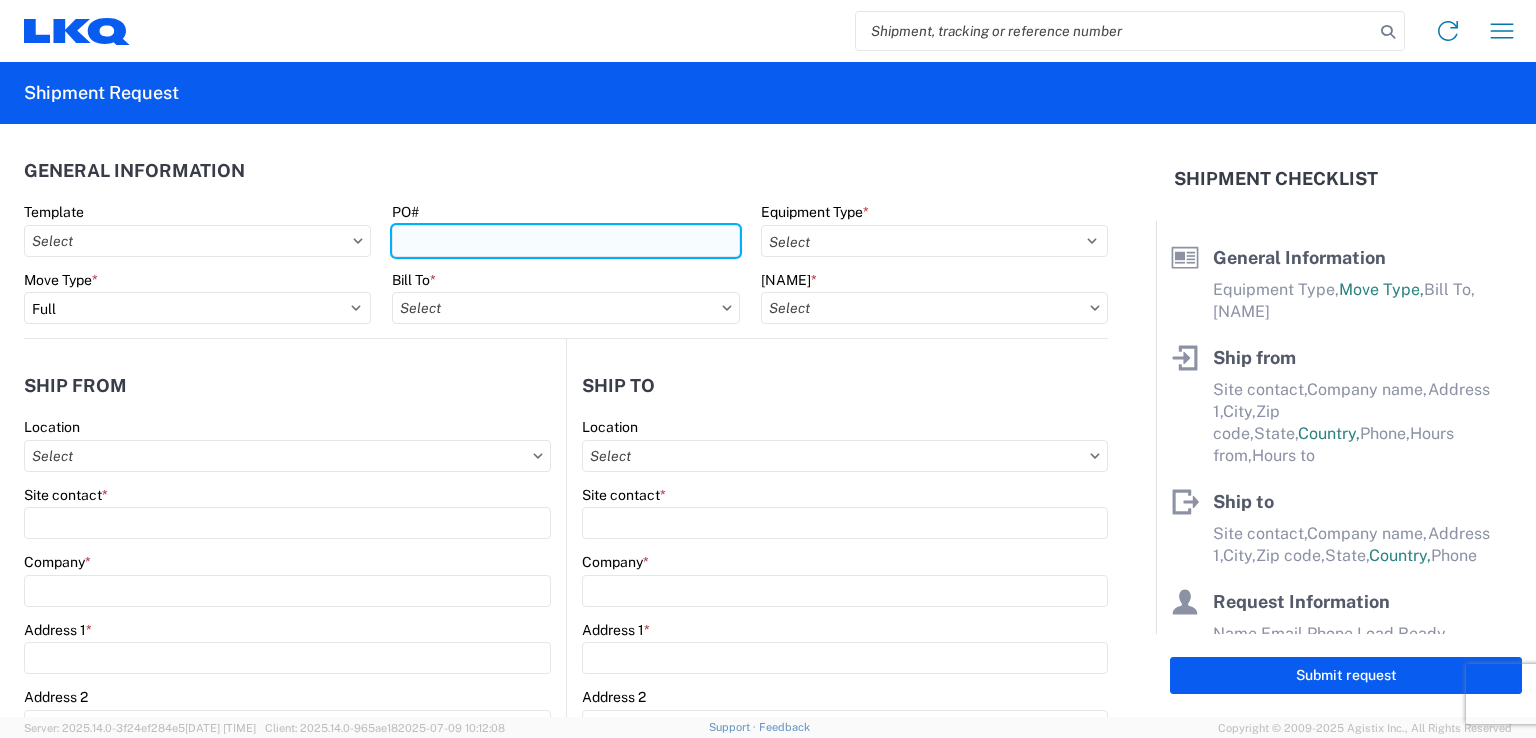 click on "PO#" at bounding box center (565, 241) 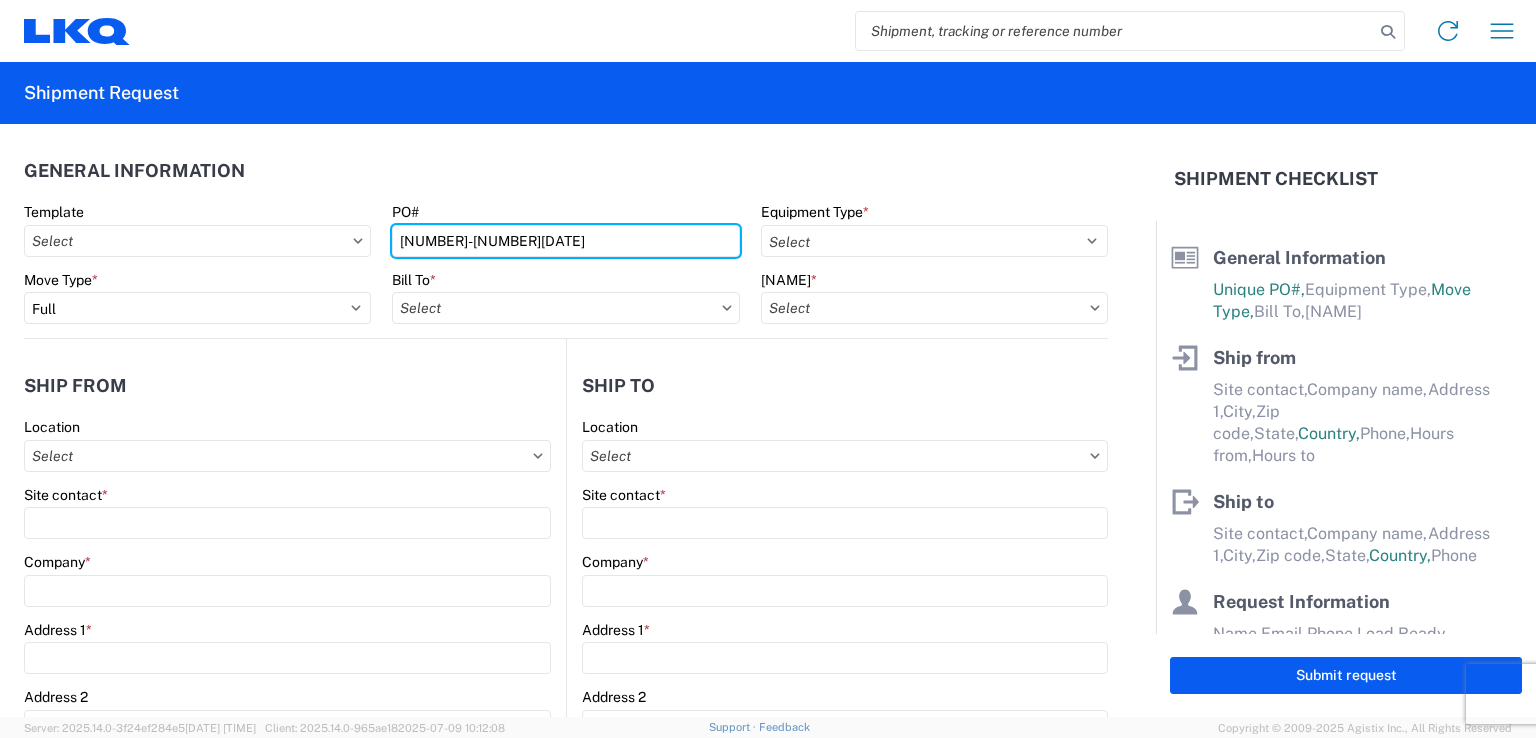type on "1256-7142025" 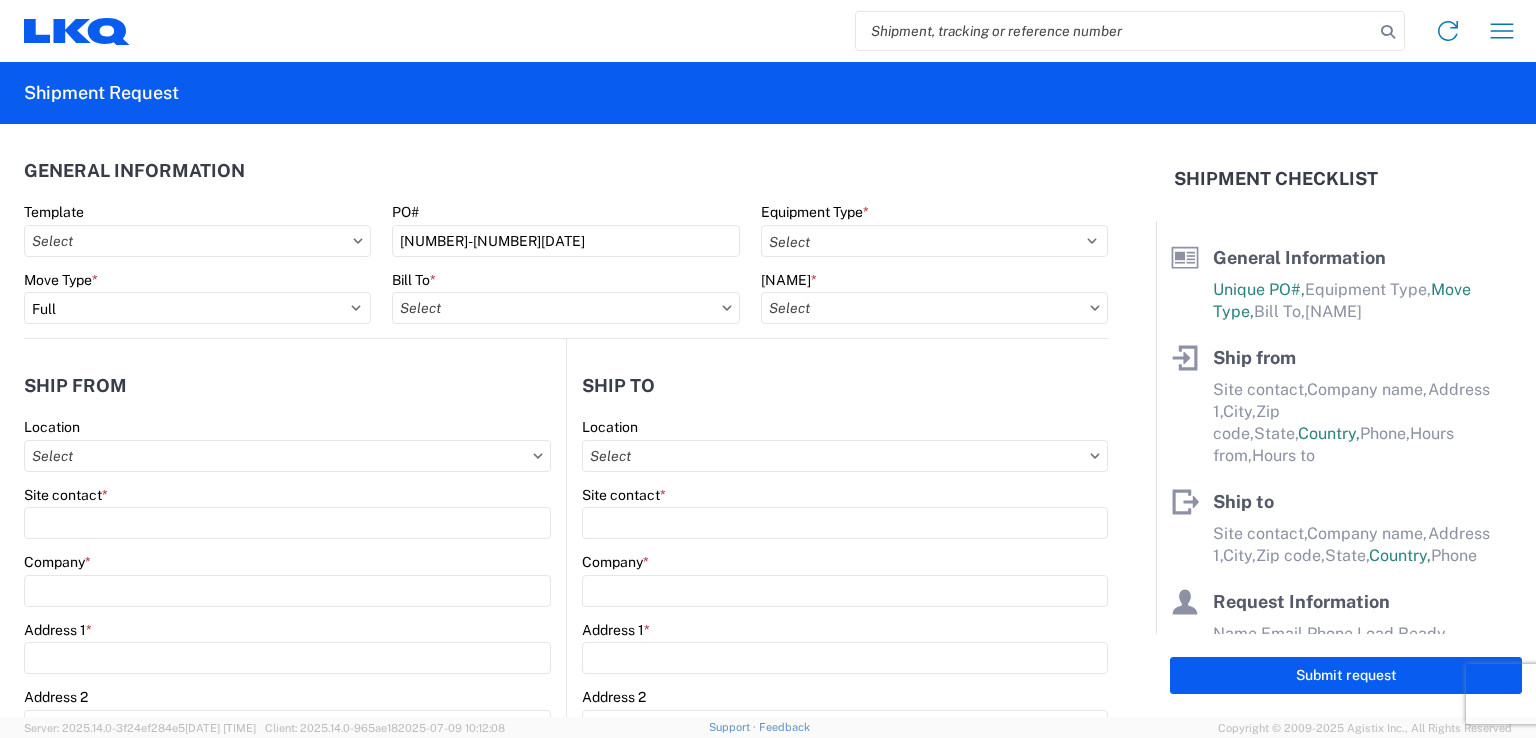 click on "General Information" 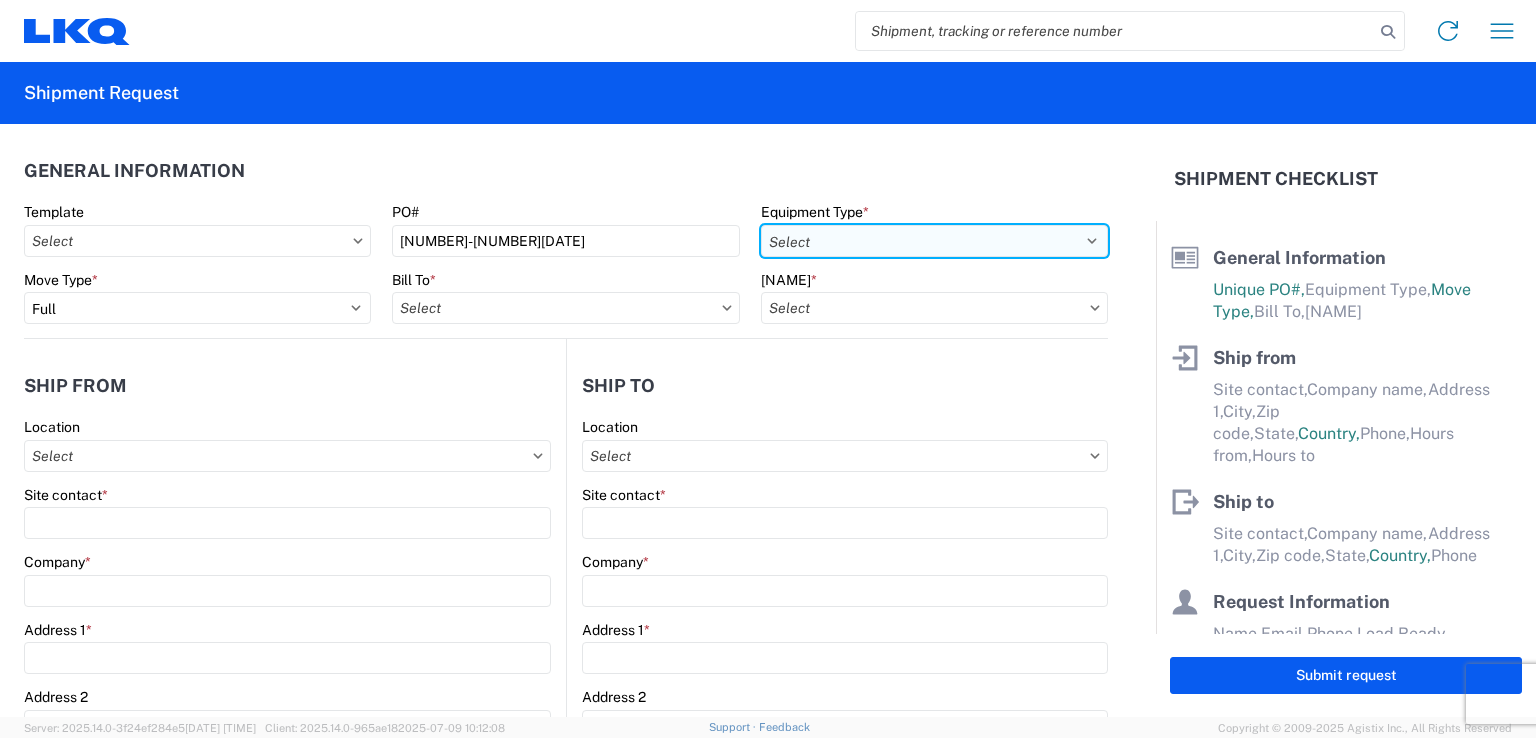 click on "Select 53’ Dry Van Flatbed Dropdeck (van) Lowboy (flatbed) Rail" at bounding box center (934, 241) 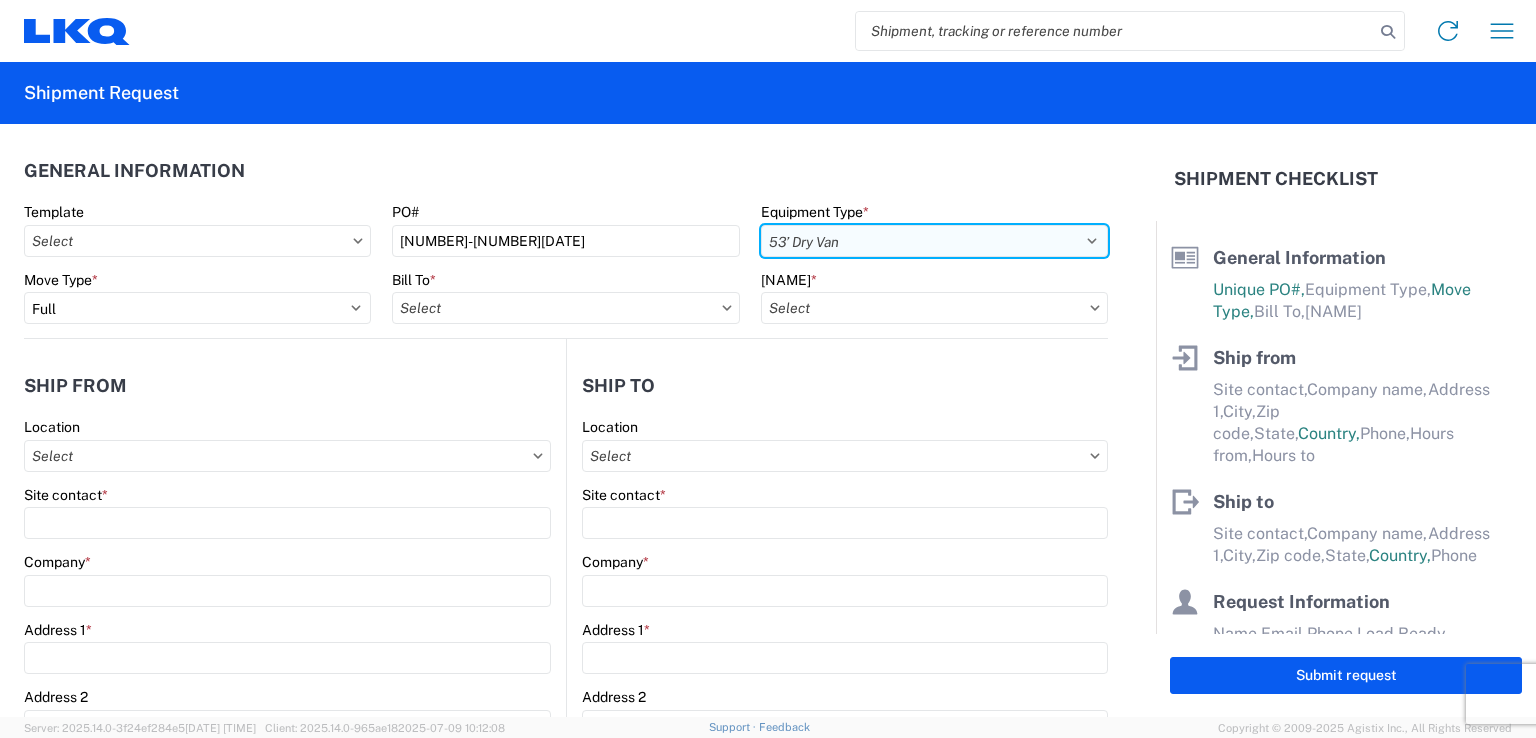click on "Select 53’ Dry Van Flatbed Dropdeck (van) Lowboy (flatbed) Rail" at bounding box center (934, 241) 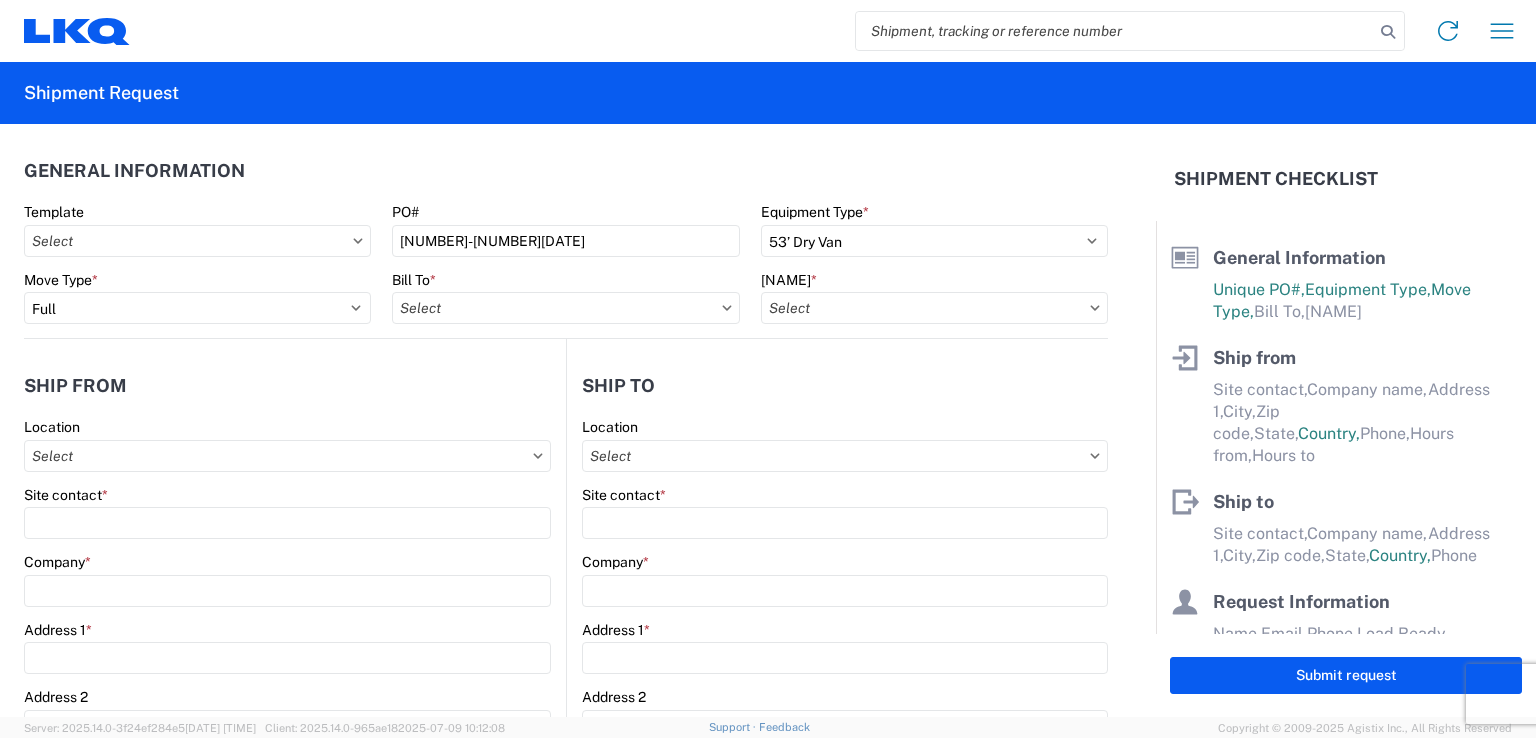 click on "General Information   Template   PO#  1256-7142025  Equipment Type  * Select 53’ Dry Van Flatbed Dropdeck (van) Lowboy (flatbed) Rail  Move Type  * Select Full Partial TL  Bill To  *  Bill Code  *" 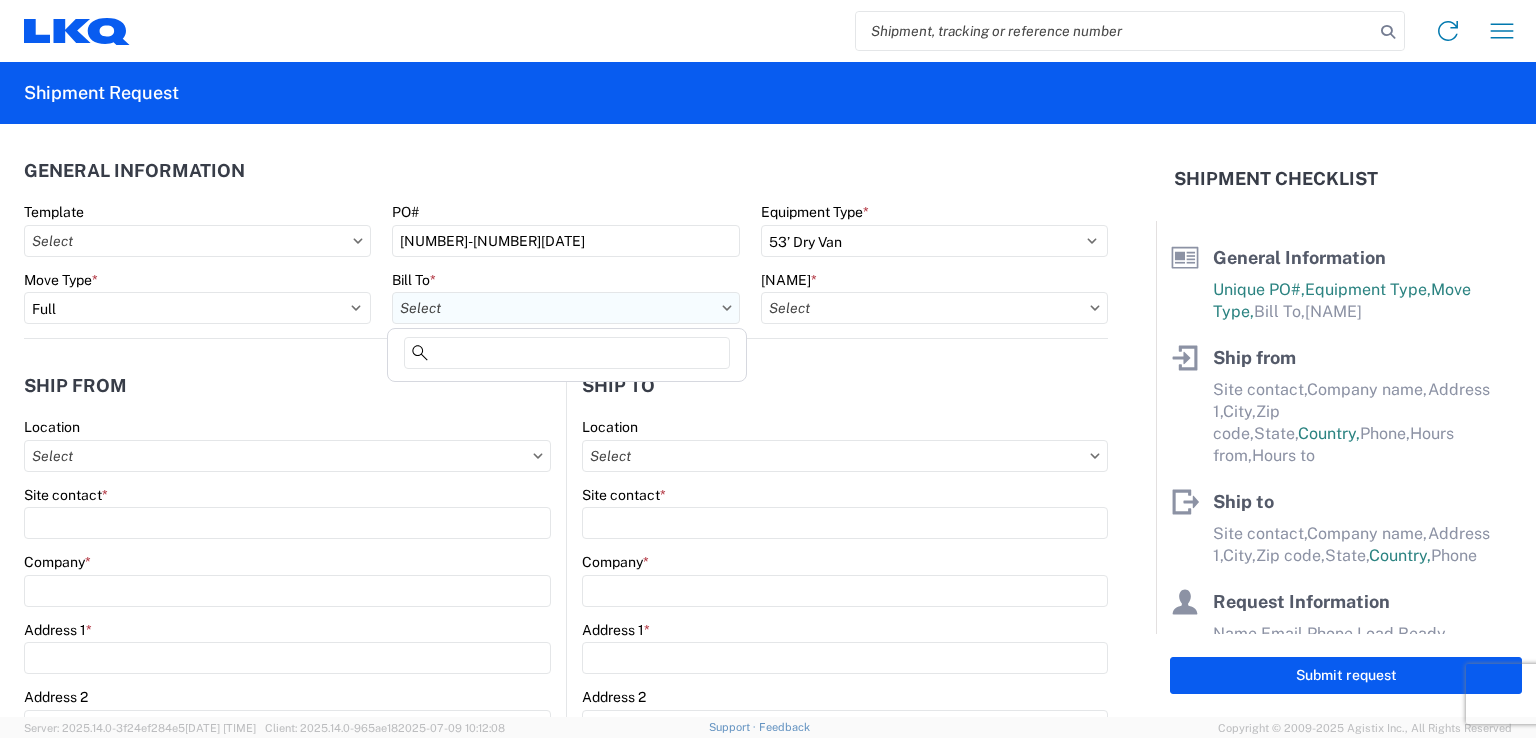 click on "Bill To  *" at bounding box center [565, 308] 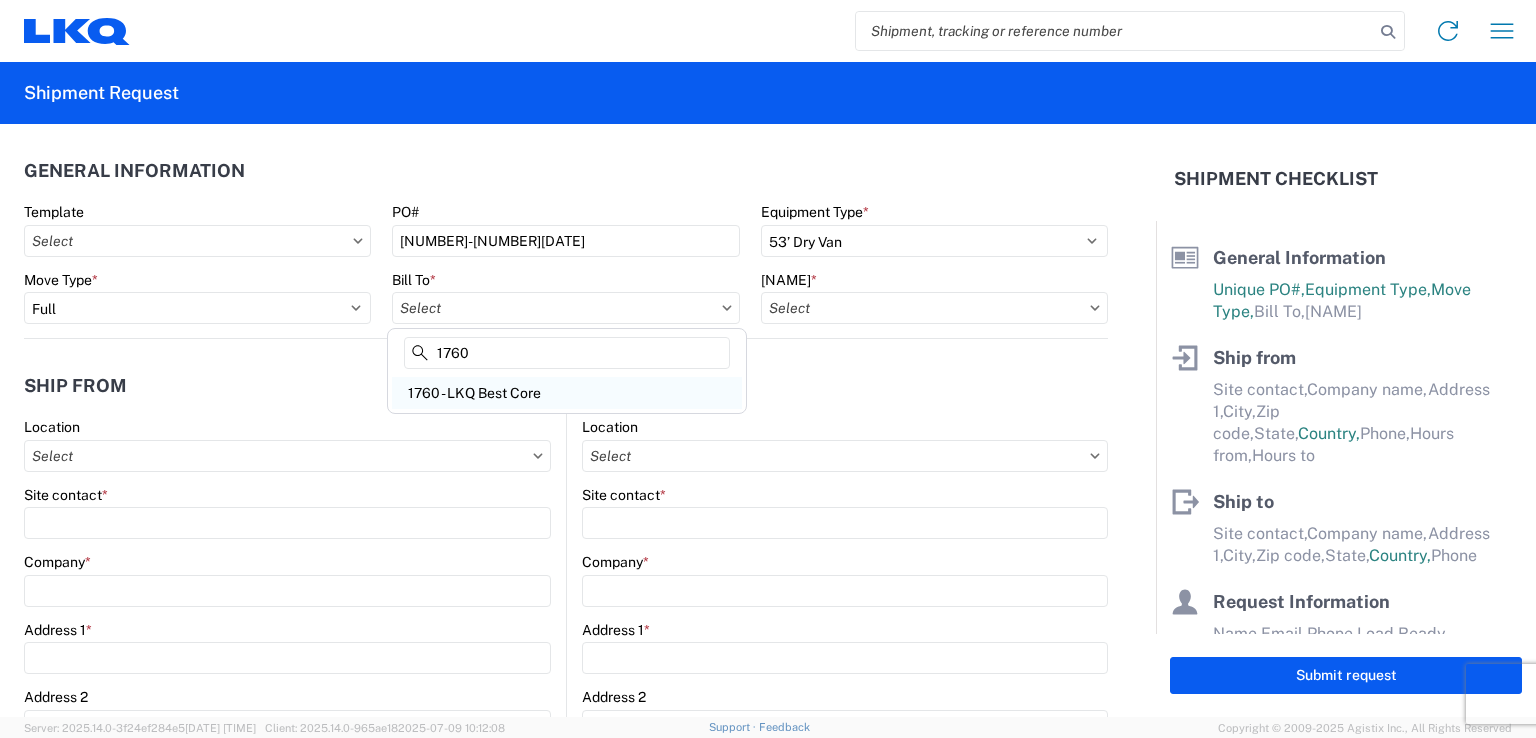 type on "1760" 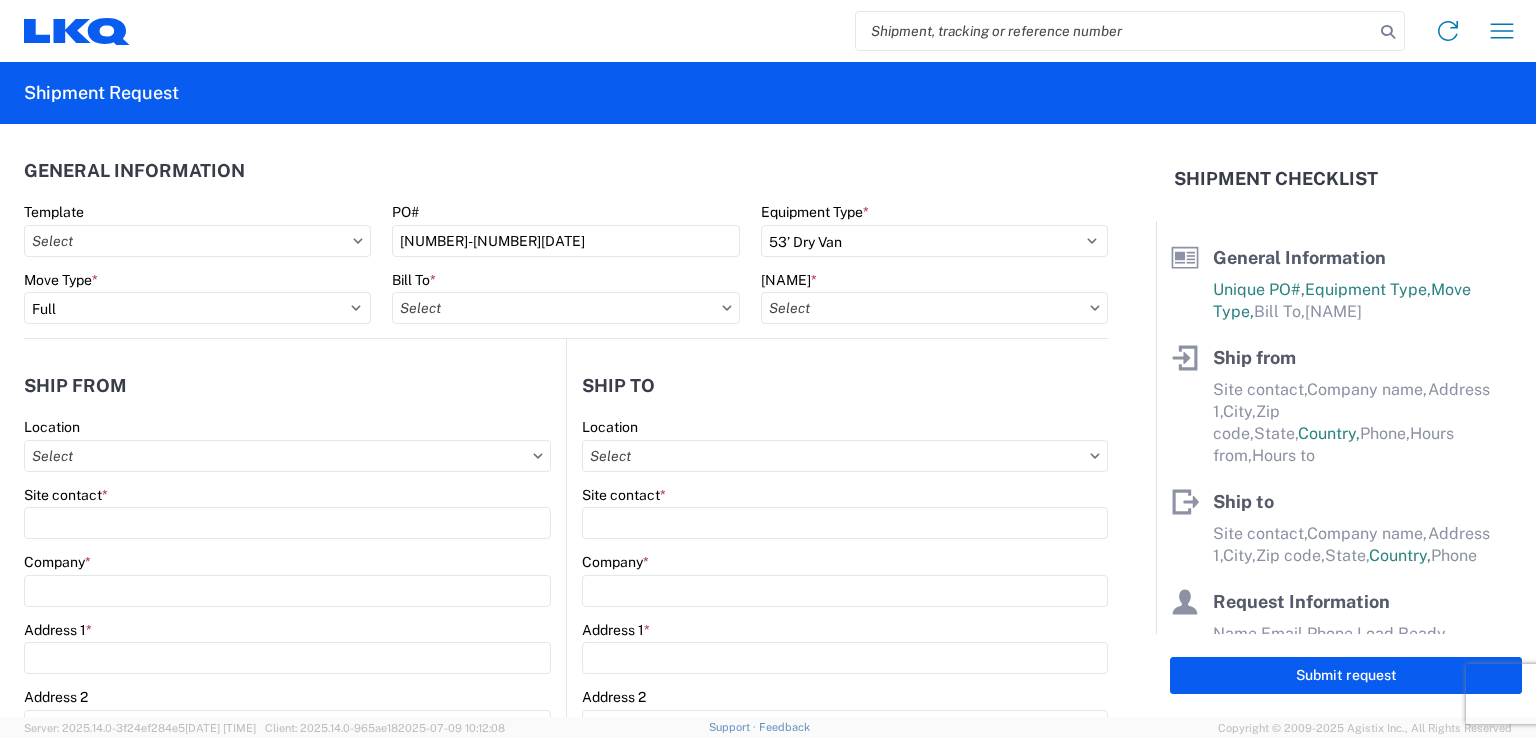 type on "1760 - LKQ Best Core" 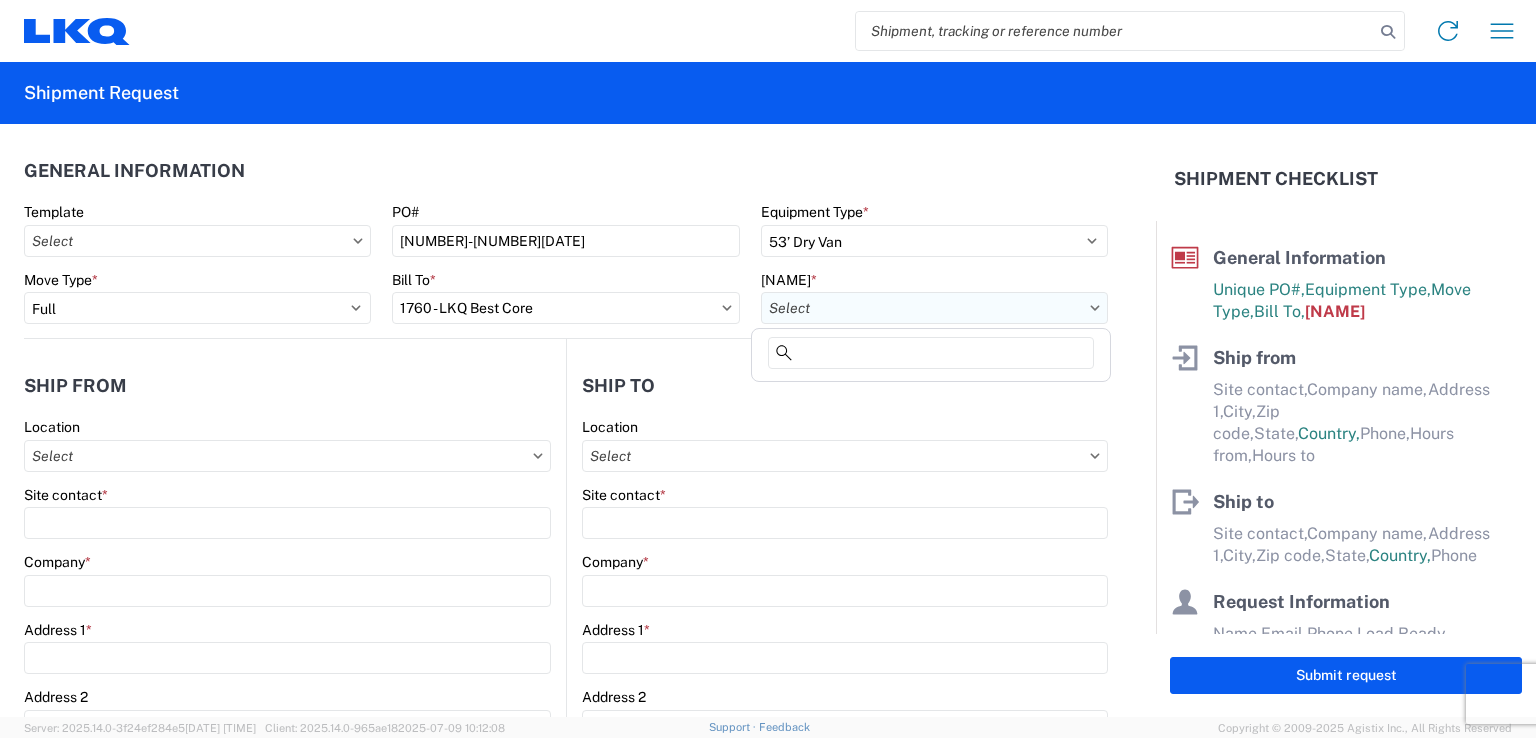 click on "Bill Code  *" at bounding box center [934, 308] 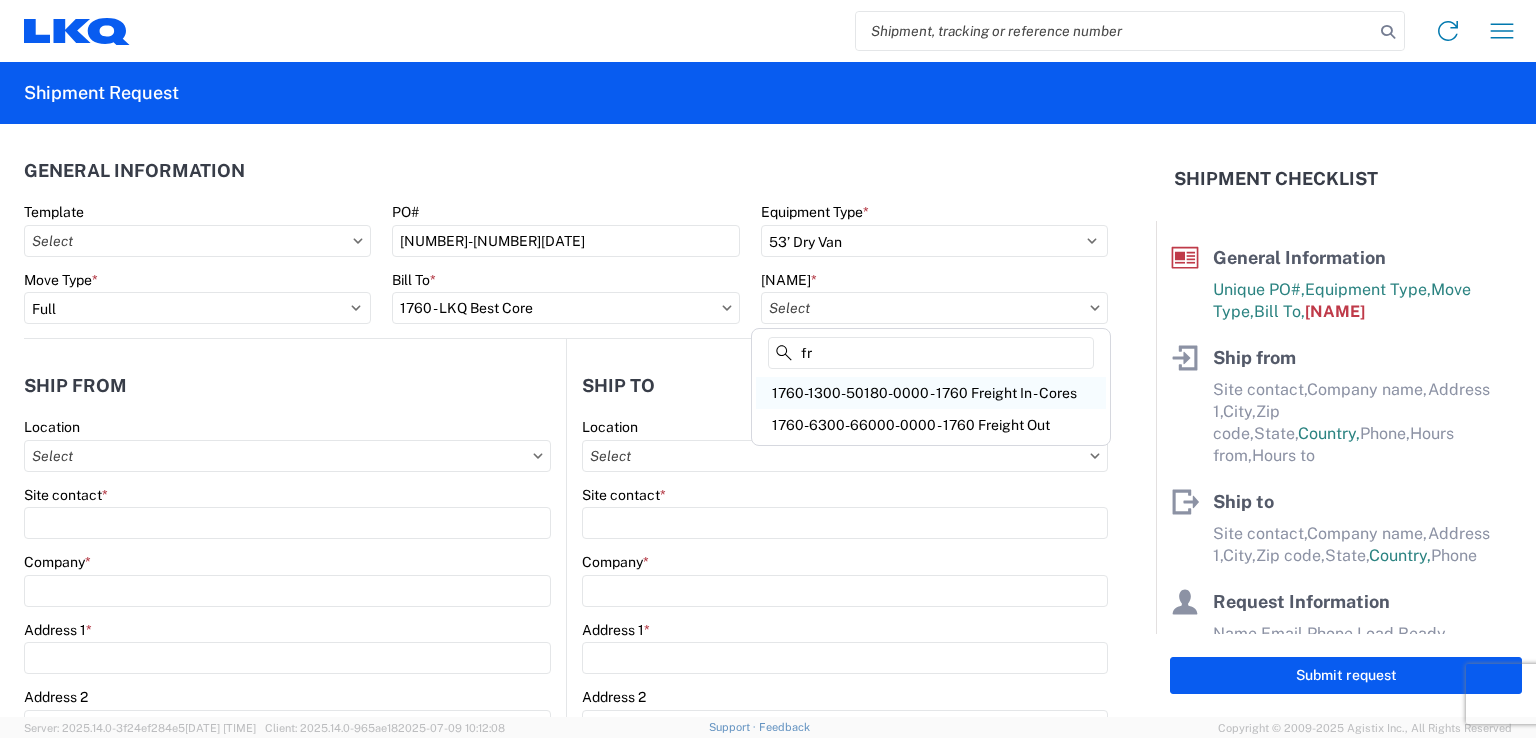 type on "fr" 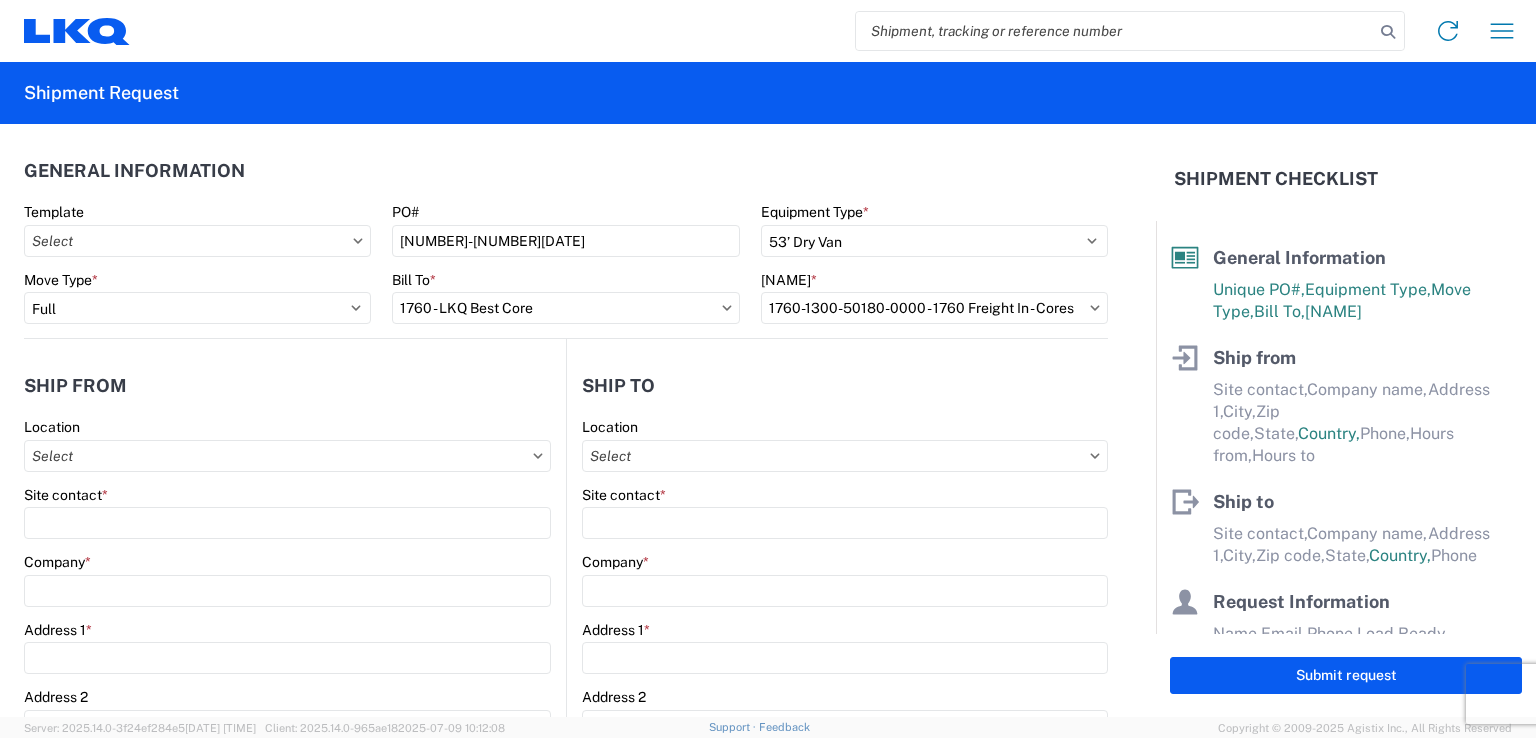 click on "General Information" 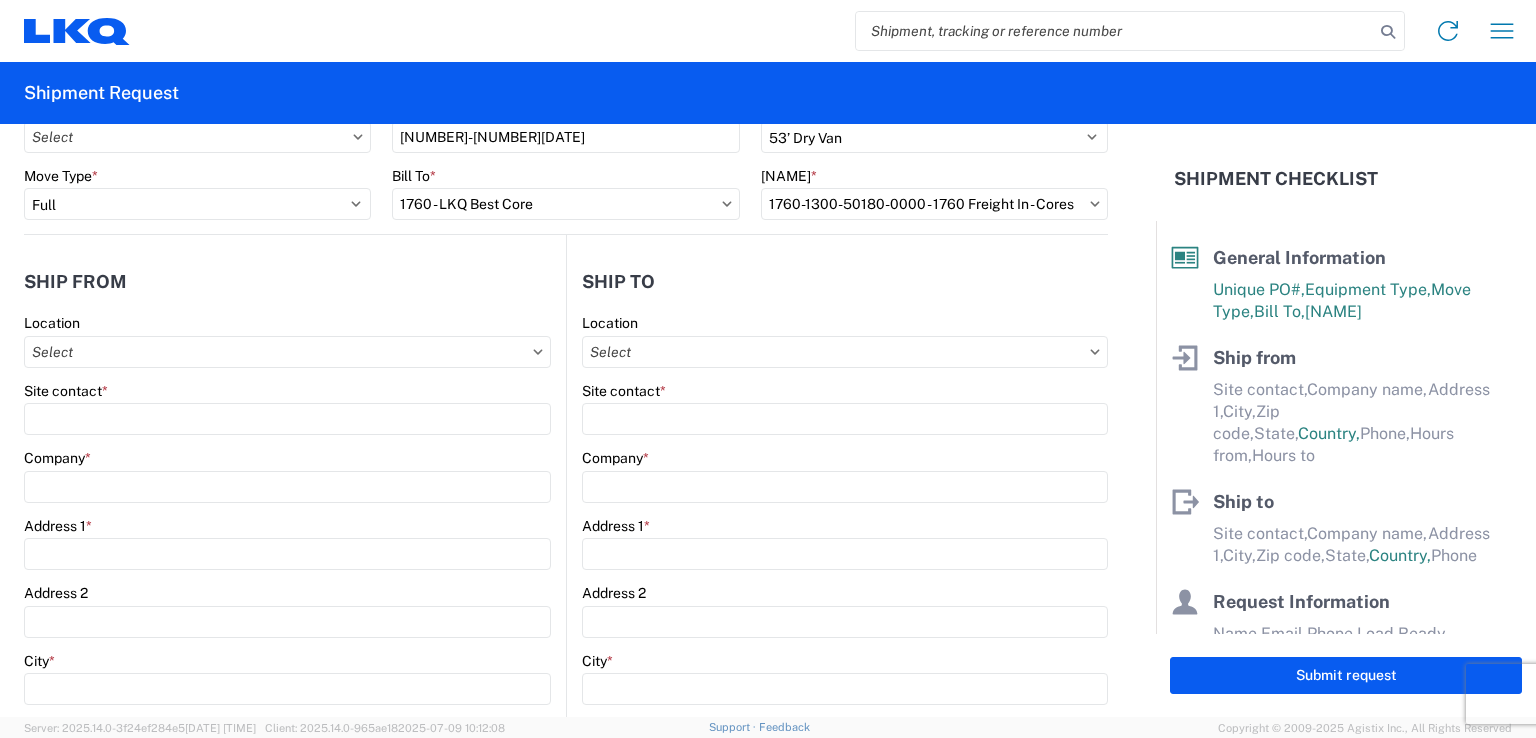 scroll, scrollTop: 0, scrollLeft: 0, axis: both 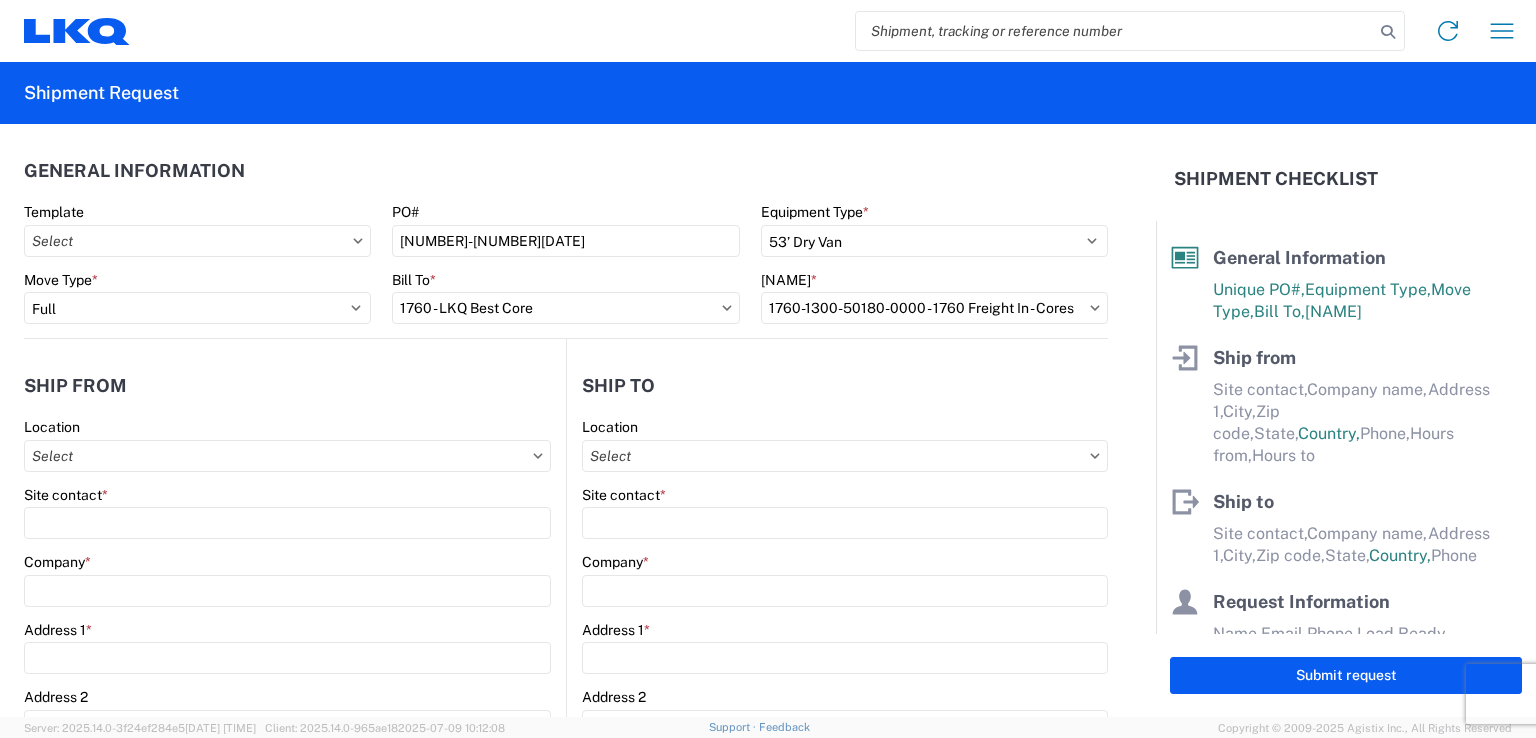 click on "General Information" 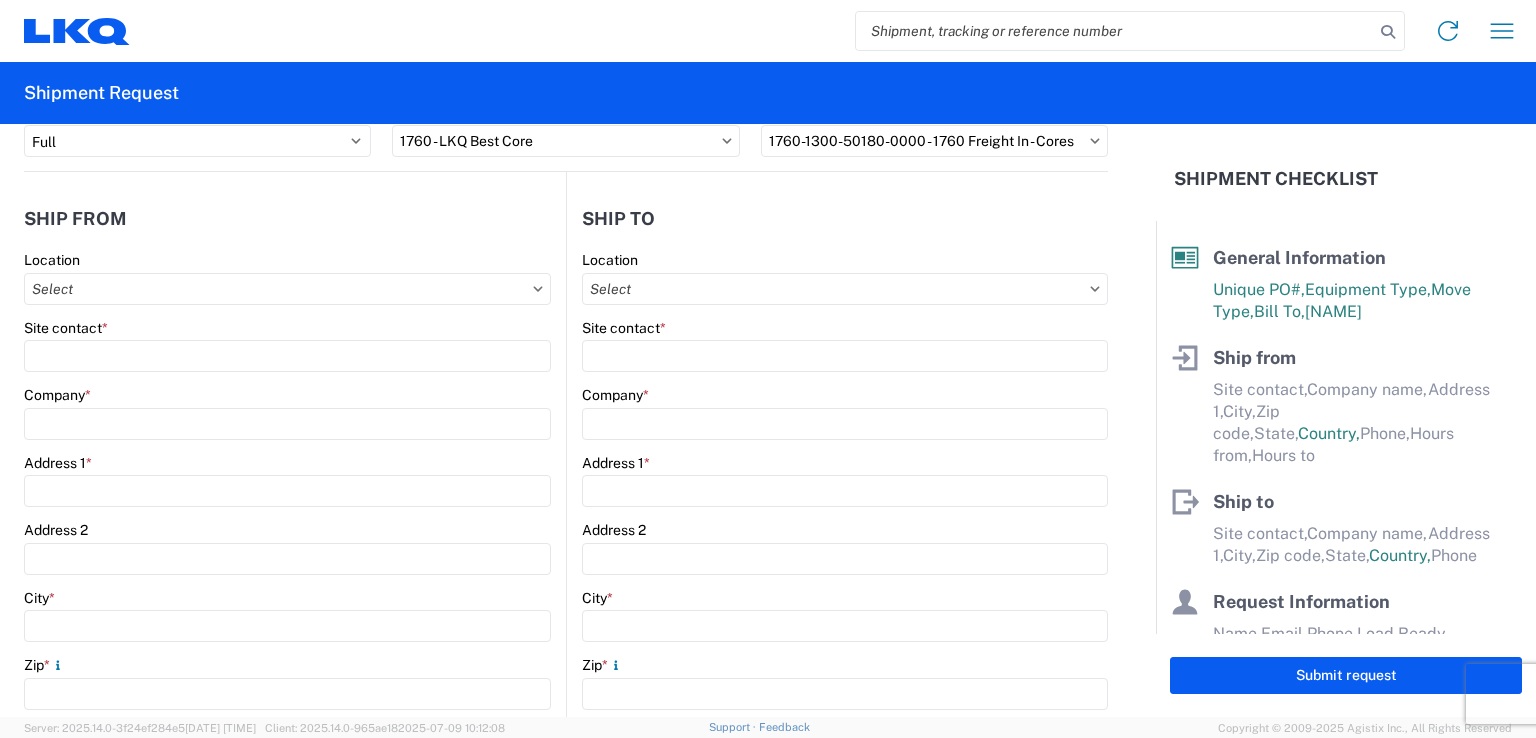 scroll, scrollTop: 168, scrollLeft: 0, axis: vertical 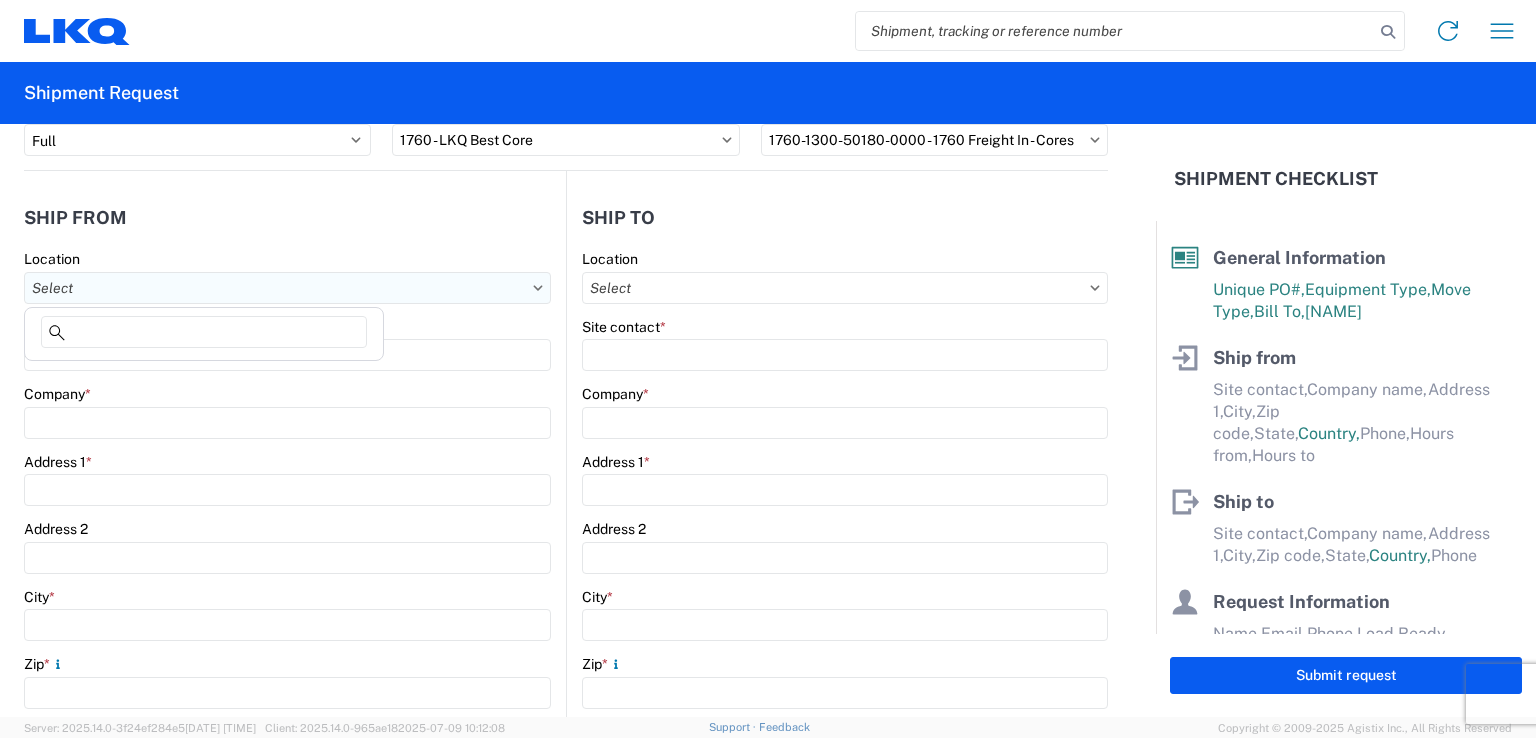 click on "Location" at bounding box center (287, 288) 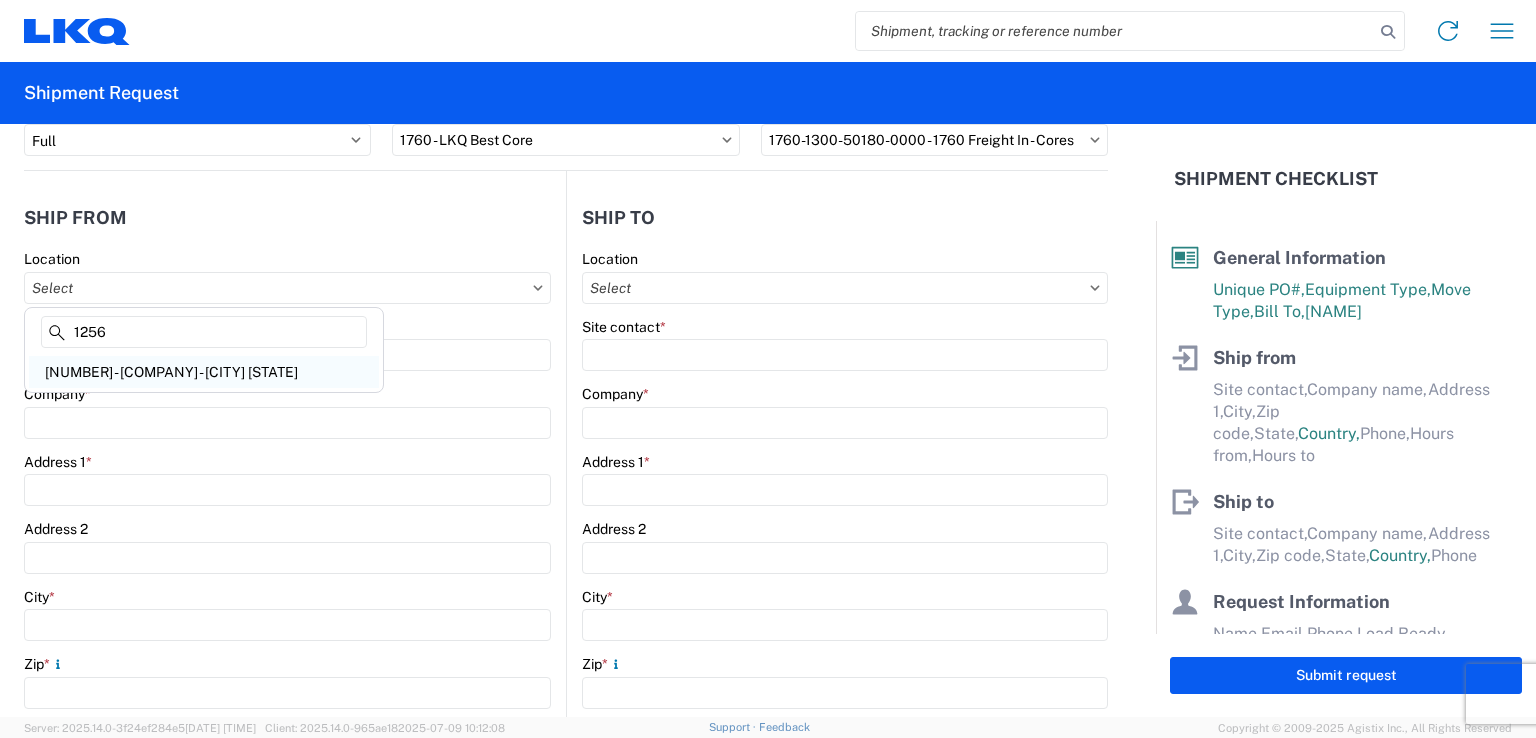 type on "1256" 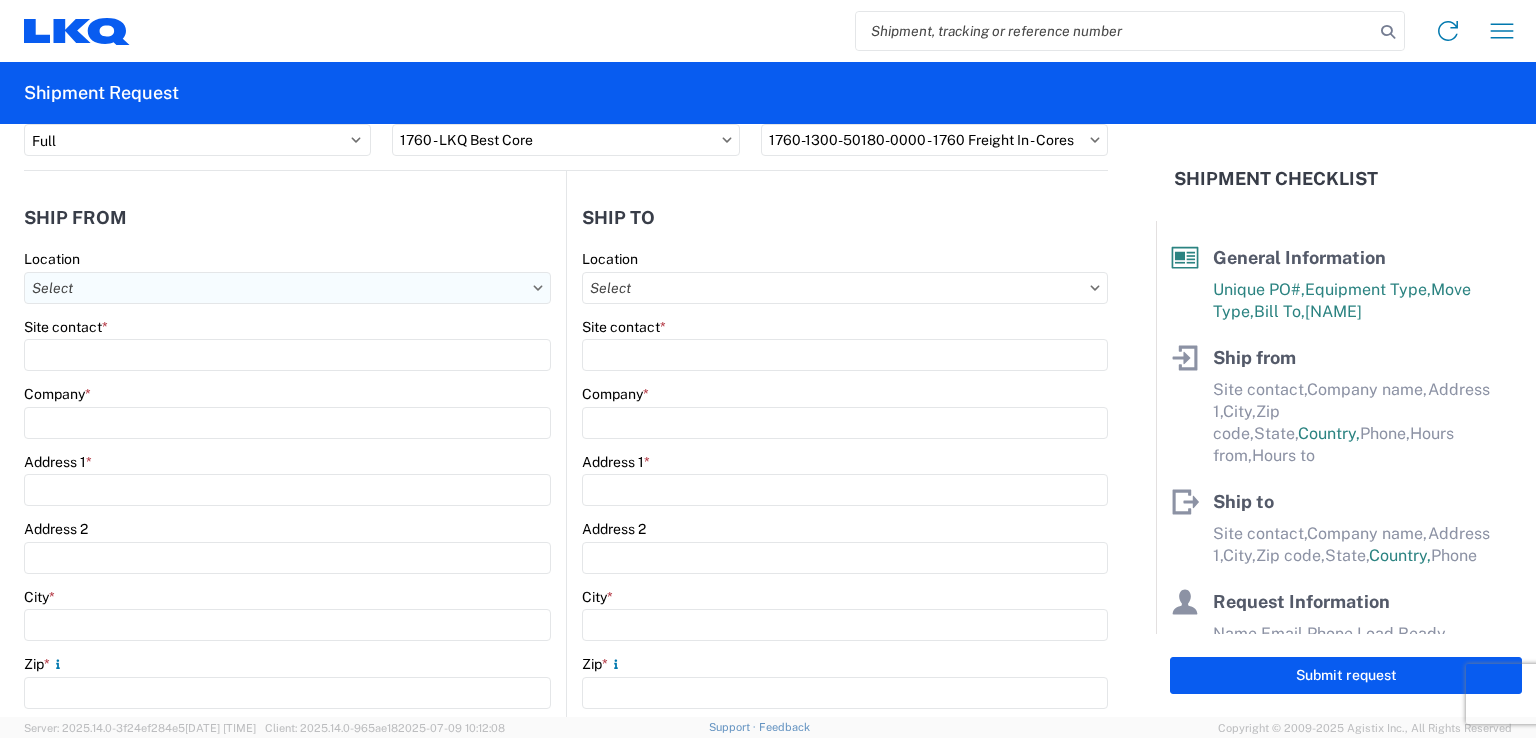 type on "[NUMBER] - LKQ Self Service - [CITY] [STATE]" 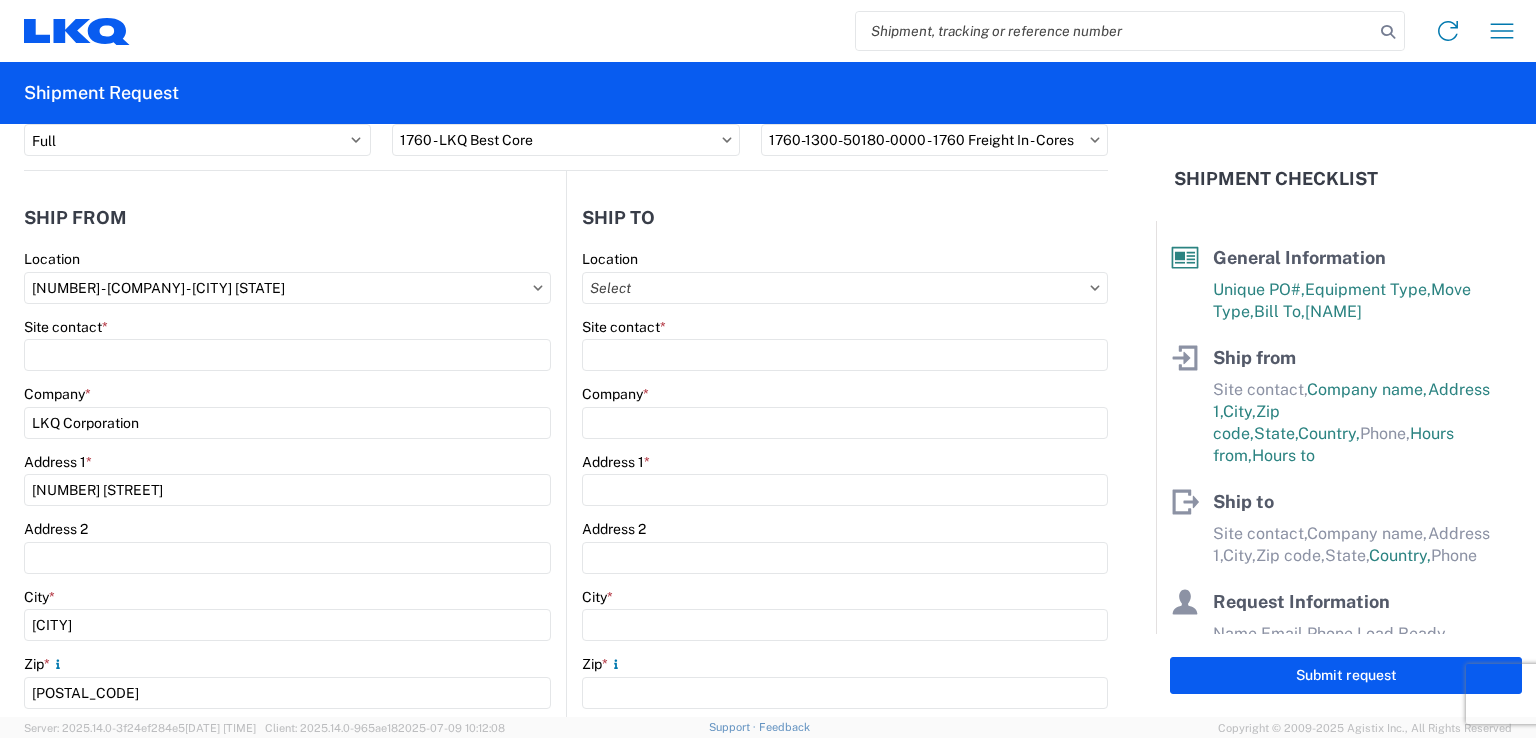click on "Ship from" 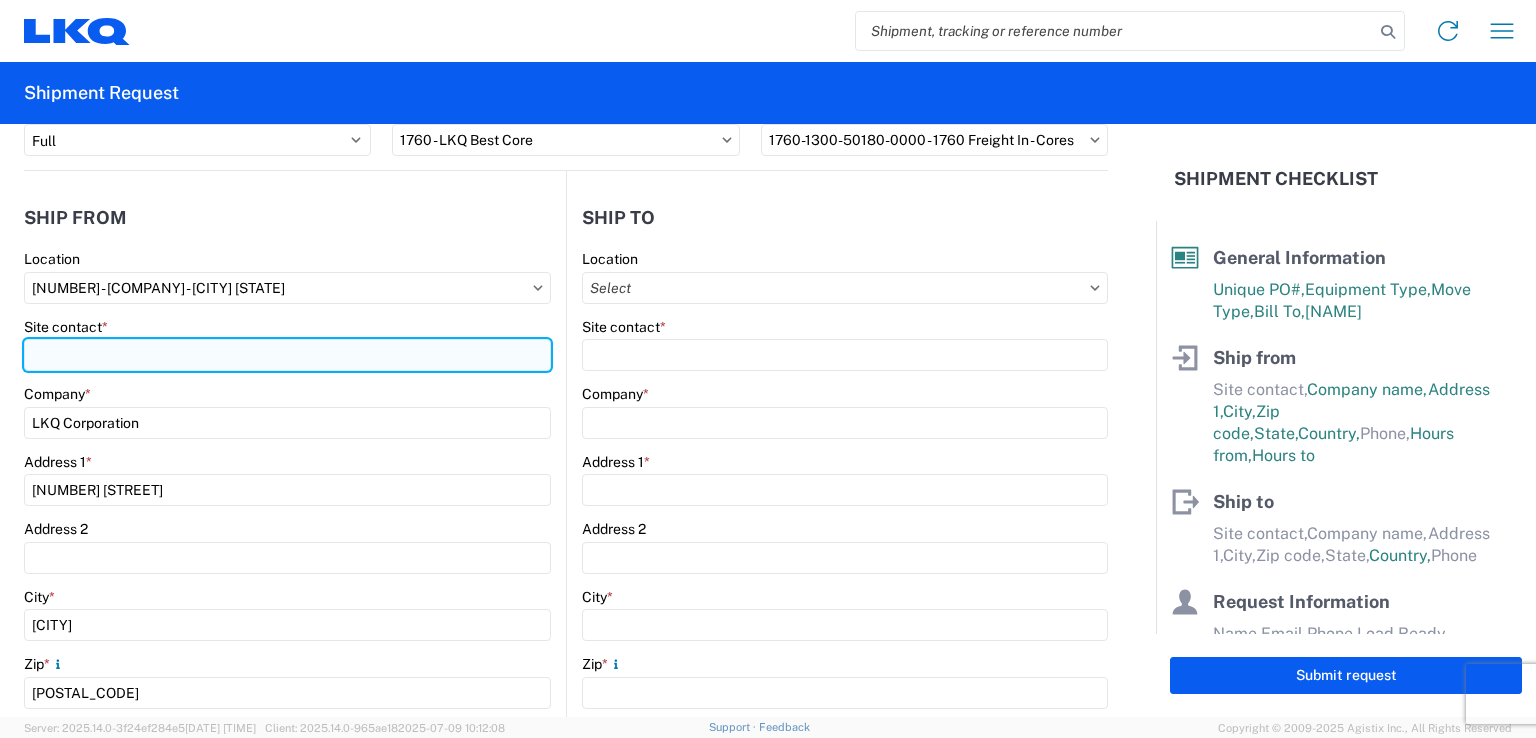 click on "Site contact  *" at bounding box center (287, 355) 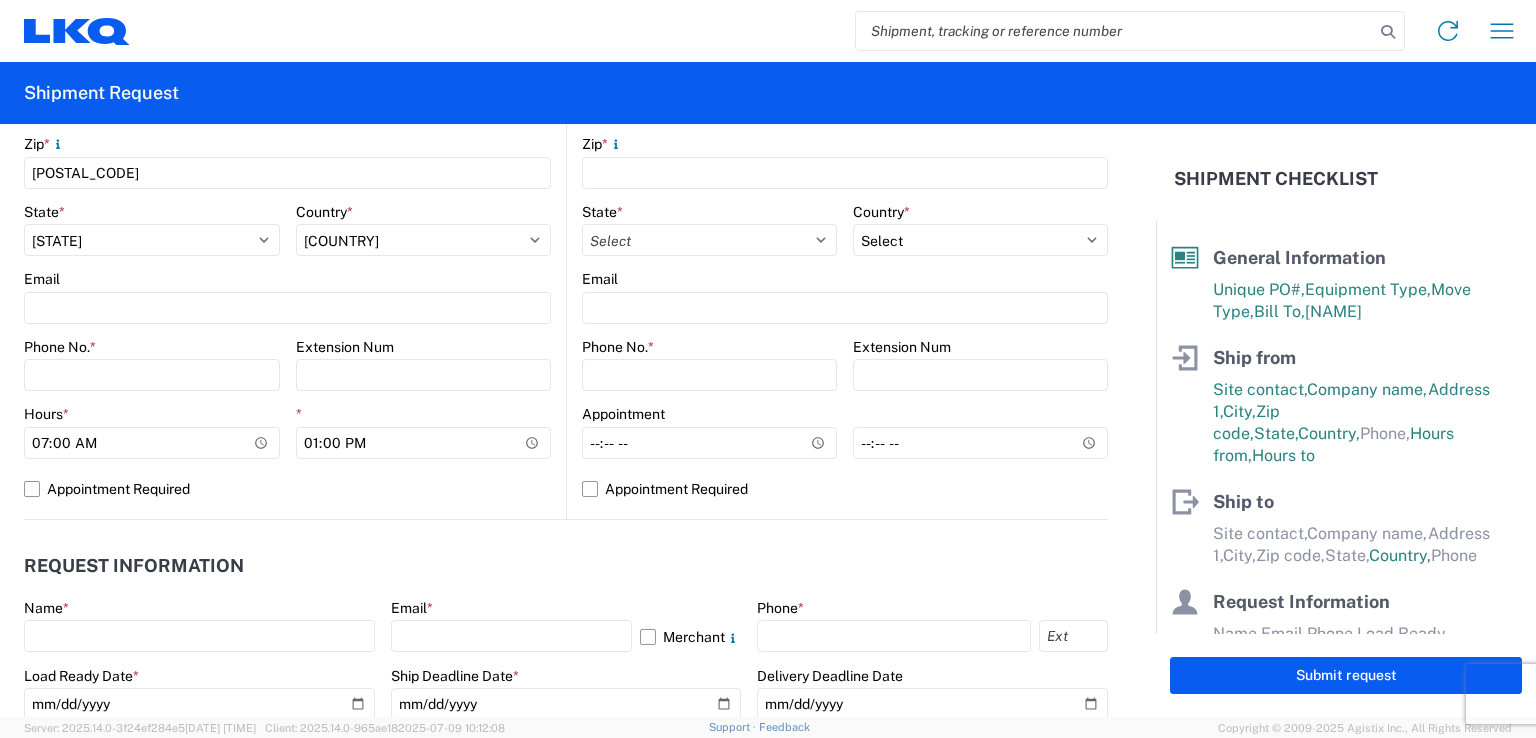 scroll, scrollTop: 688, scrollLeft: 0, axis: vertical 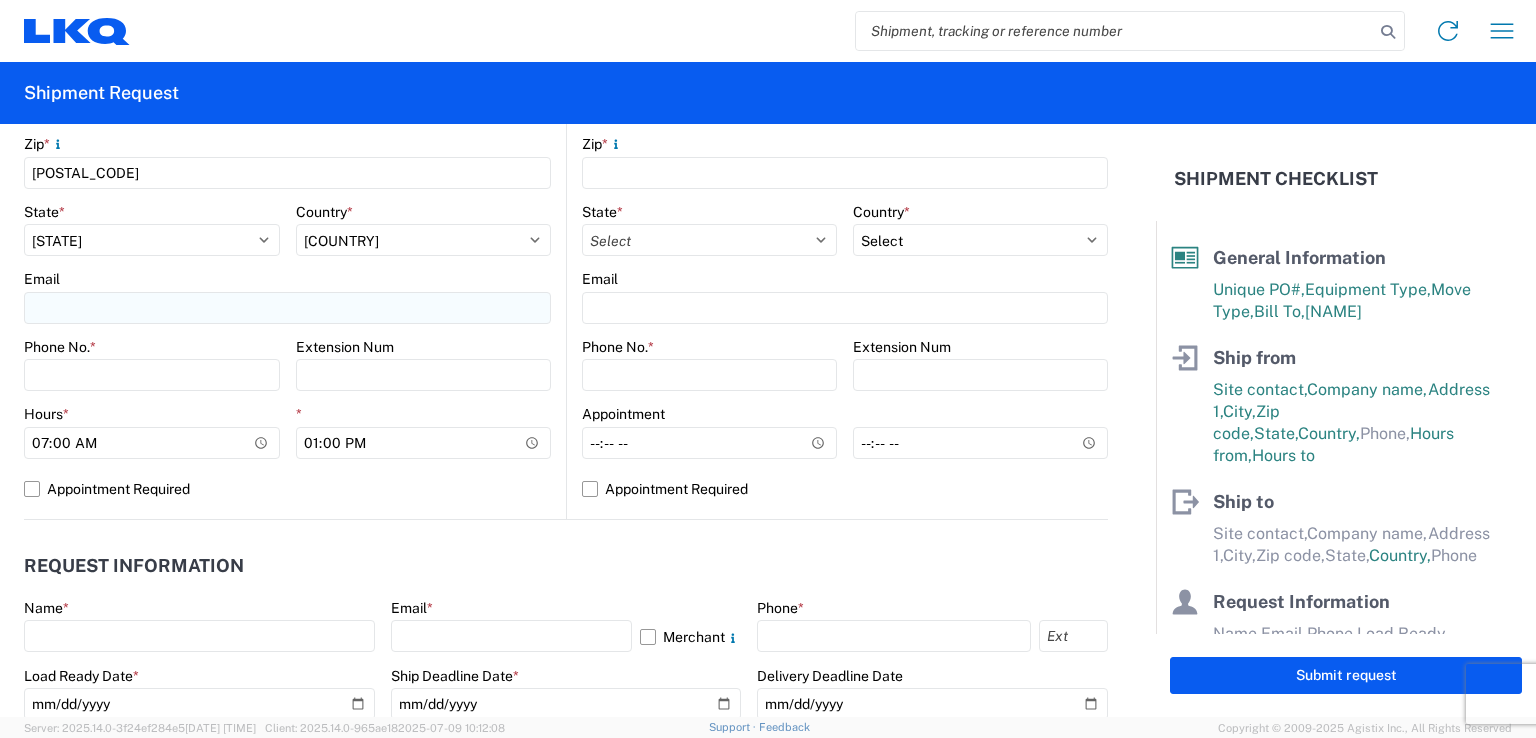 type on "rodelic" 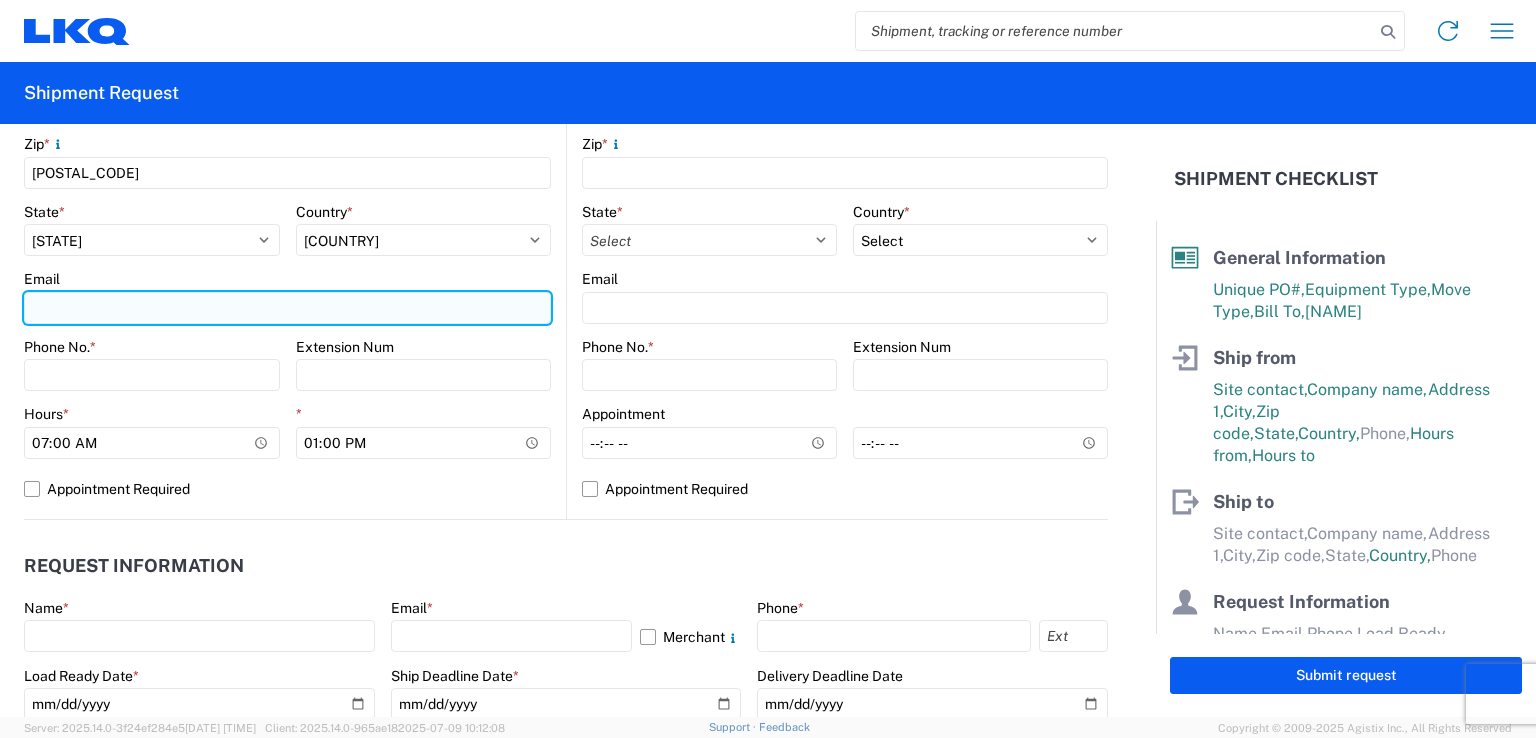 click on "Email" at bounding box center (287, 308) 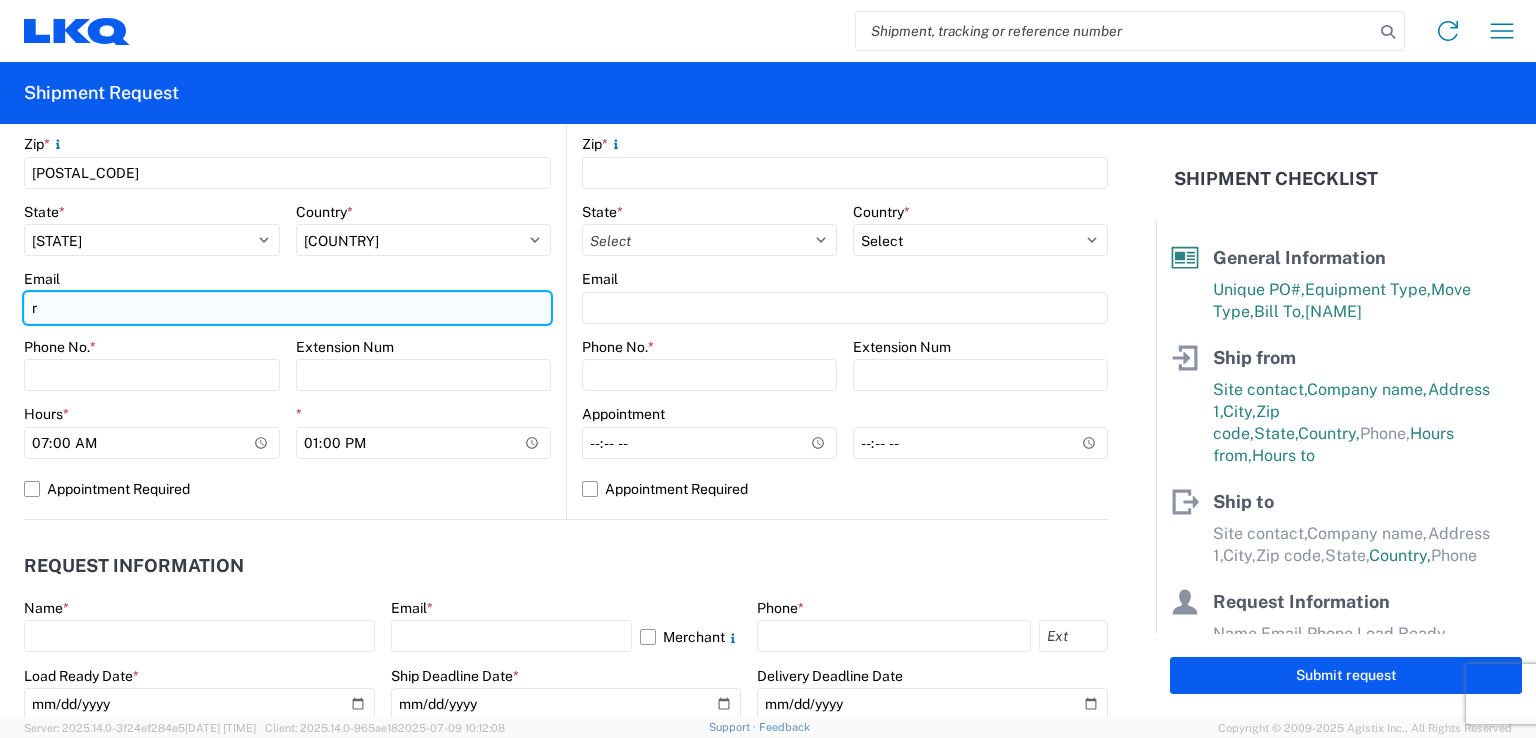 type on "rxdelfi@lkqcorp.com" 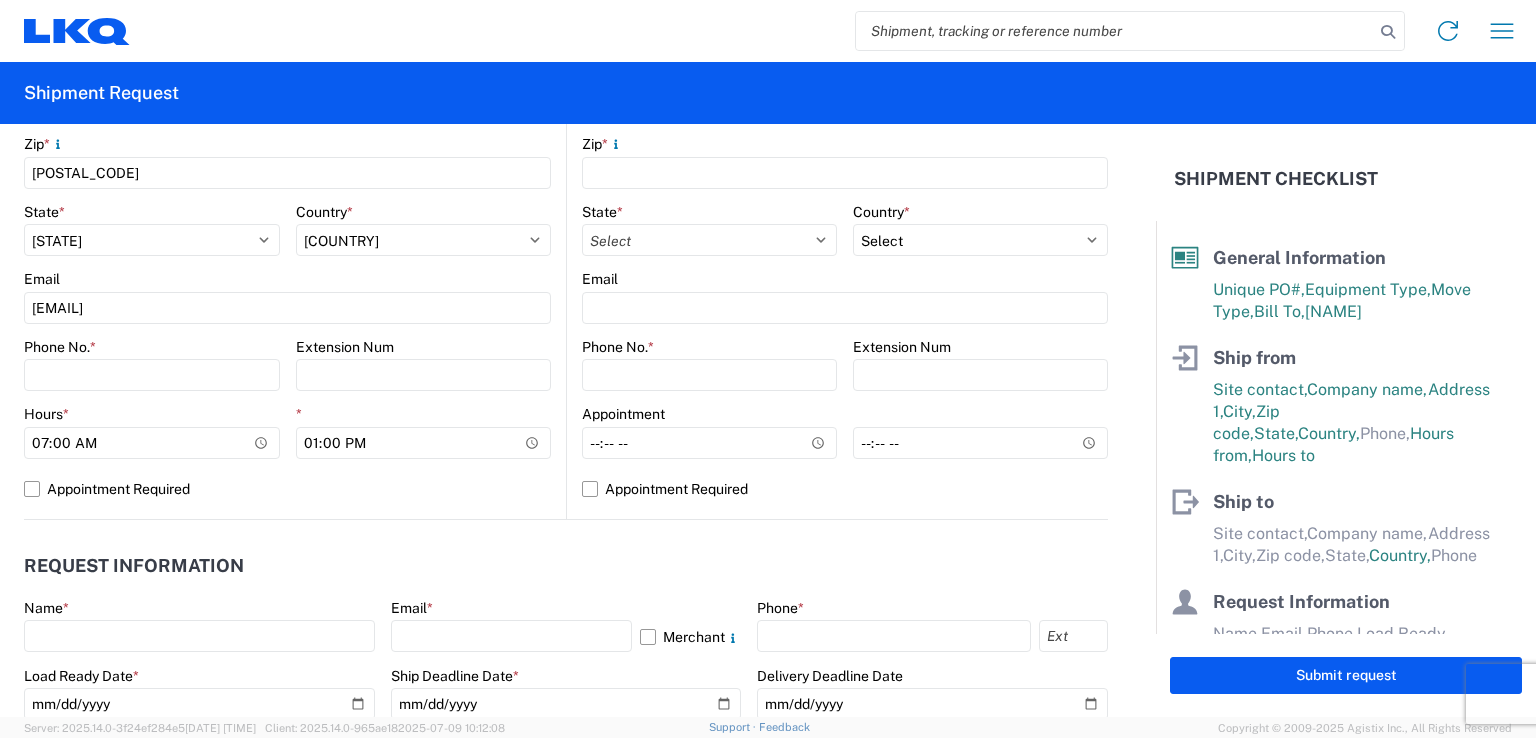 click on "Email" 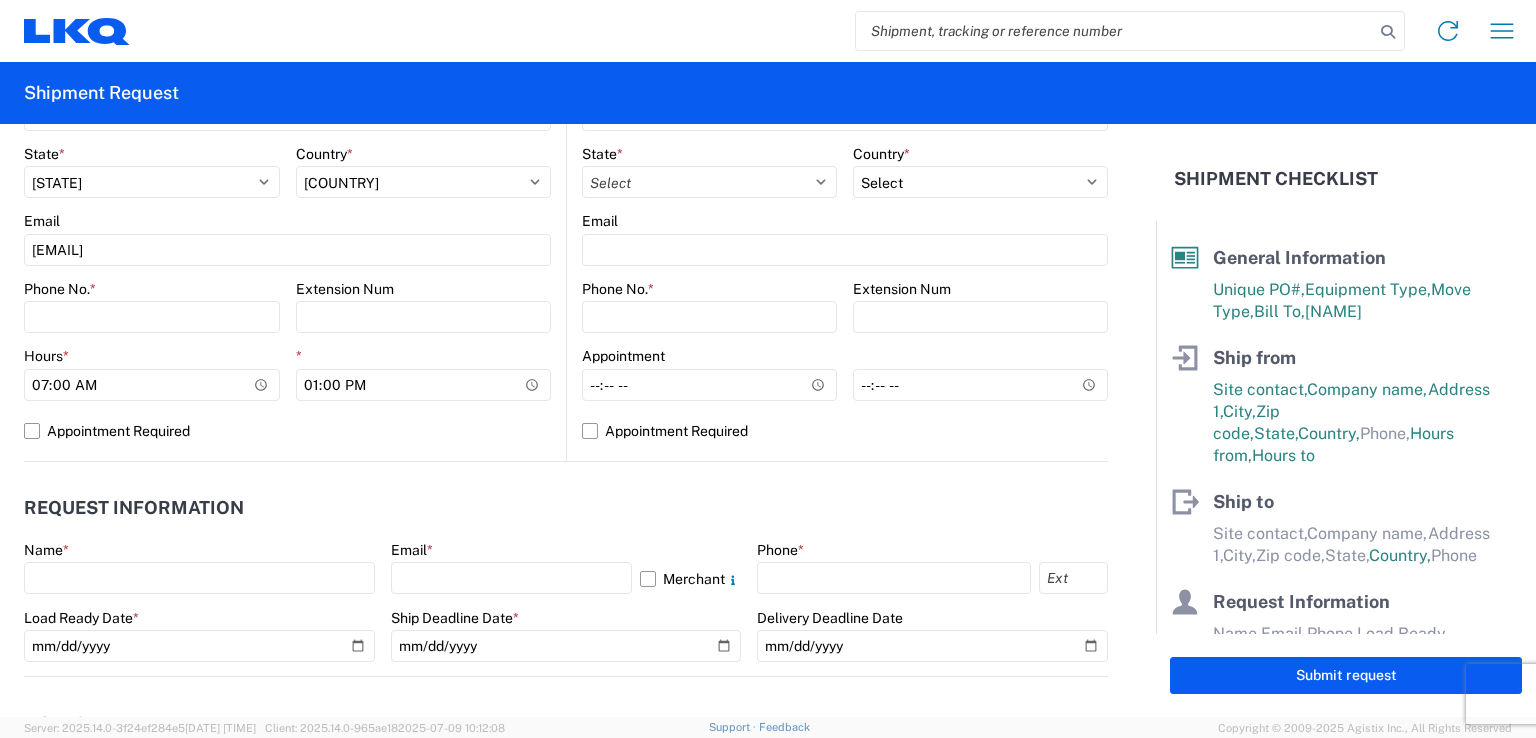 scroll, scrollTop: 799, scrollLeft: 0, axis: vertical 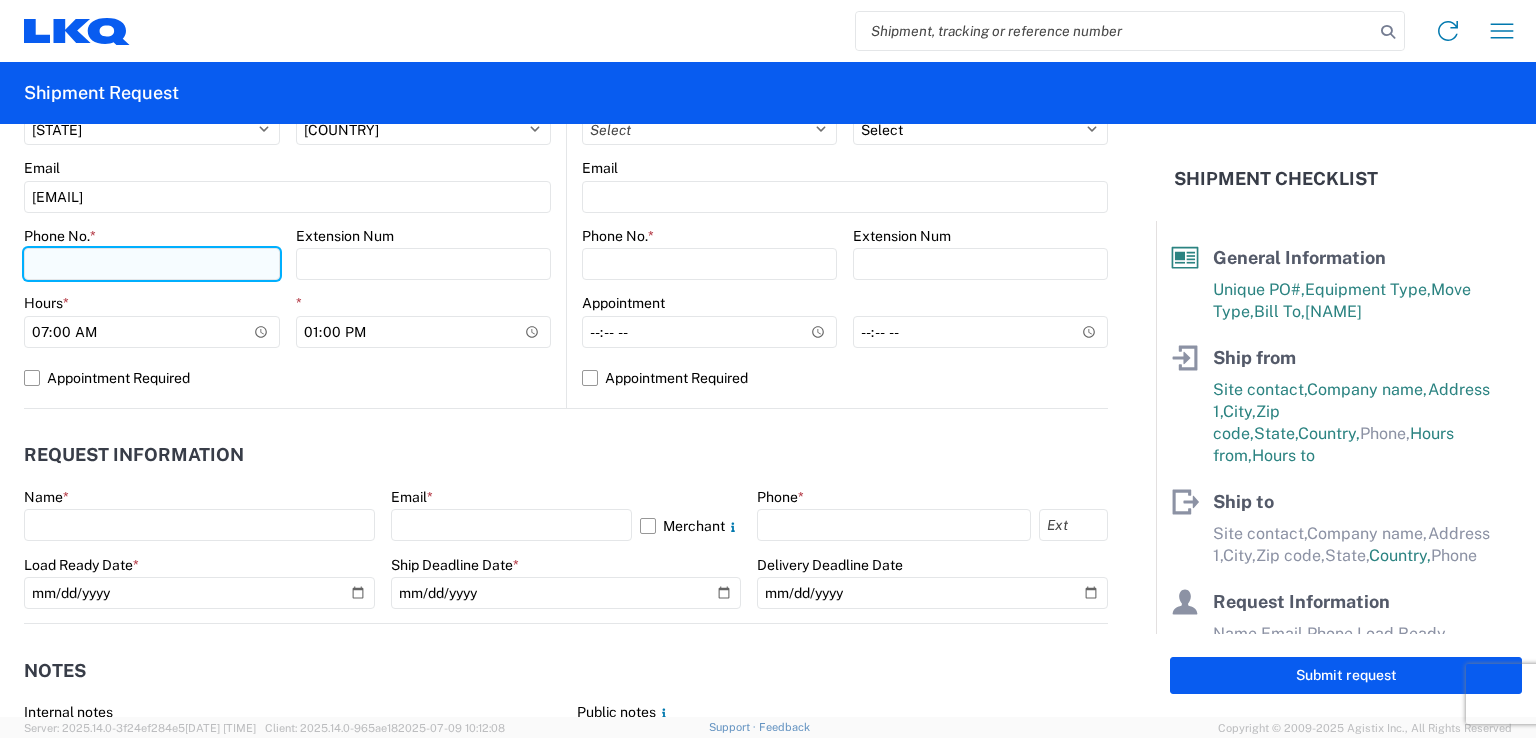 click on "Phone No.  *" at bounding box center (152, 264) 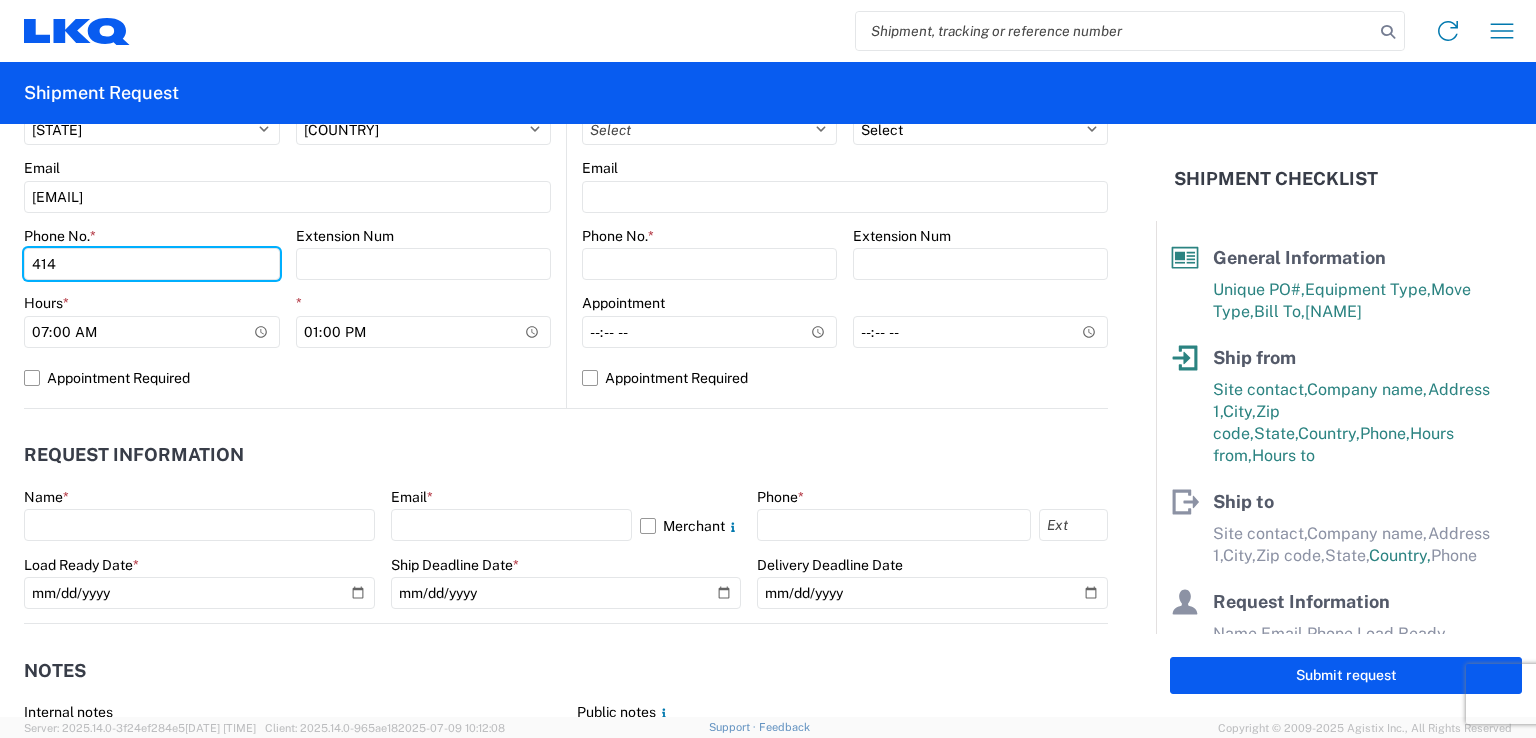 type on "414-5517481" 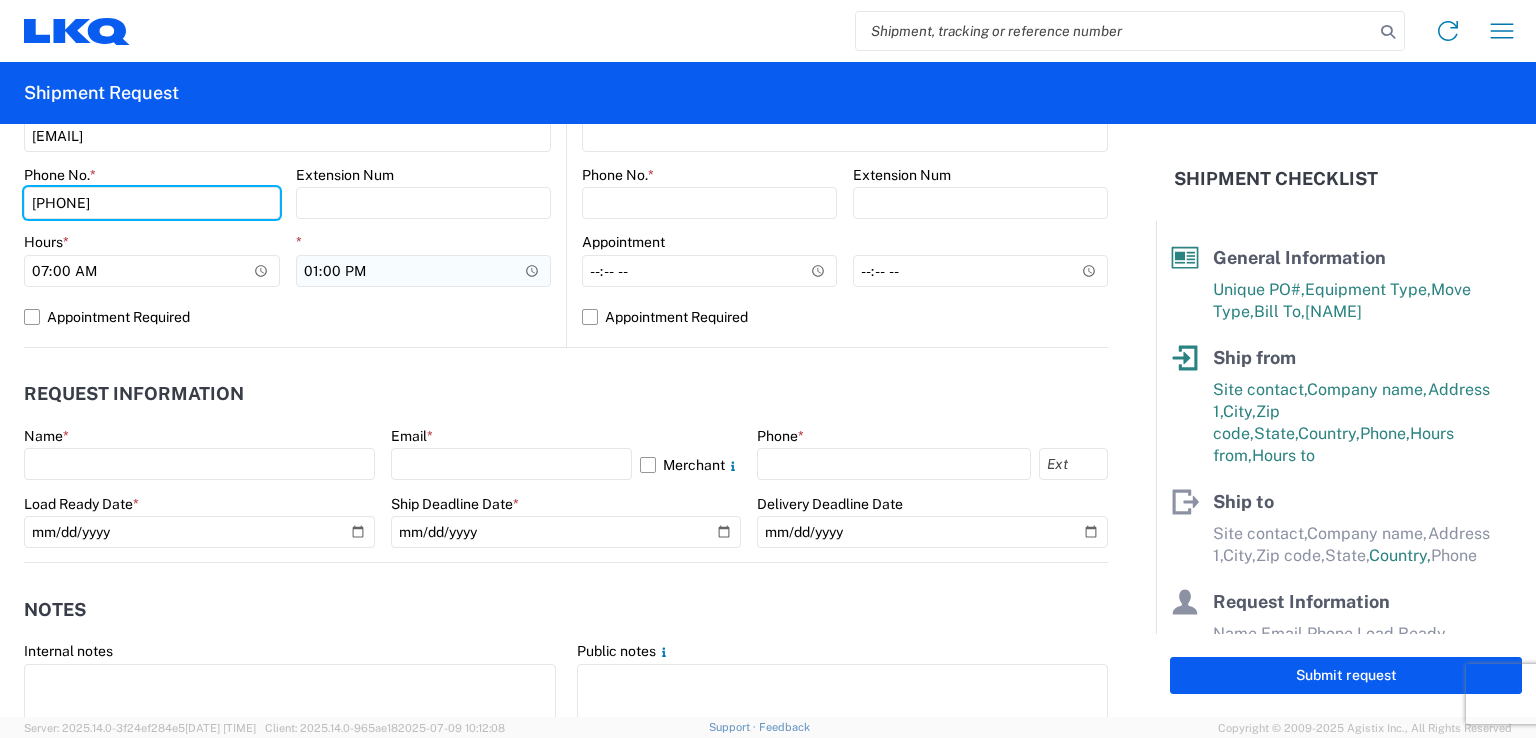 scroll, scrollTop: 862, scrollLeft: 0, axis: vertical 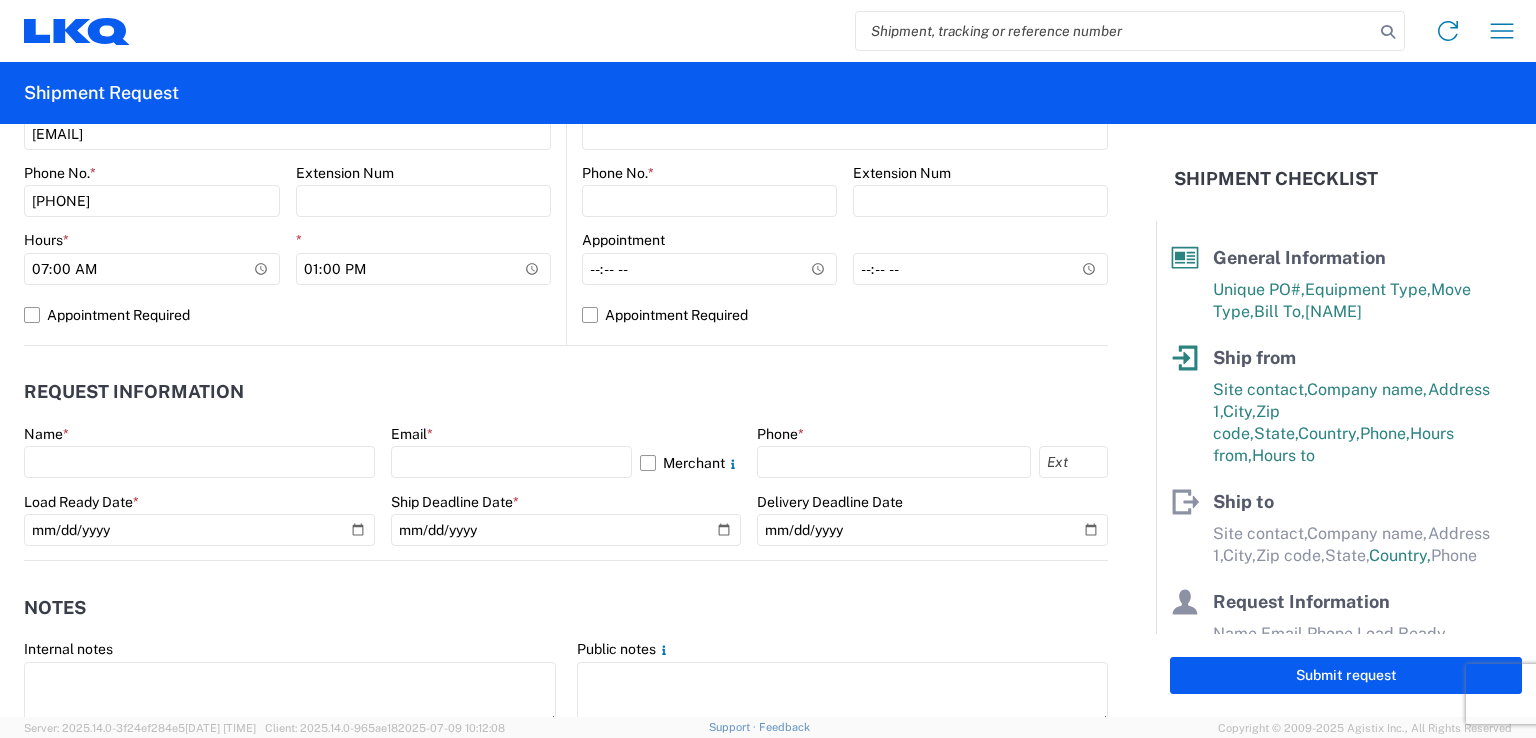 click on "Name  *" 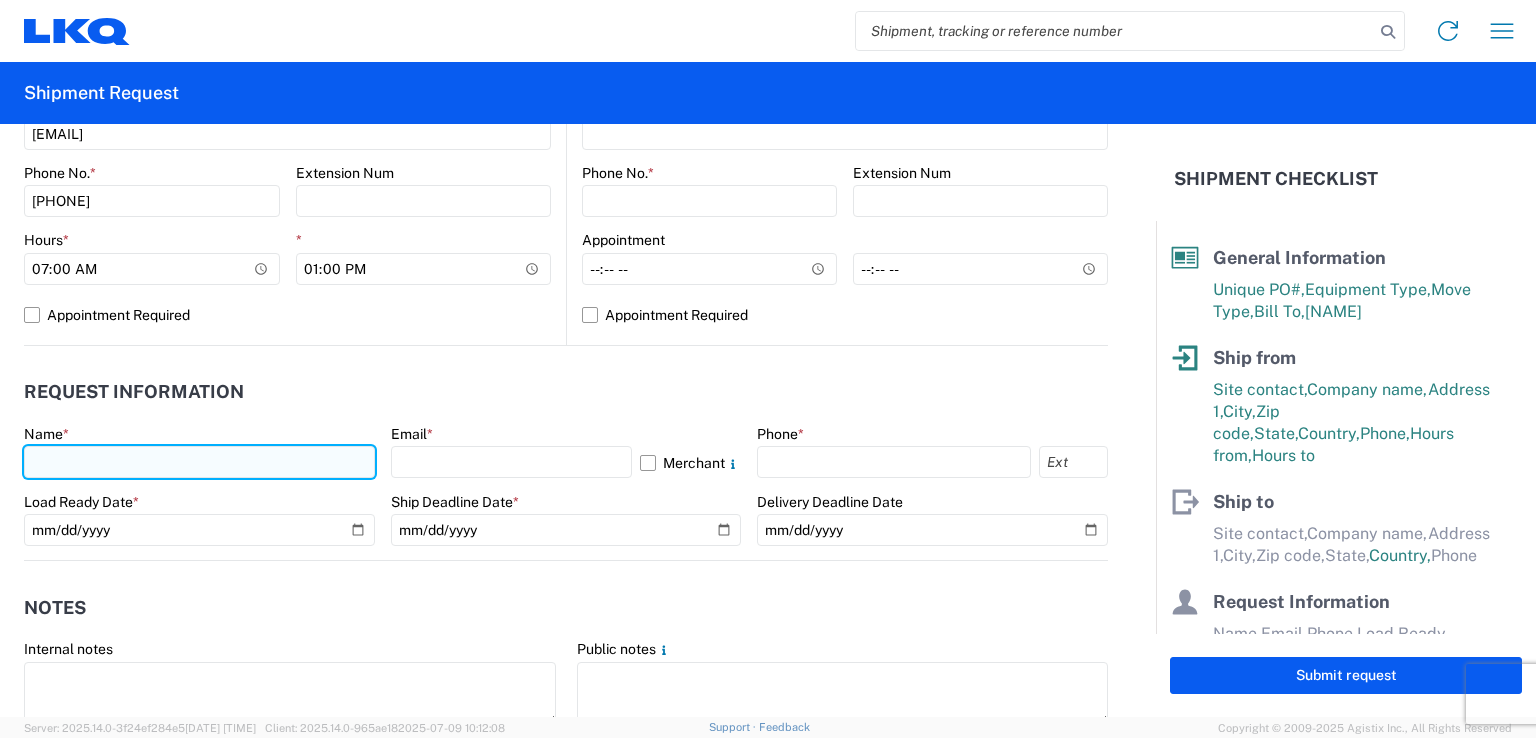 click 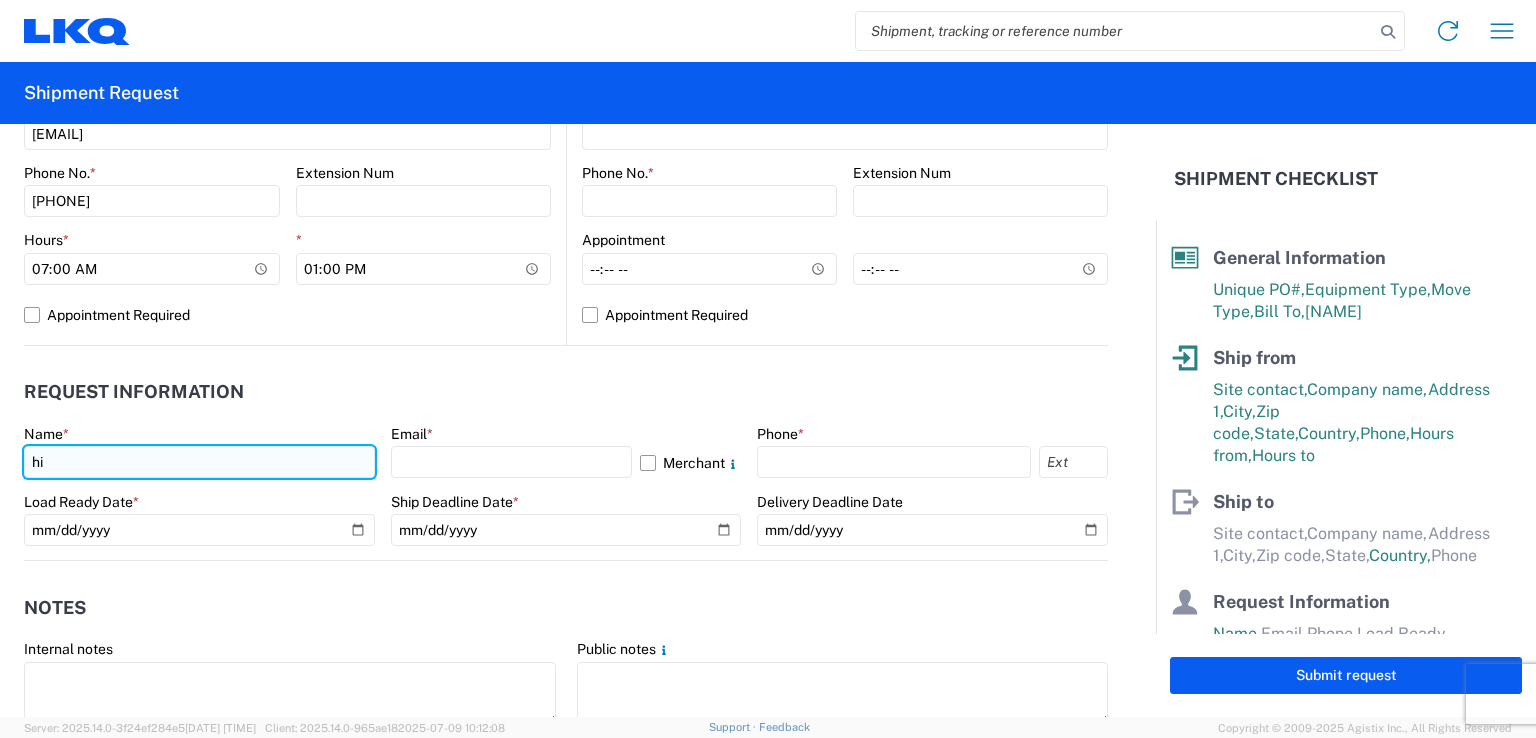 type on "[NAME] [LAST_NAME]" 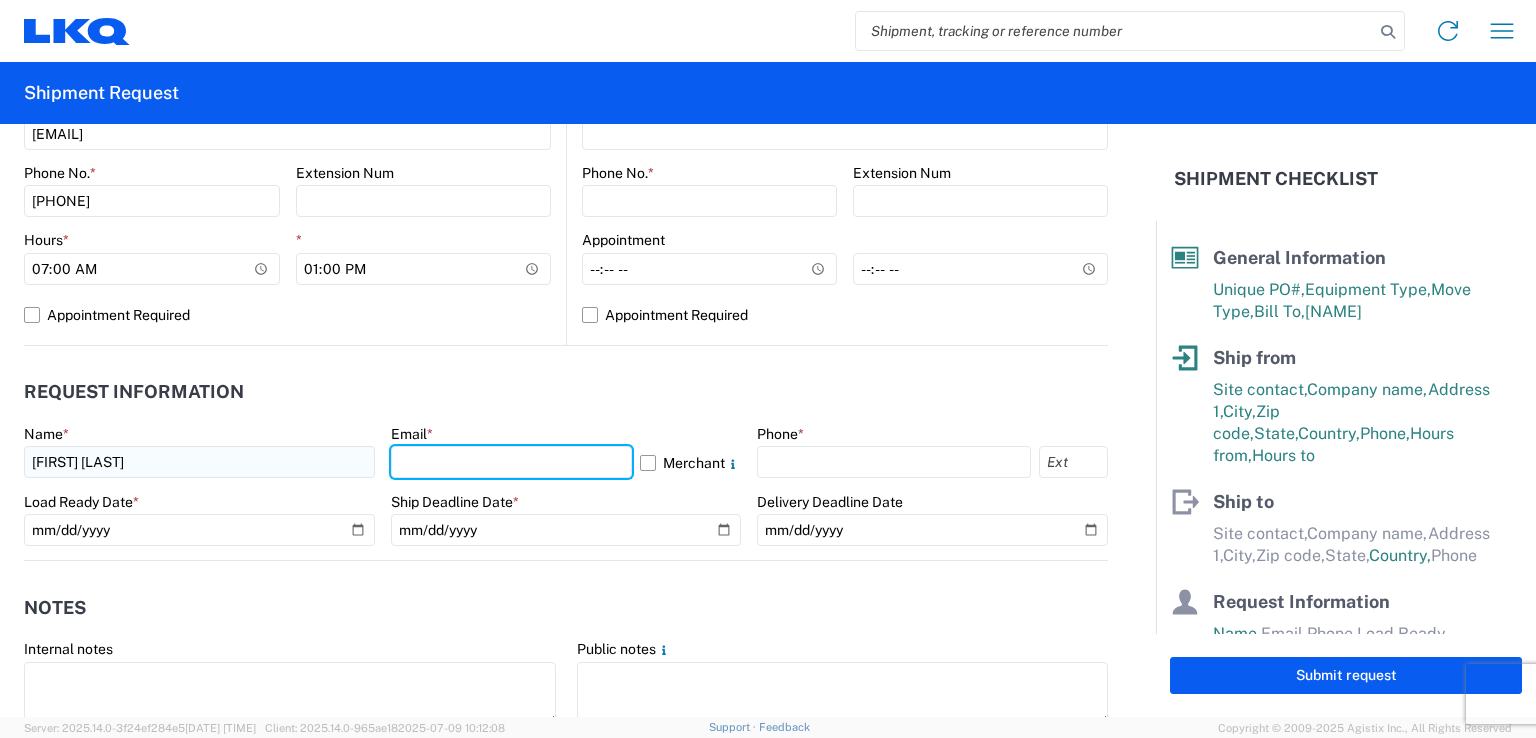 type on "[EMAIL]" 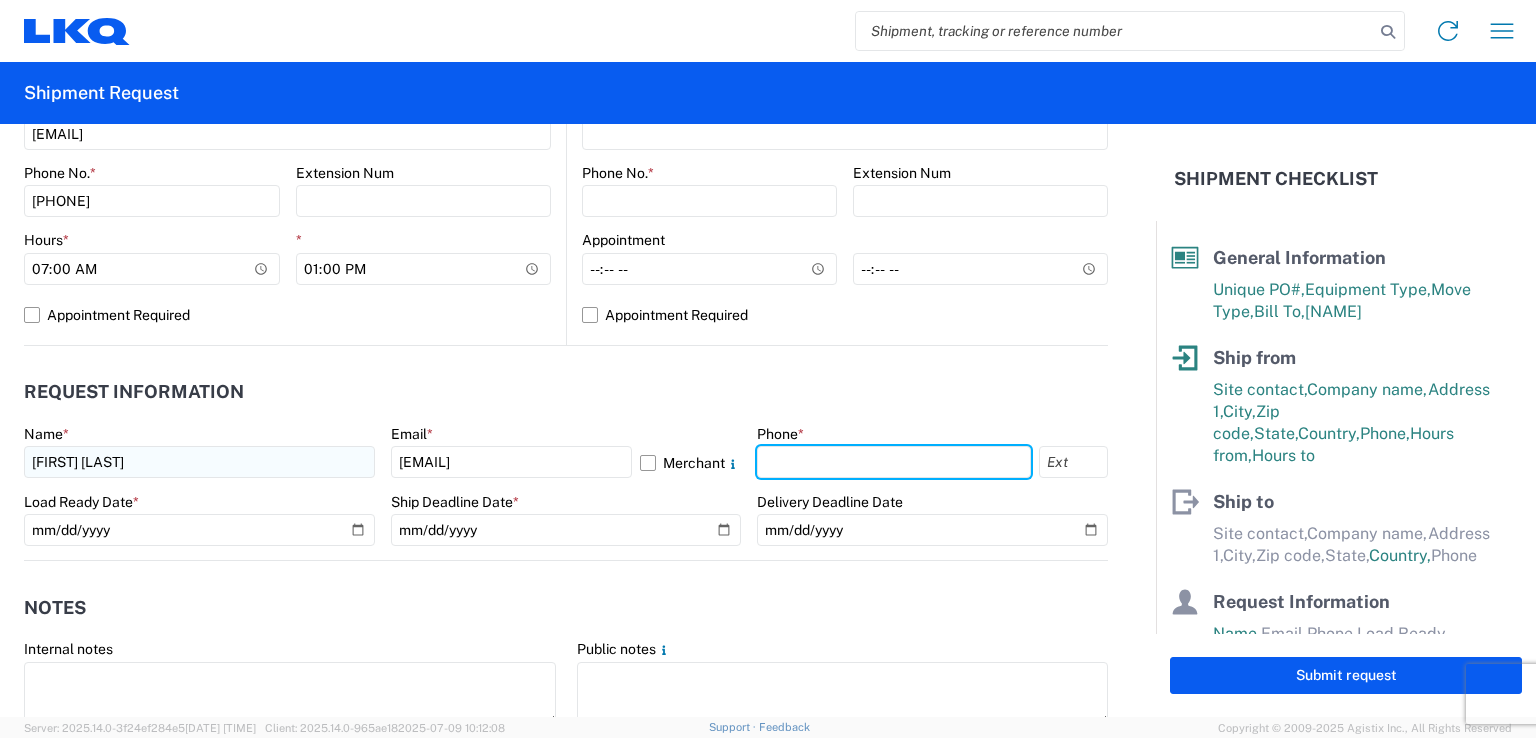 type on "[PHONE]" 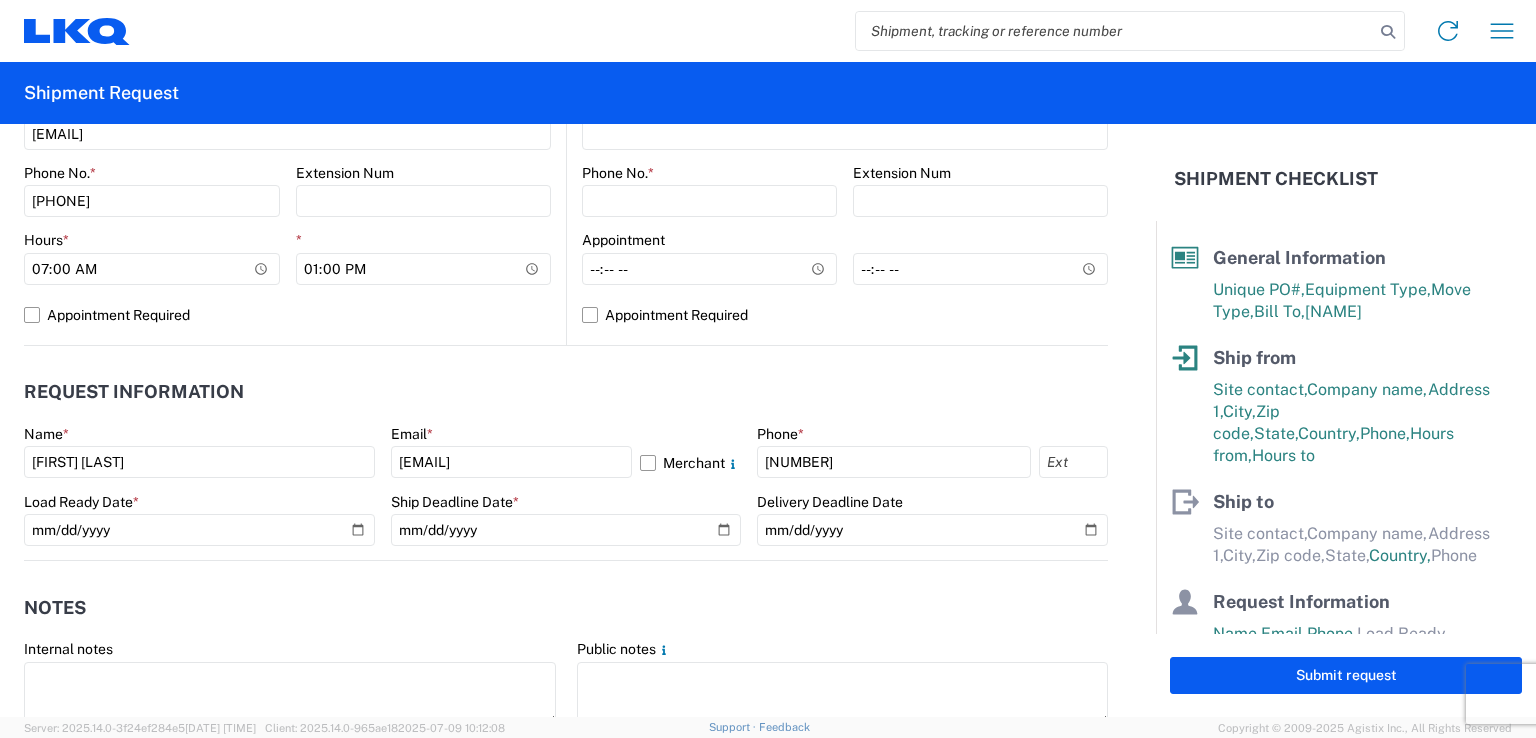 click on "Request Information" 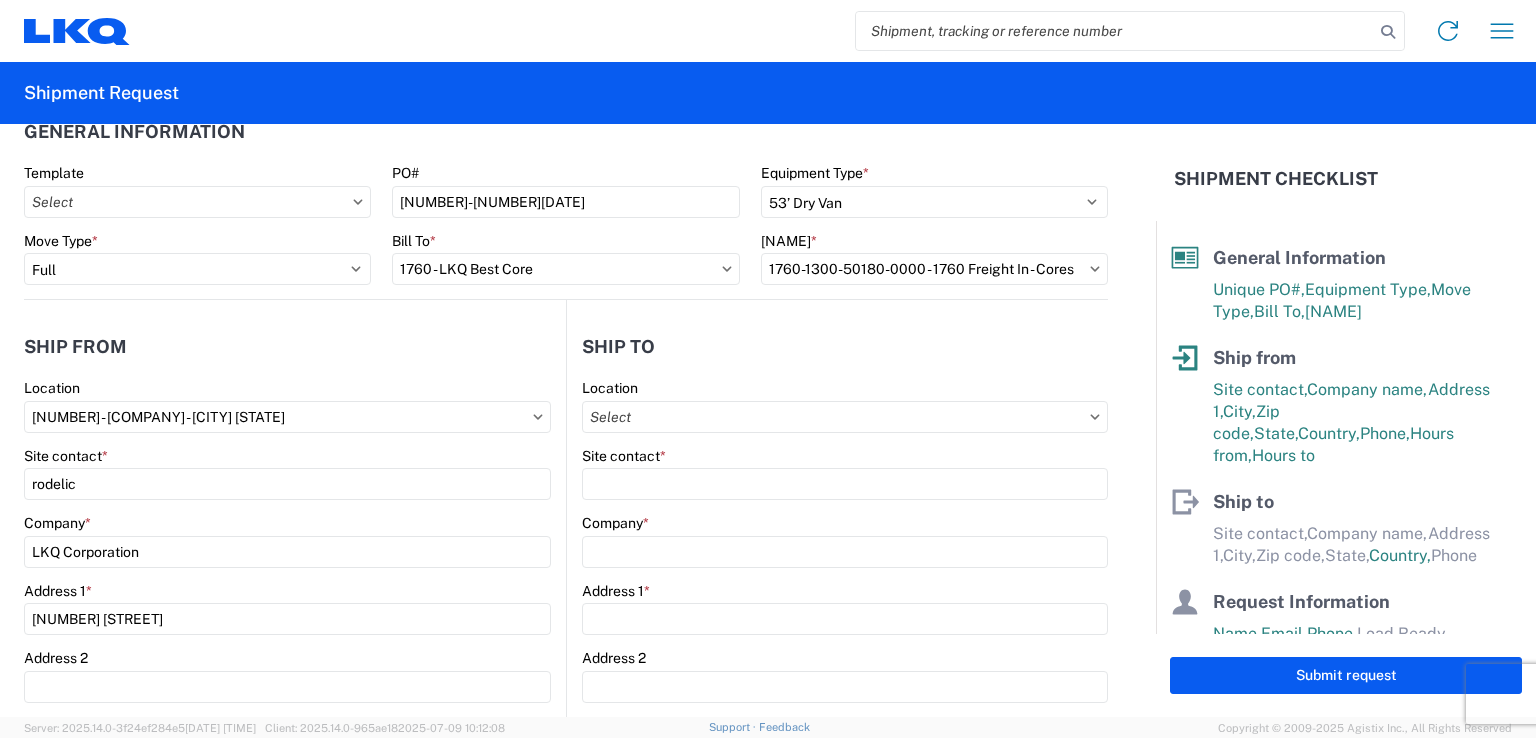 scroll, scrollTop: 0, scrollLeft: 0, axis: both 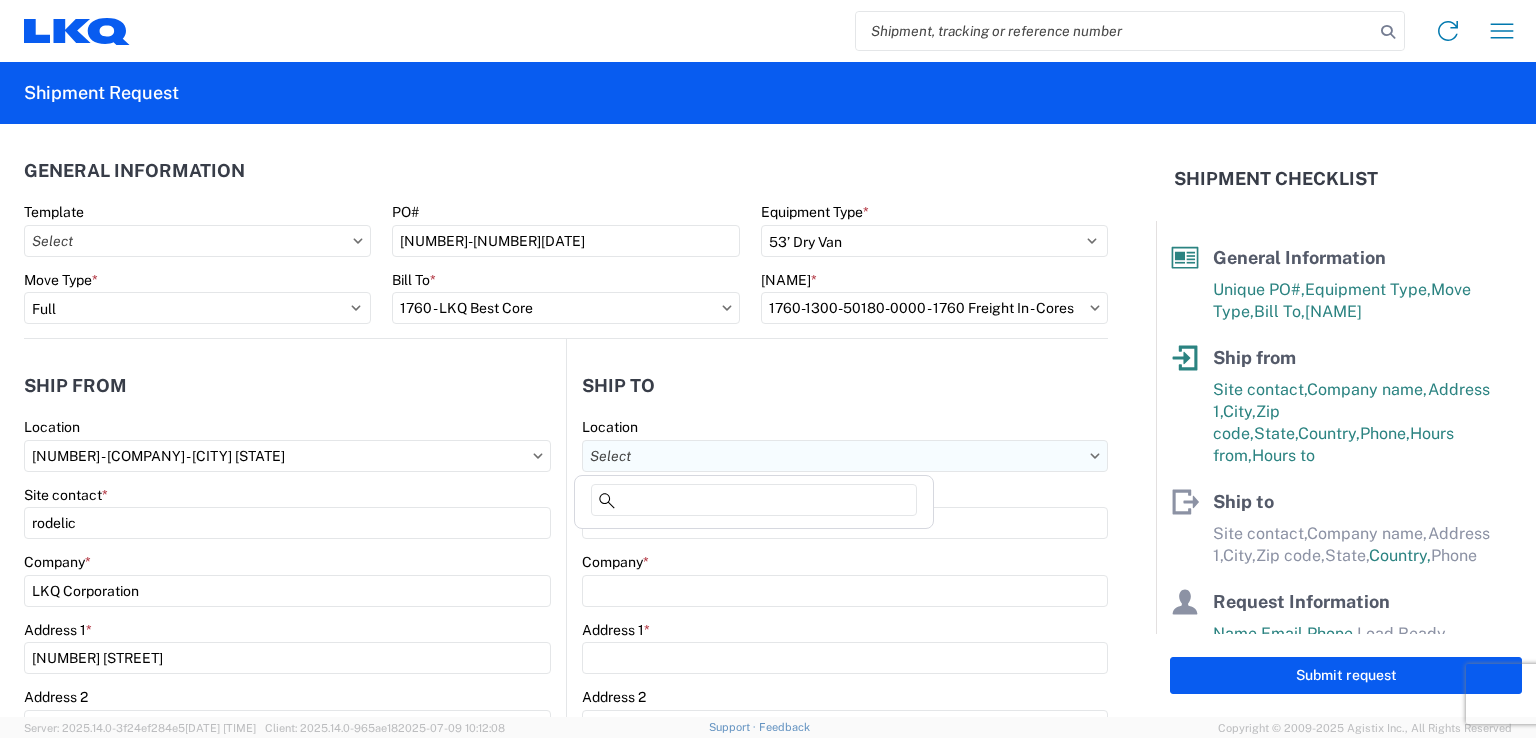 click on "Location" at bounding box center (845, 456) 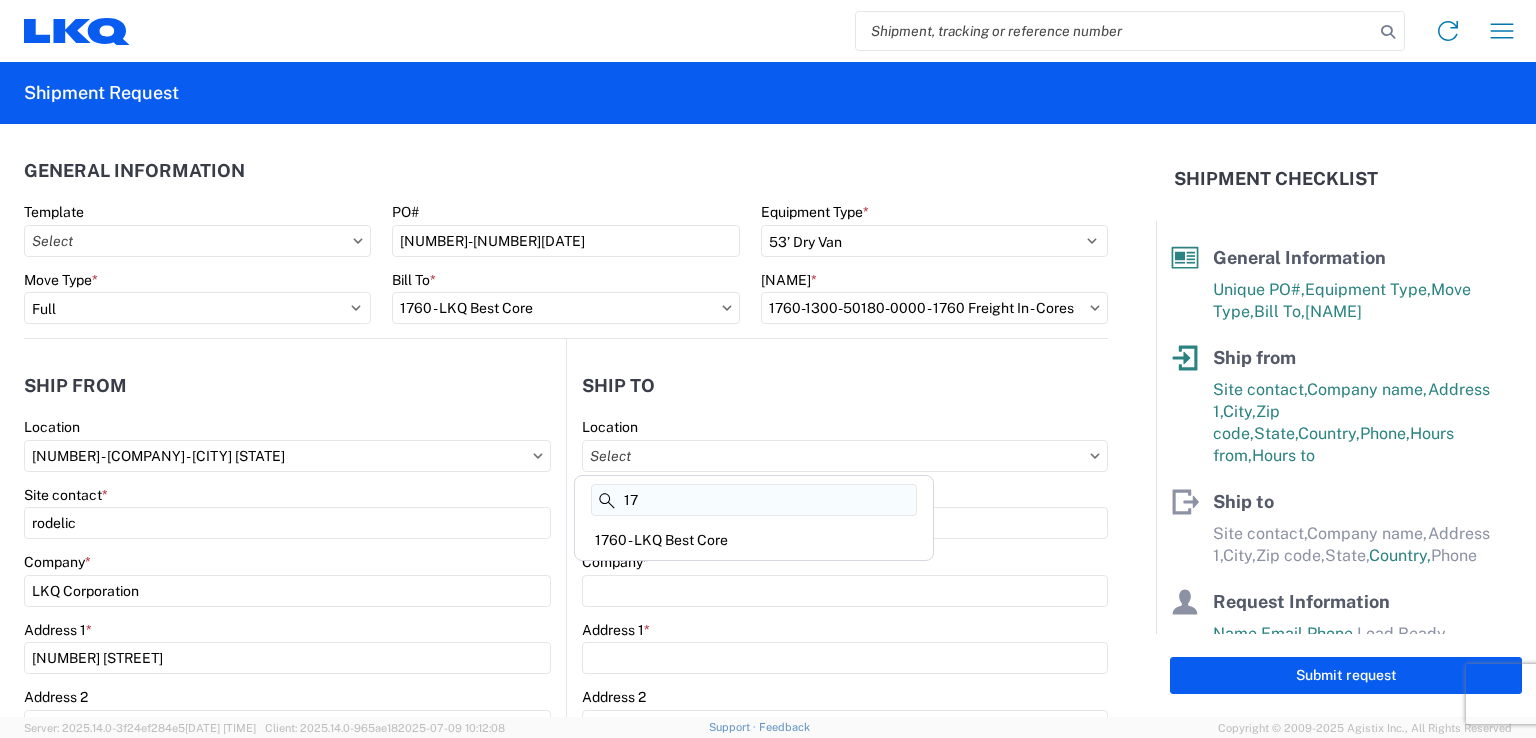 type on "1" 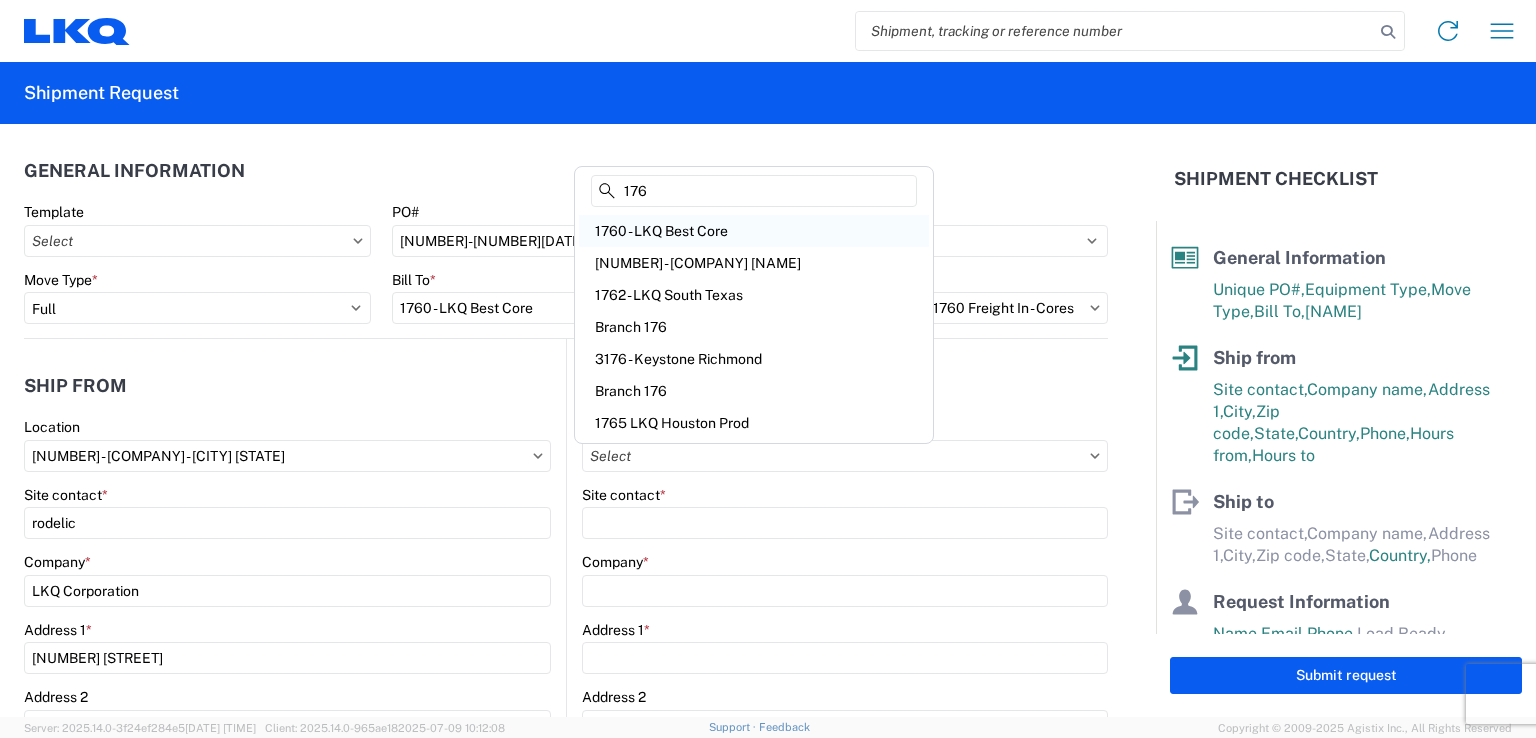 type on "176" 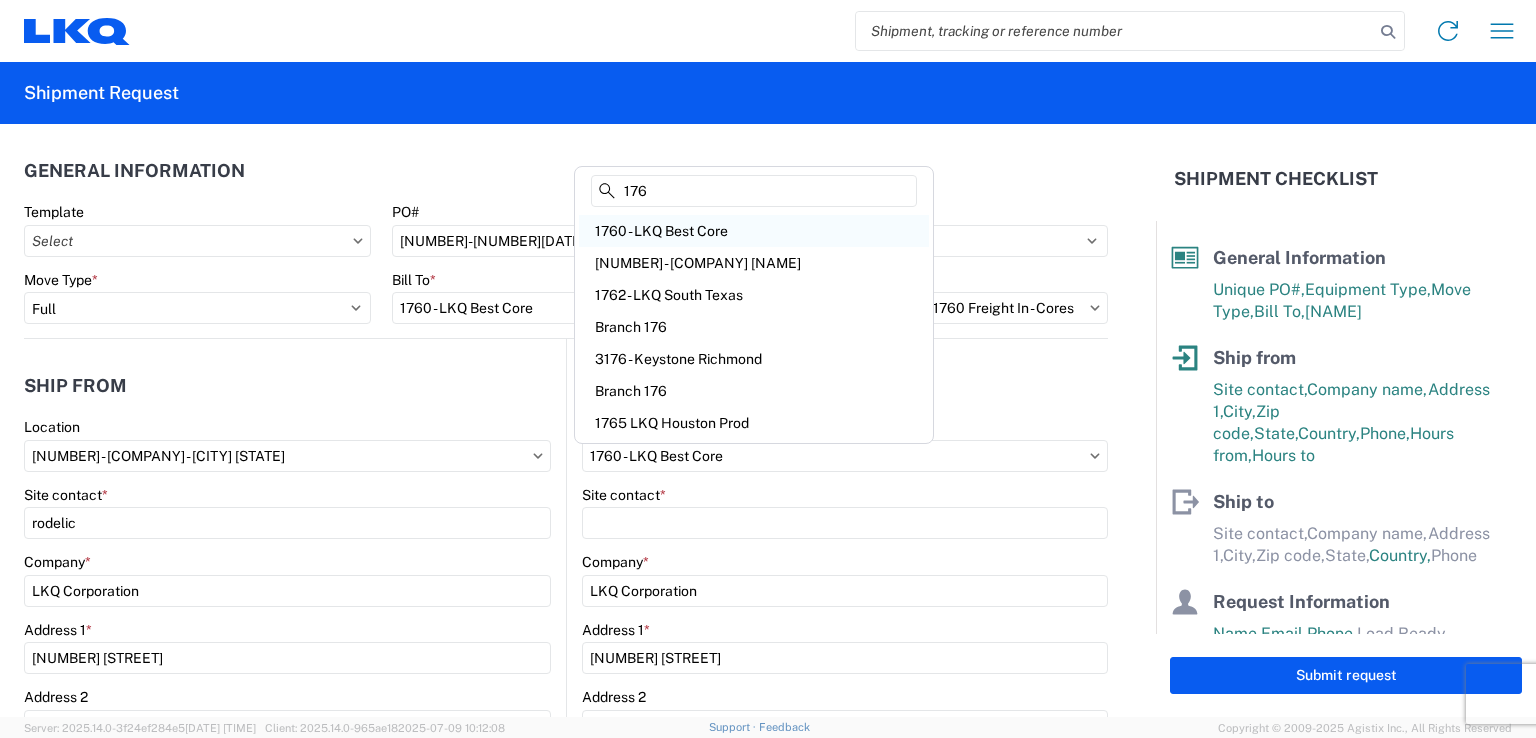 select on "US" 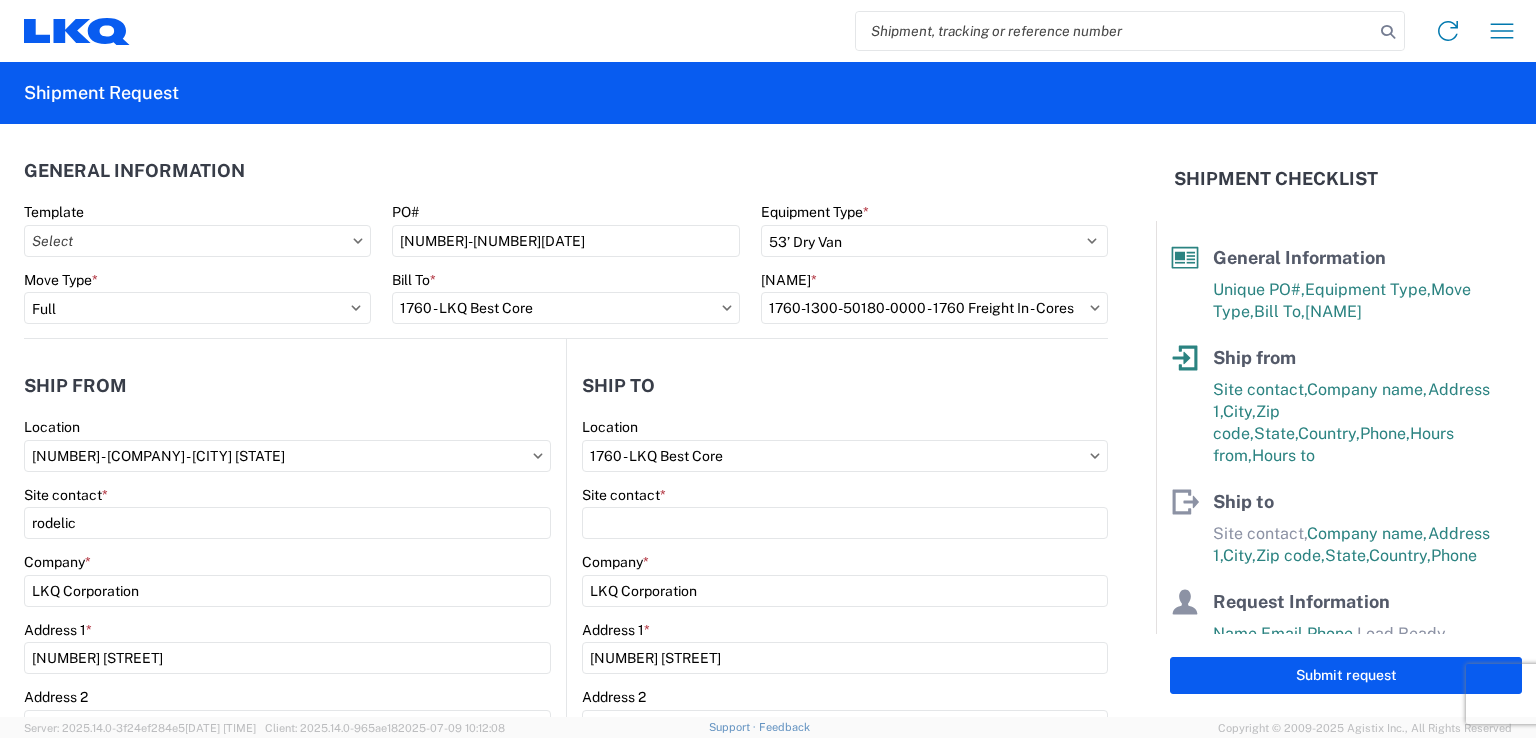 click on "General Information" 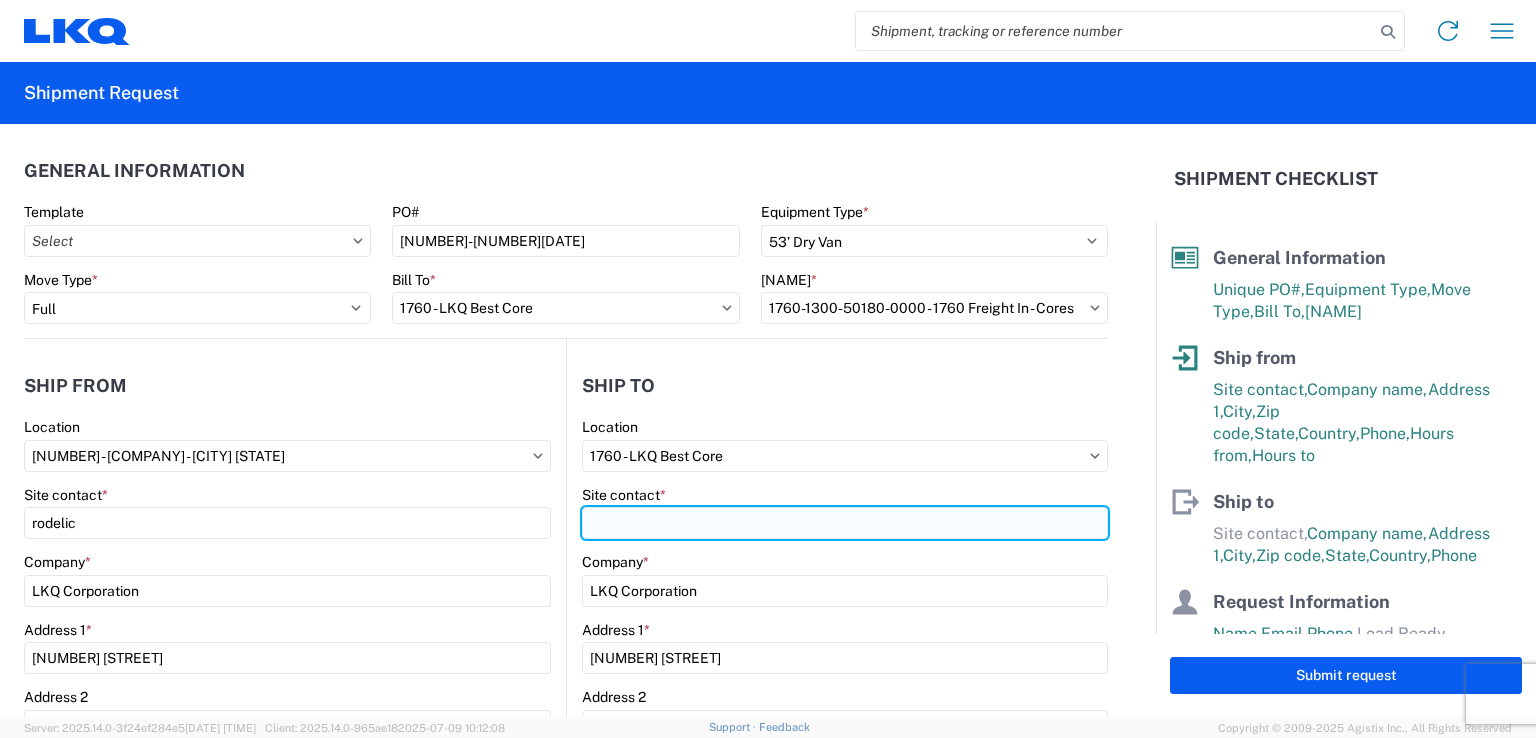 click on "Site contact  *" at bounding box center [845, 523] 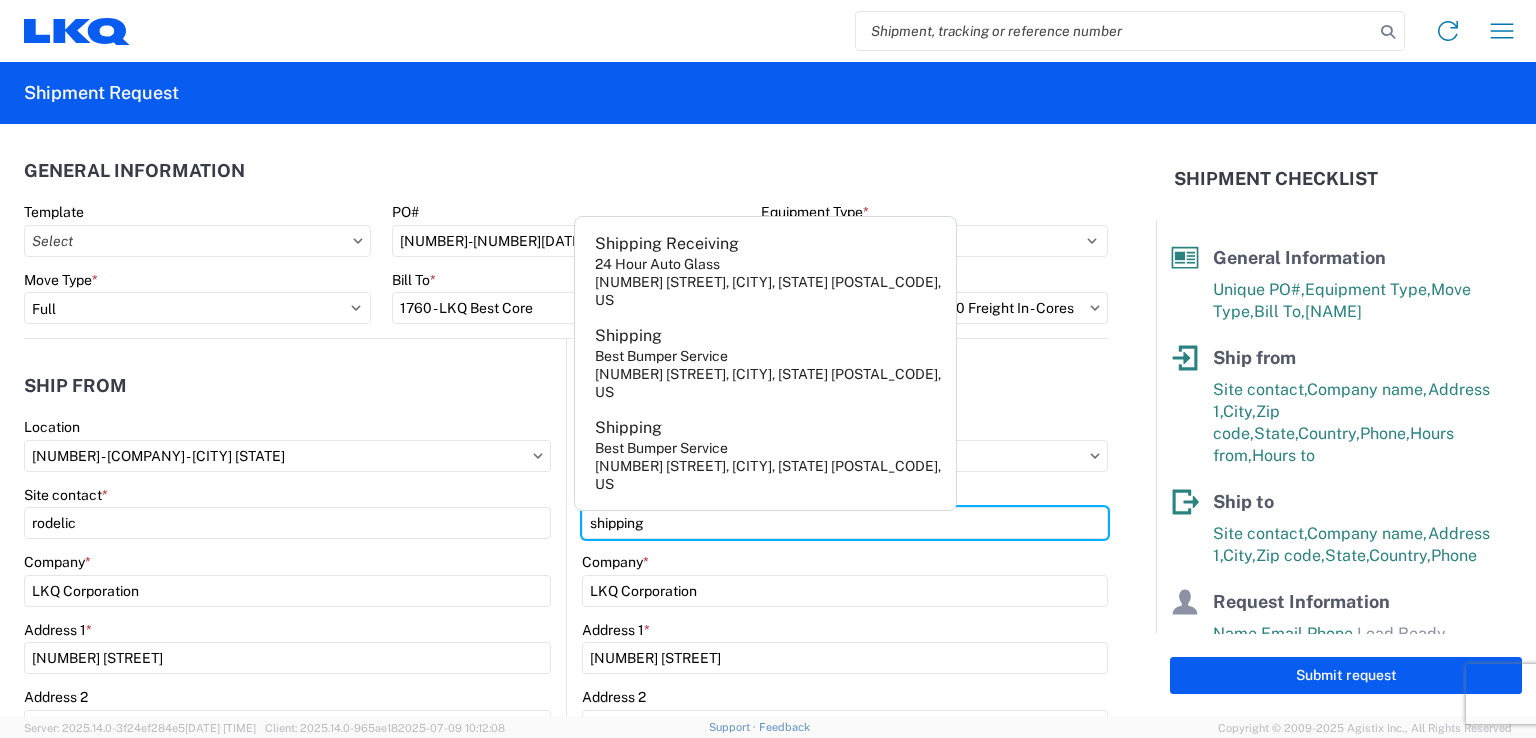 type on "shipping" 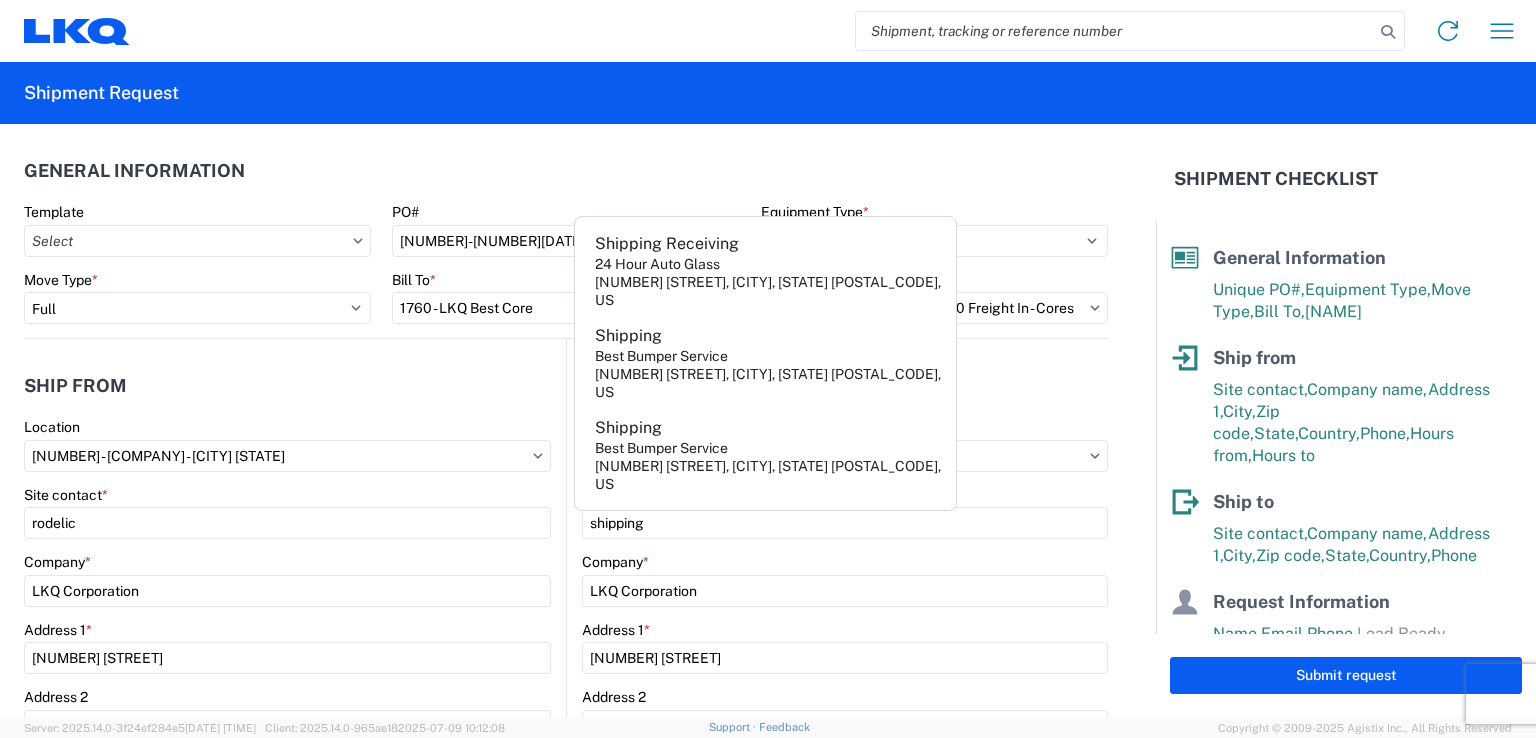click on "General Information" 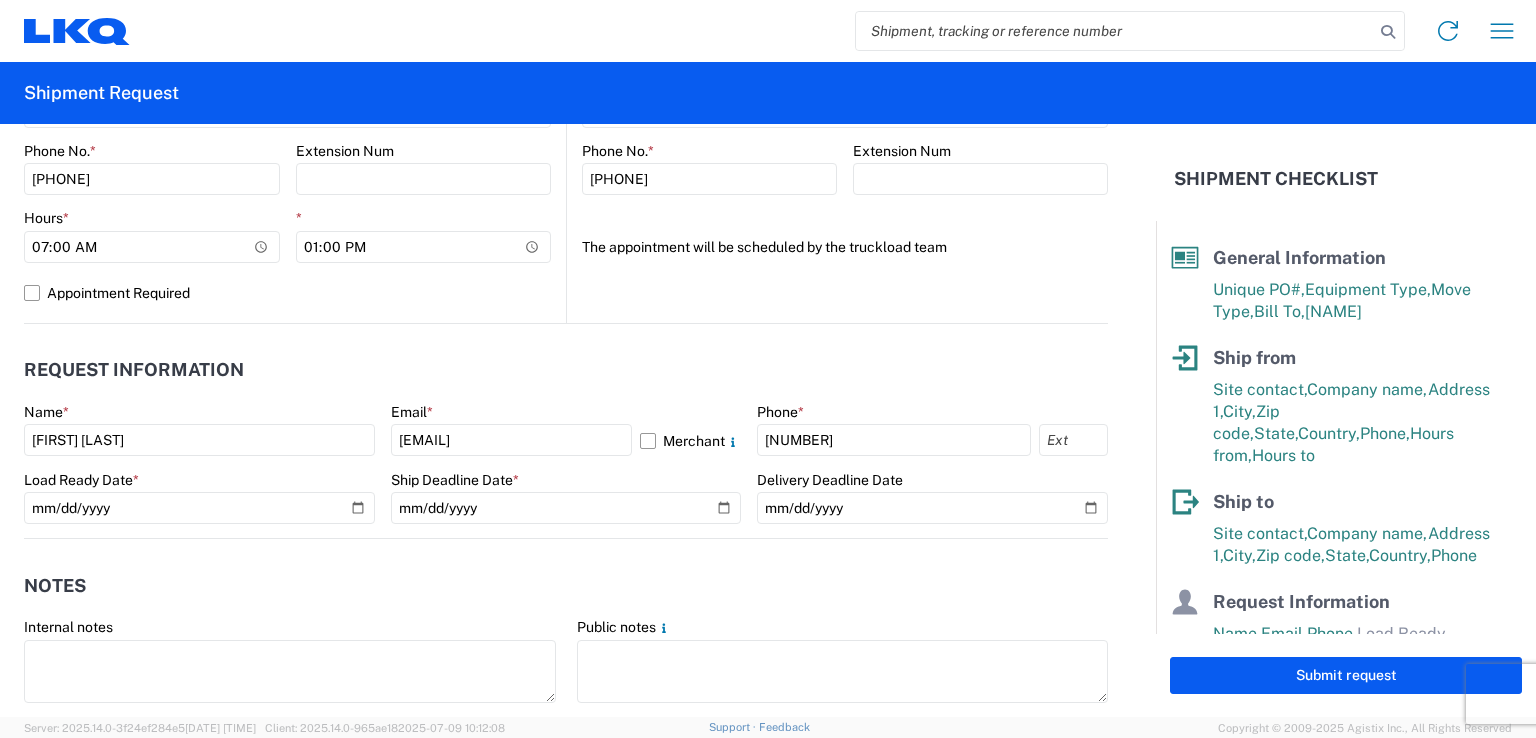 scroll, scrollTop: 994, scrollLeft: 0, axis: vertical 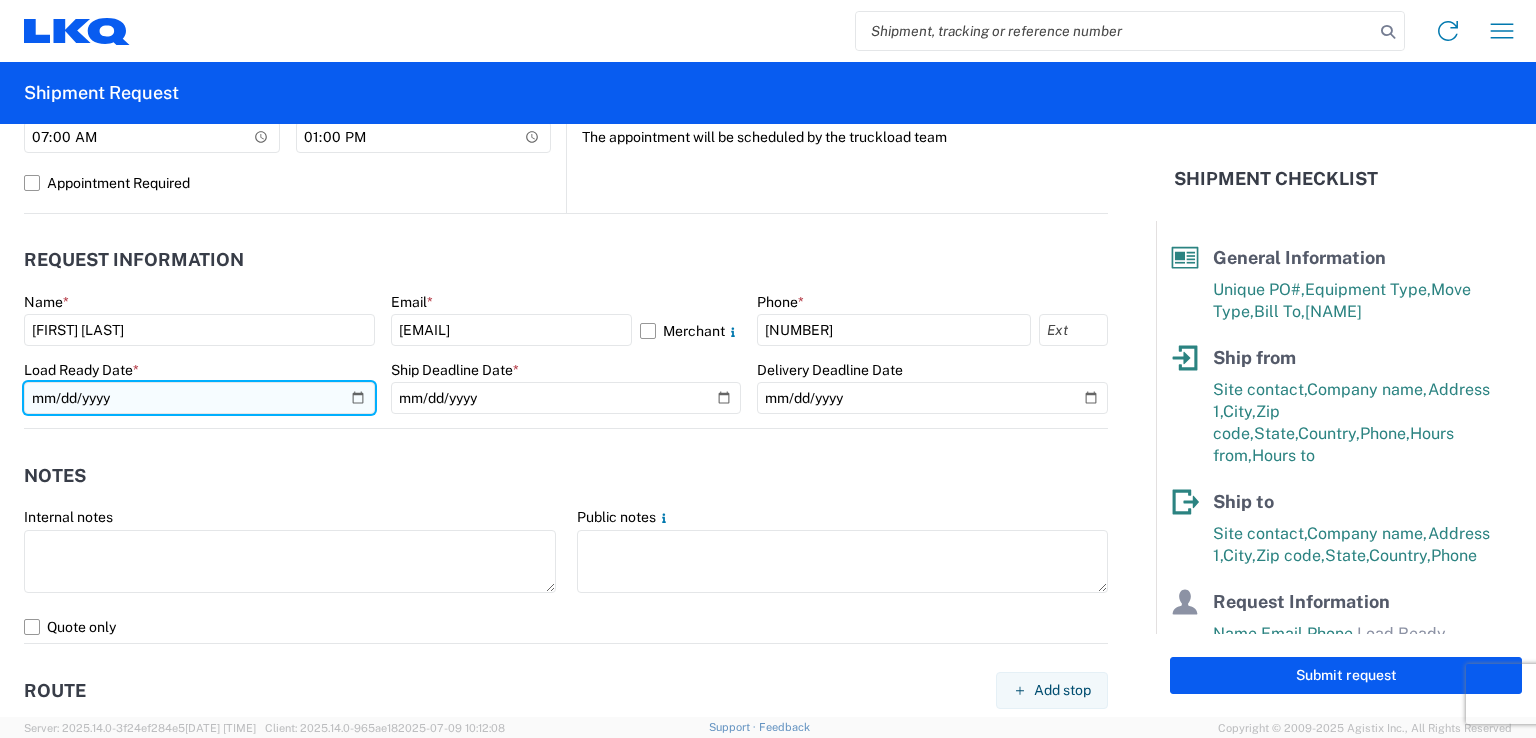 click 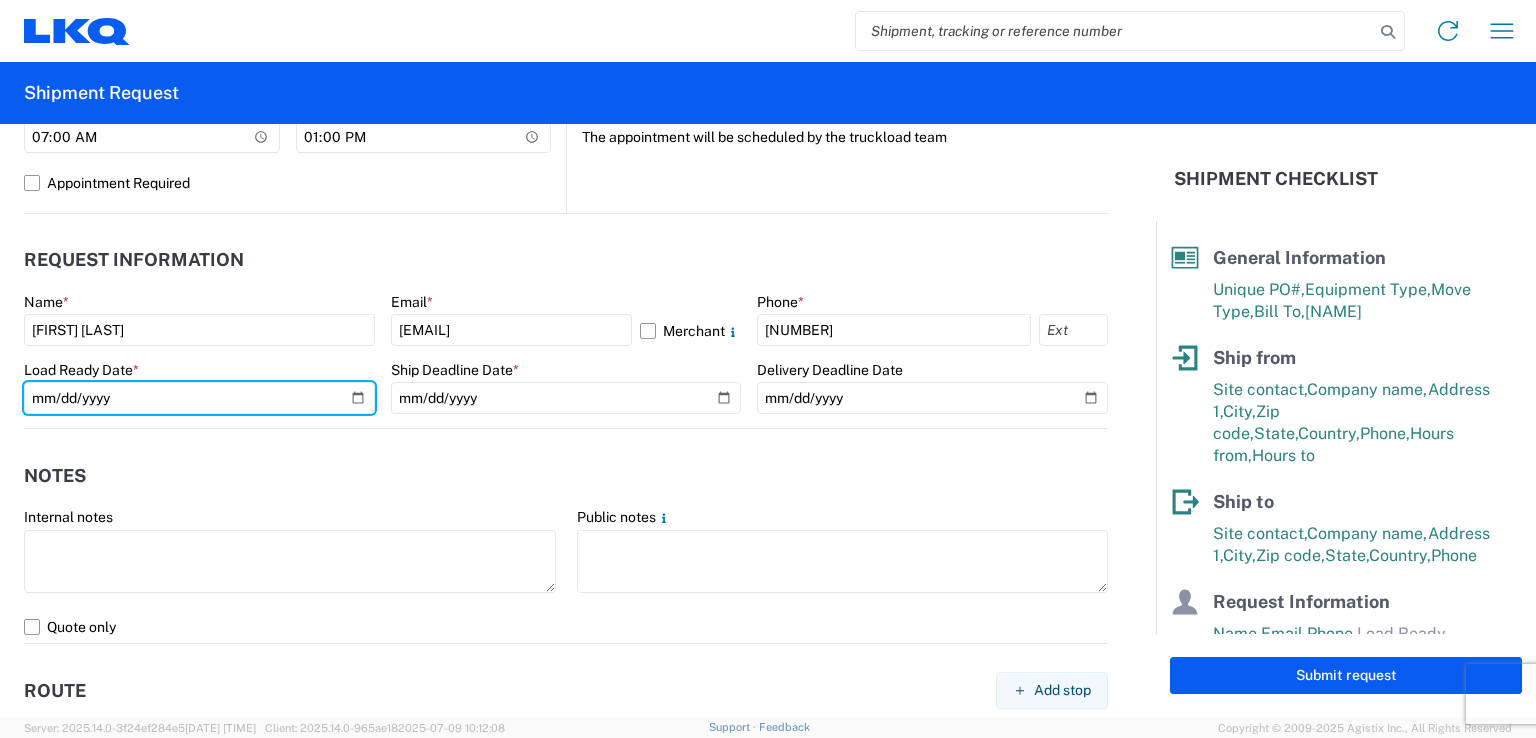 type on "[DATE]" 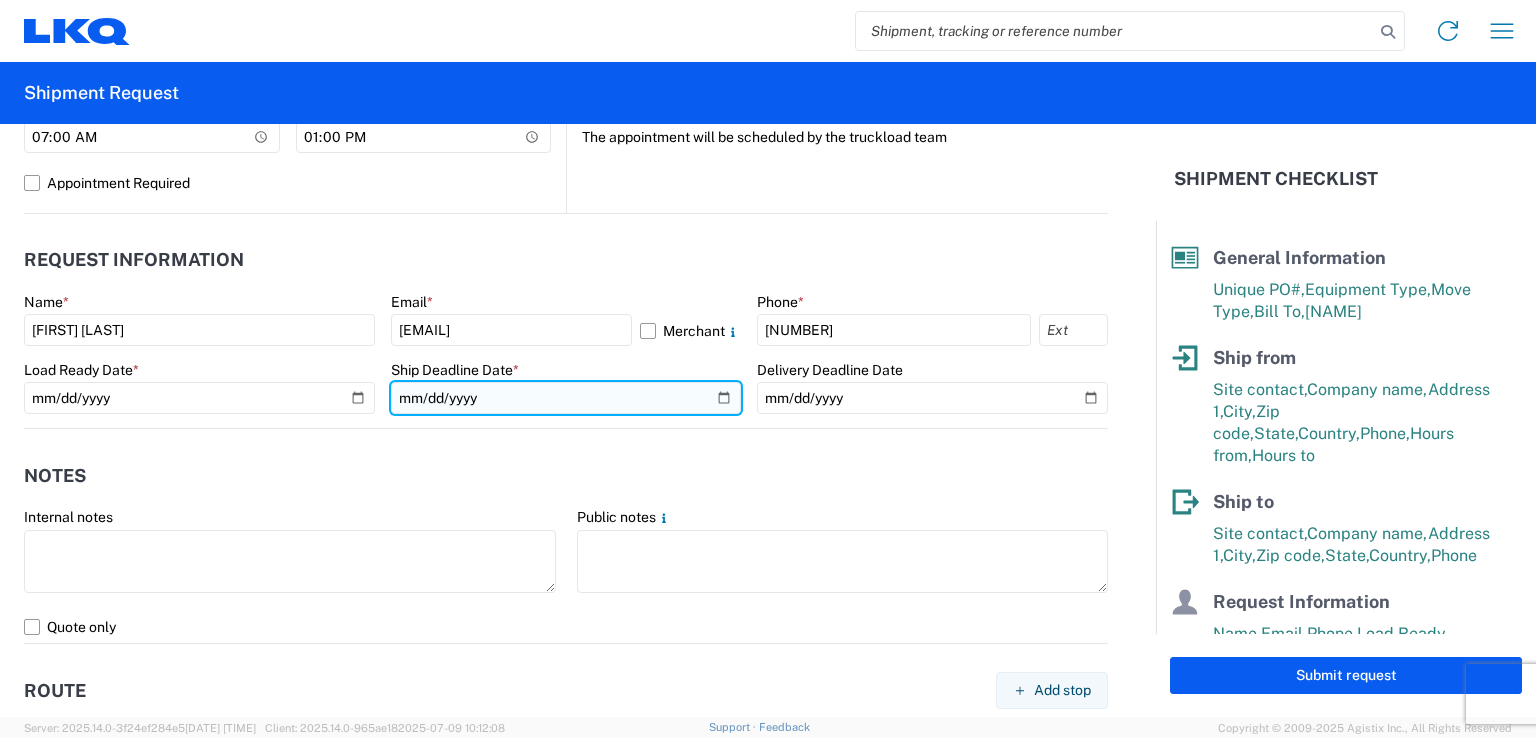 click 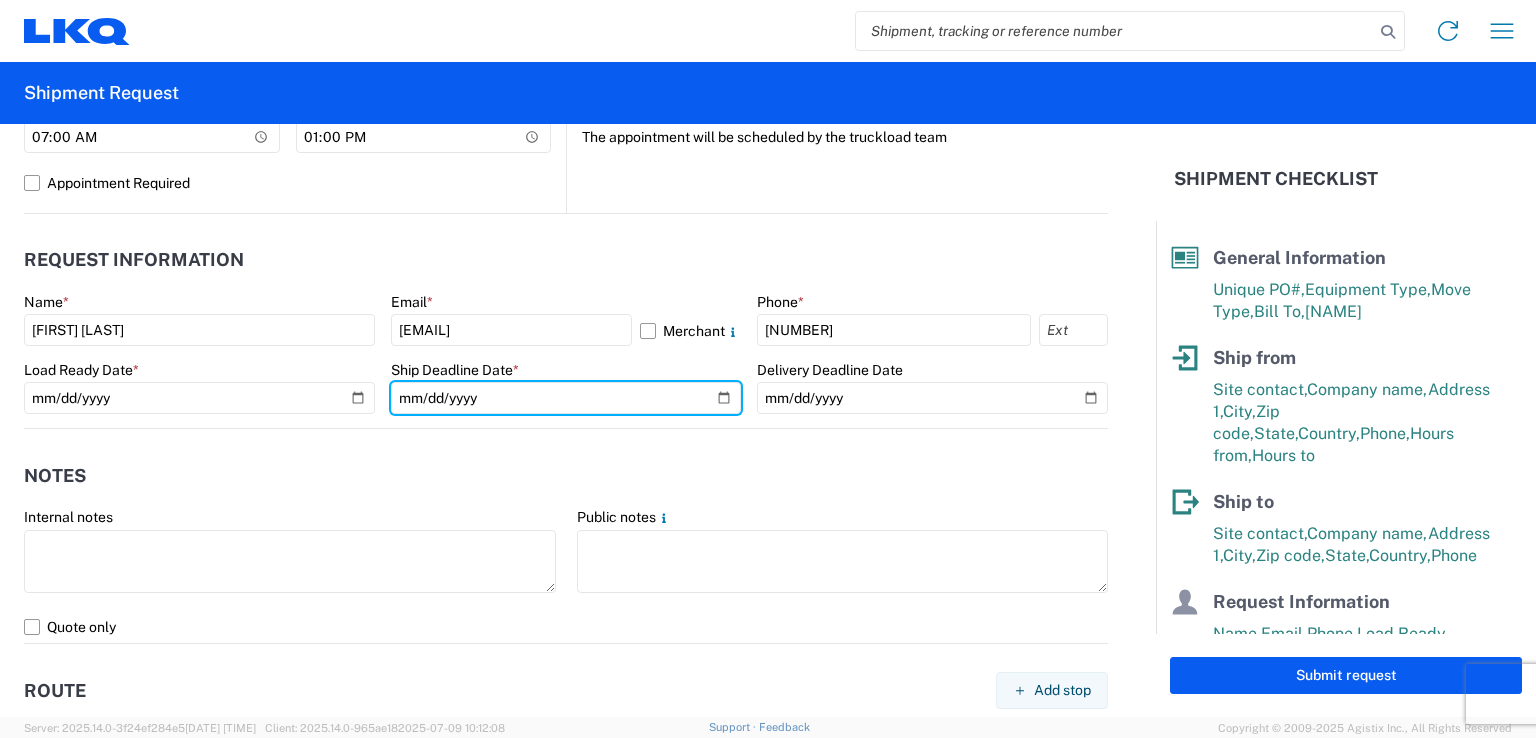 type on "[DATE]" 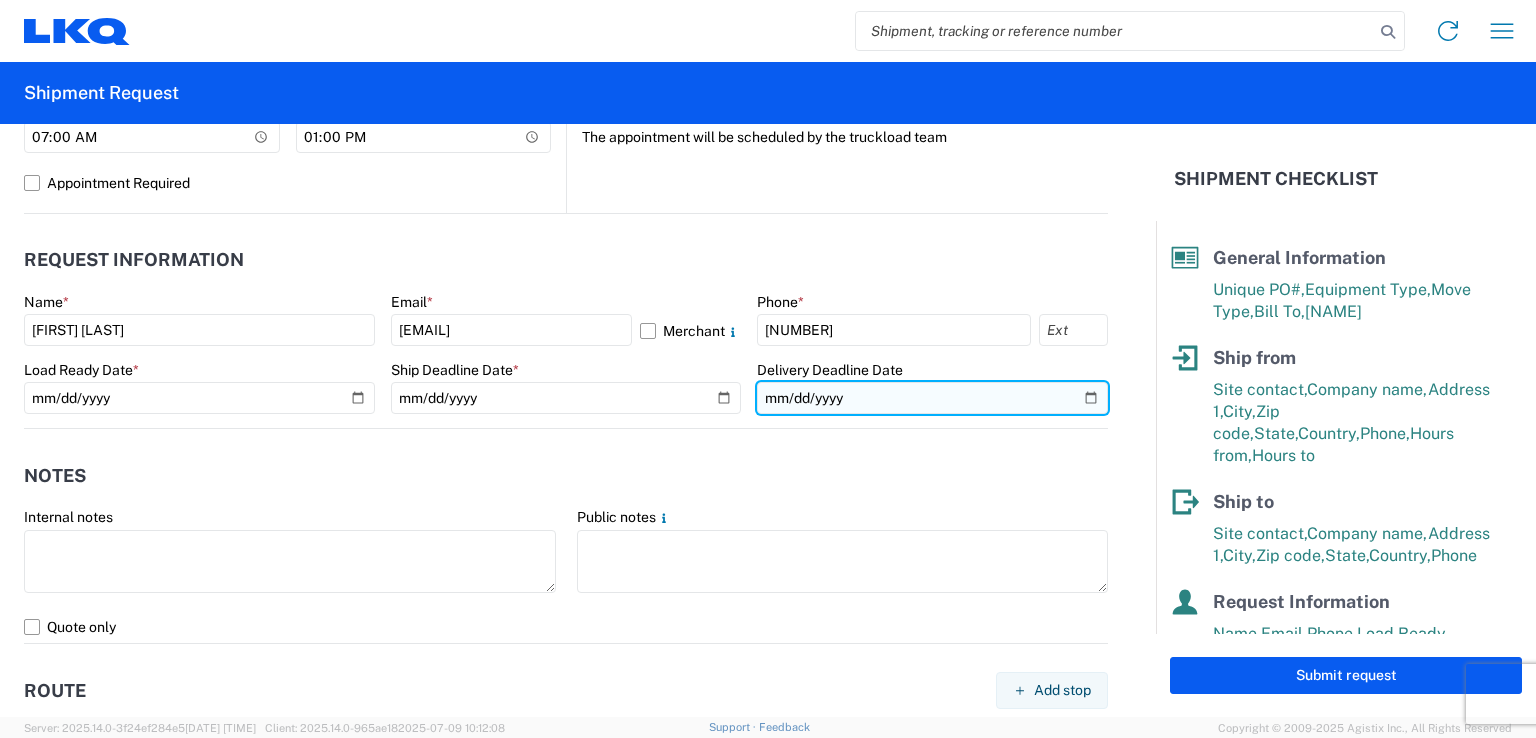 click 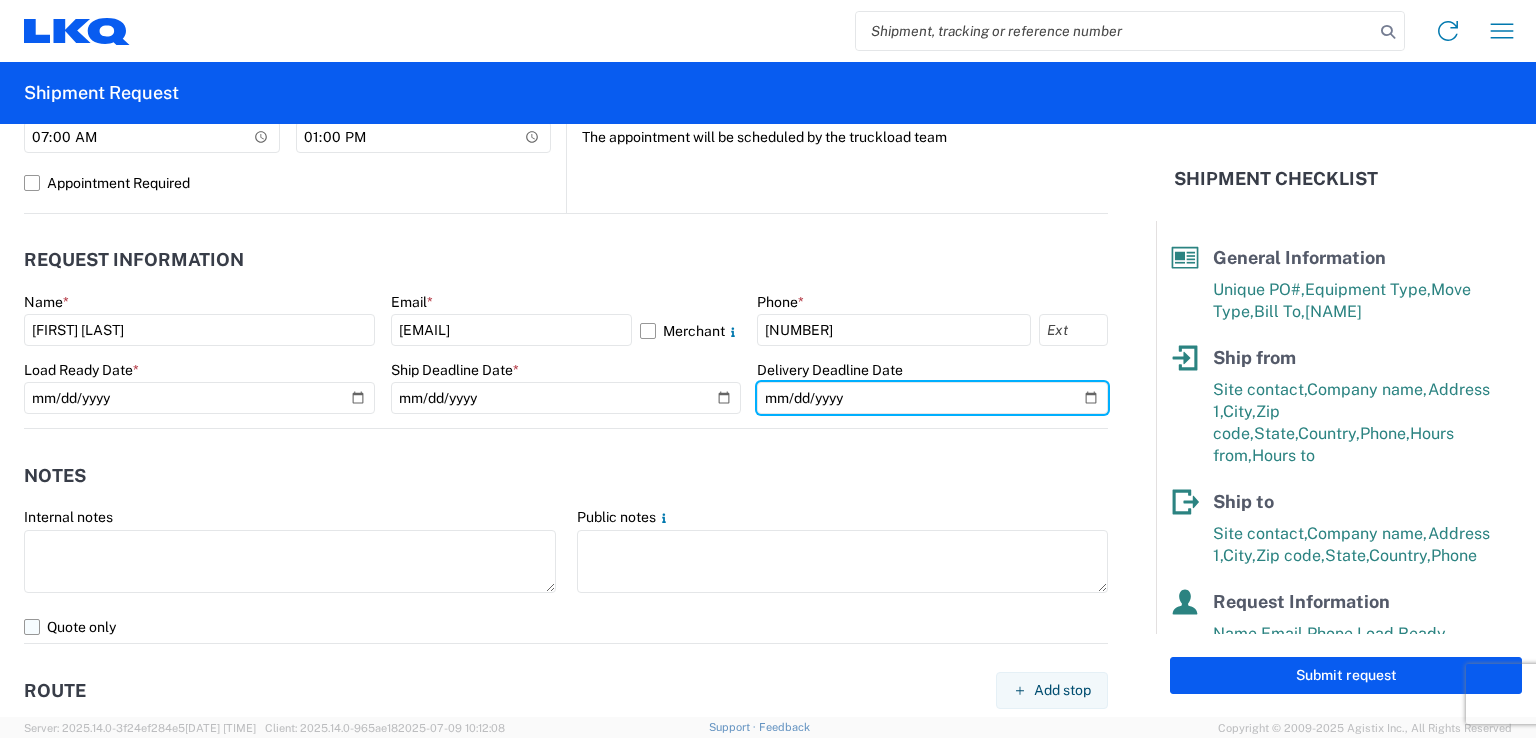 type on "[DATE]" 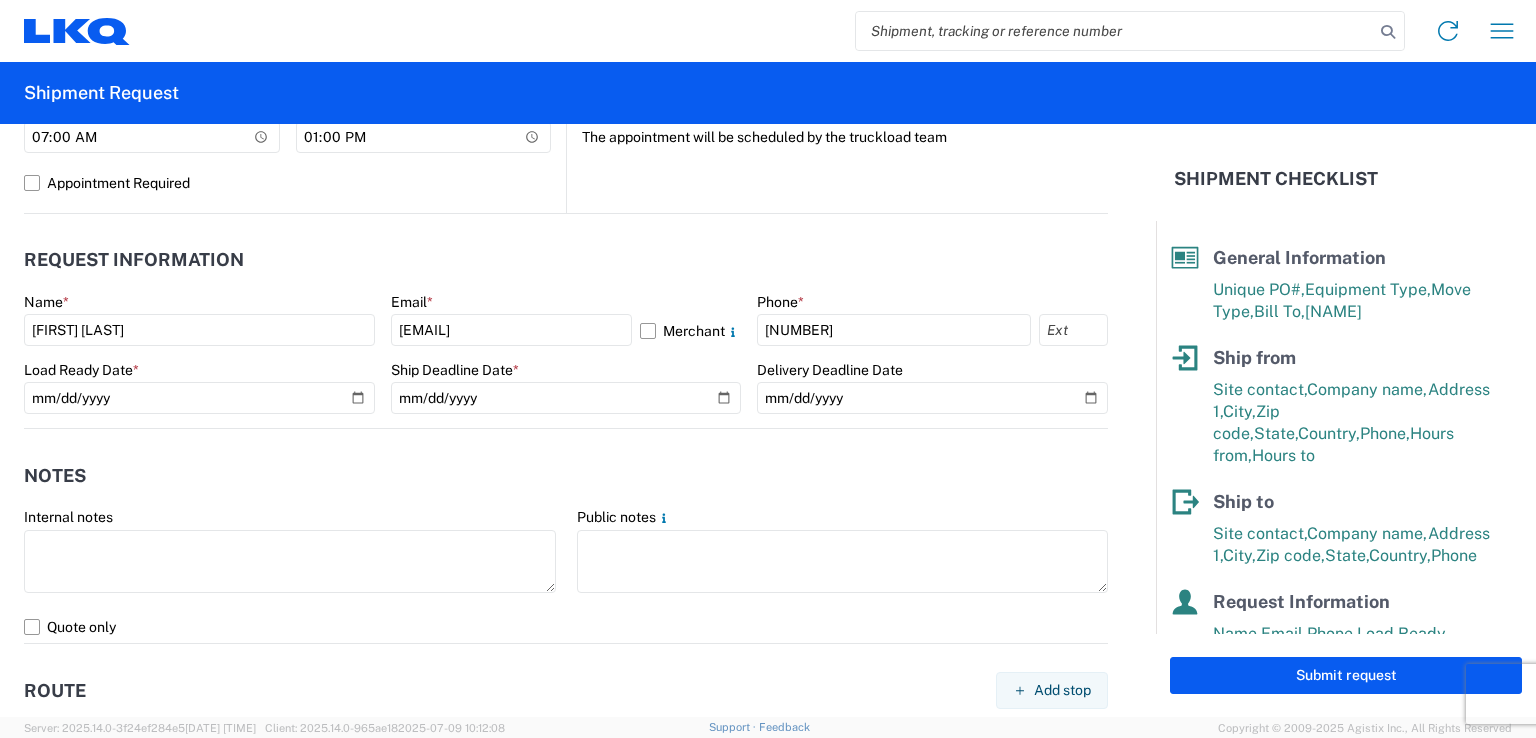 click on "Request Information" 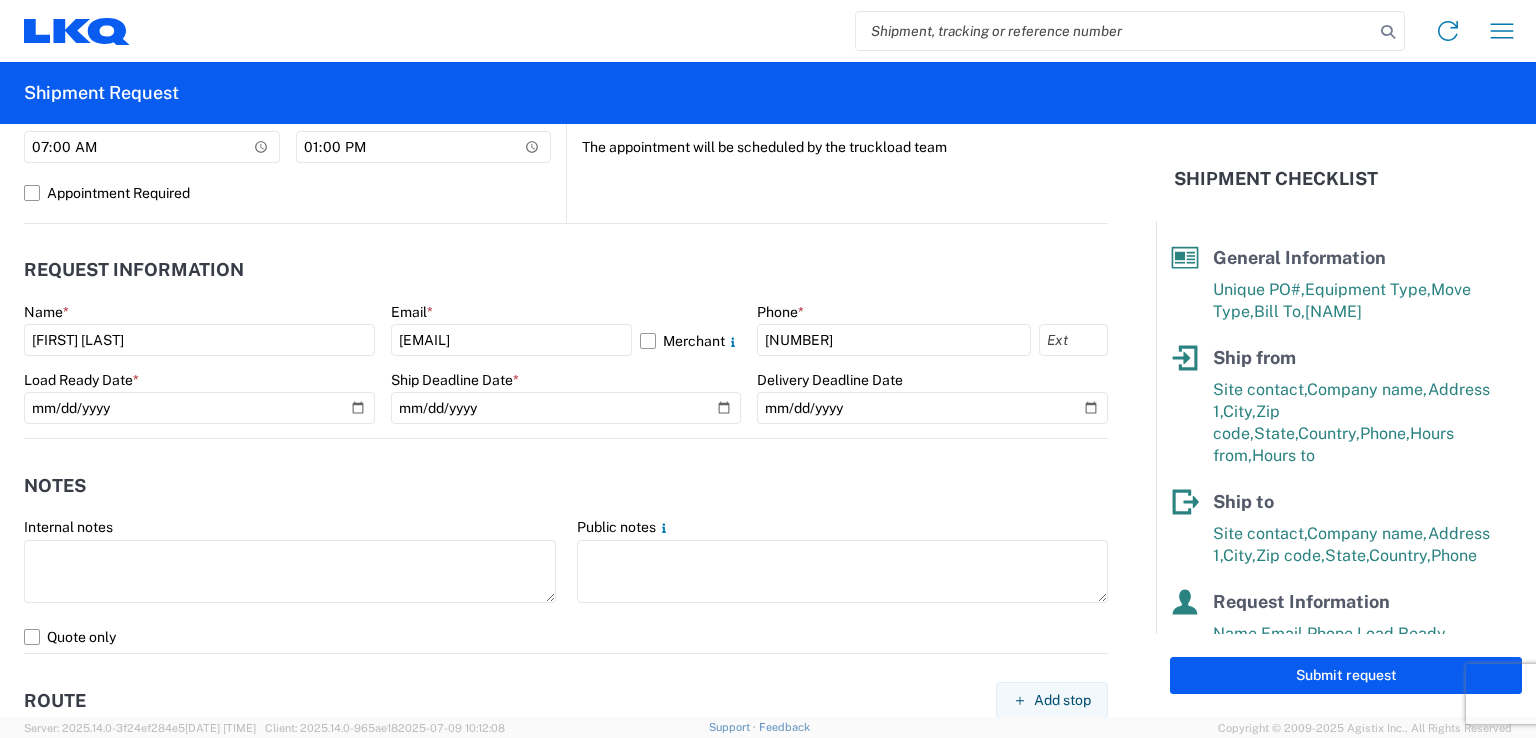 scroll, scrollTop: 1158, scrollLeft: 0, axis: vertical 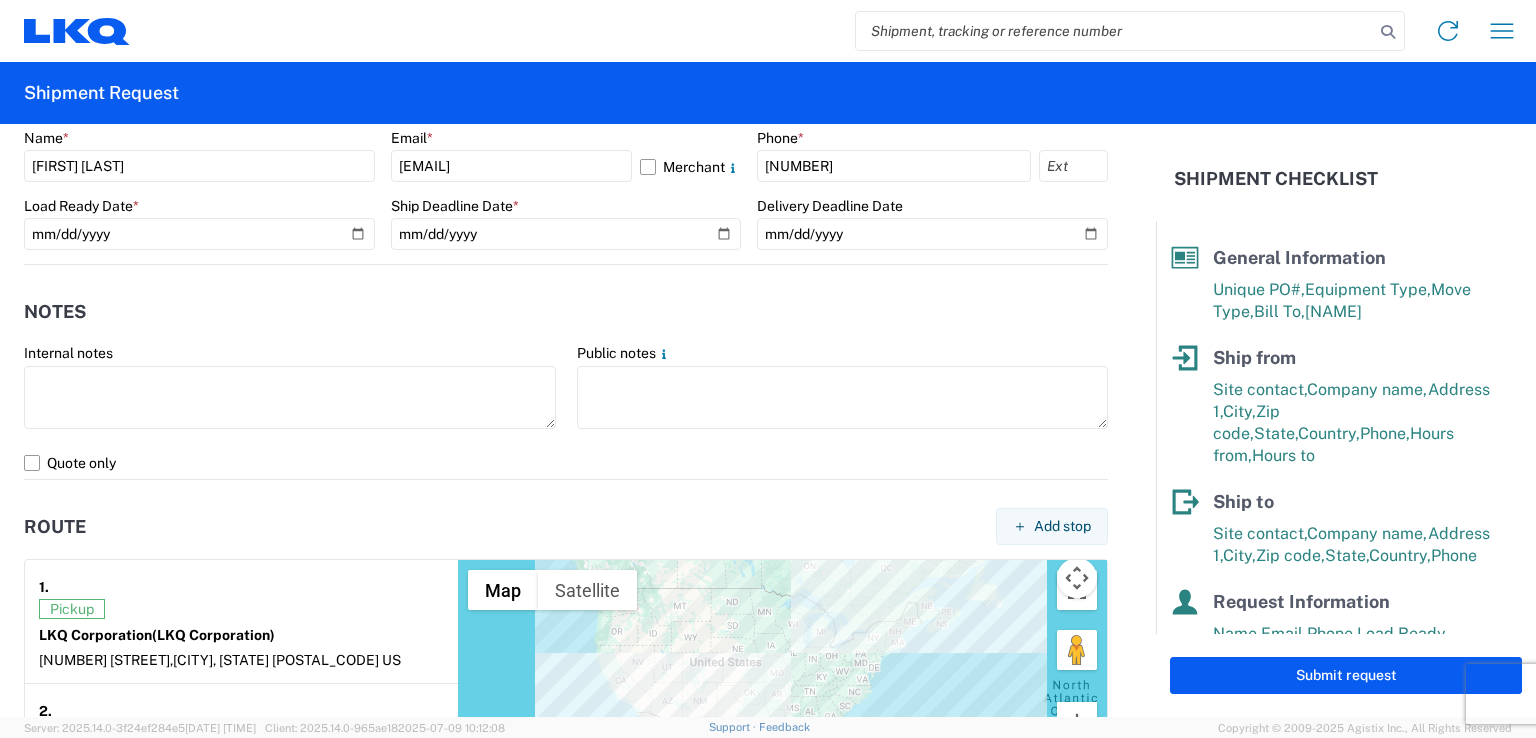 click on "Notes   Internal notes   Public notes
Quote only" 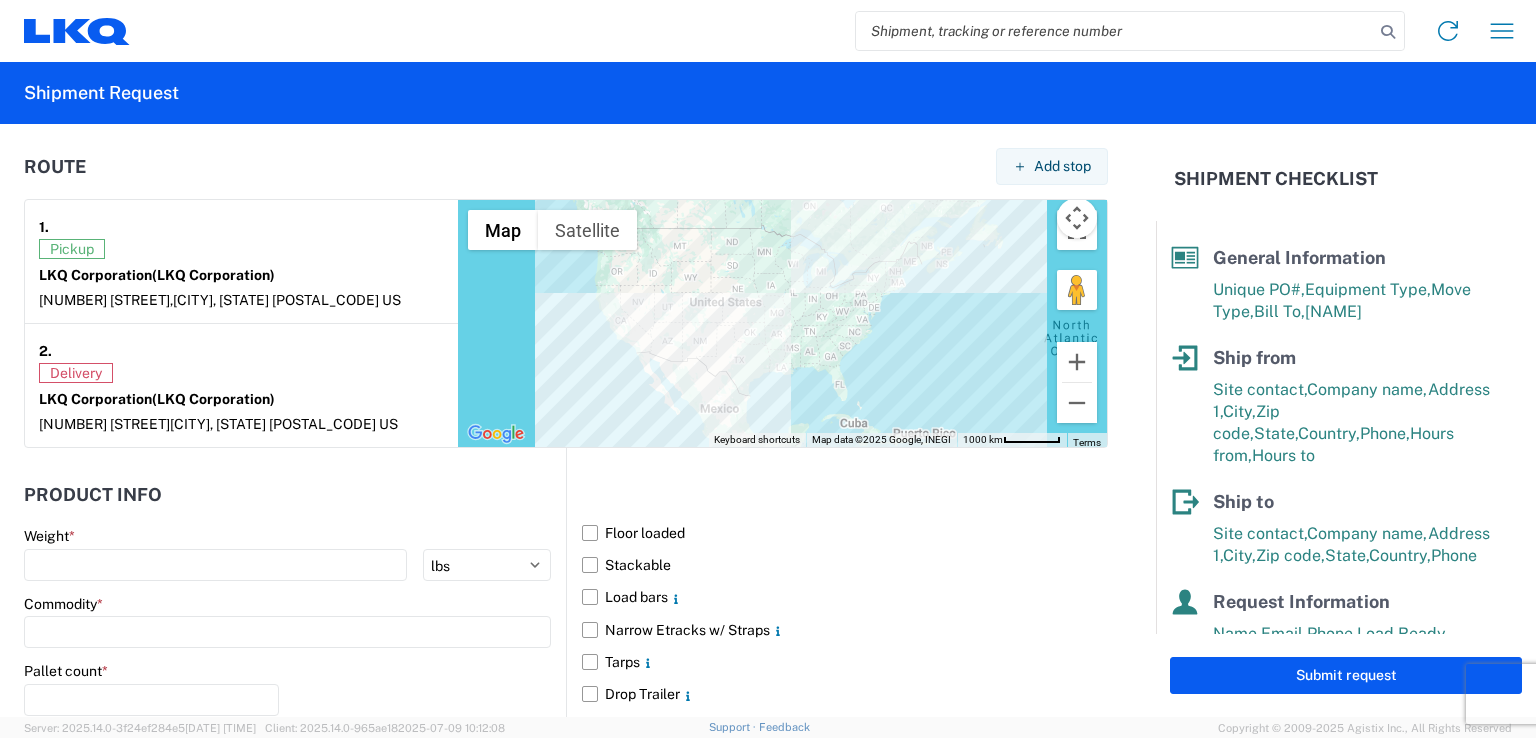 scroll, scrollTop: 1531, scrollLeft: 0, axis: vertical 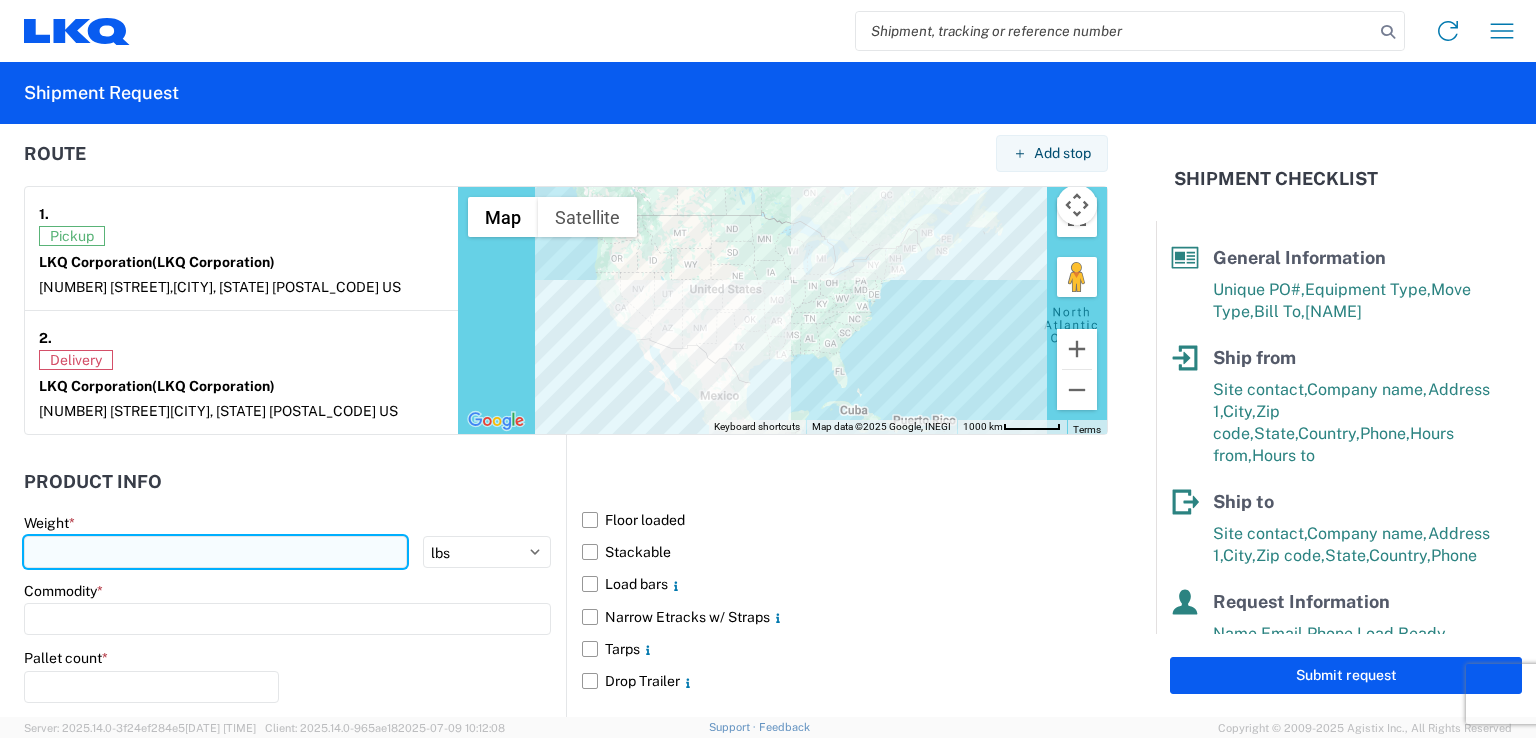 click 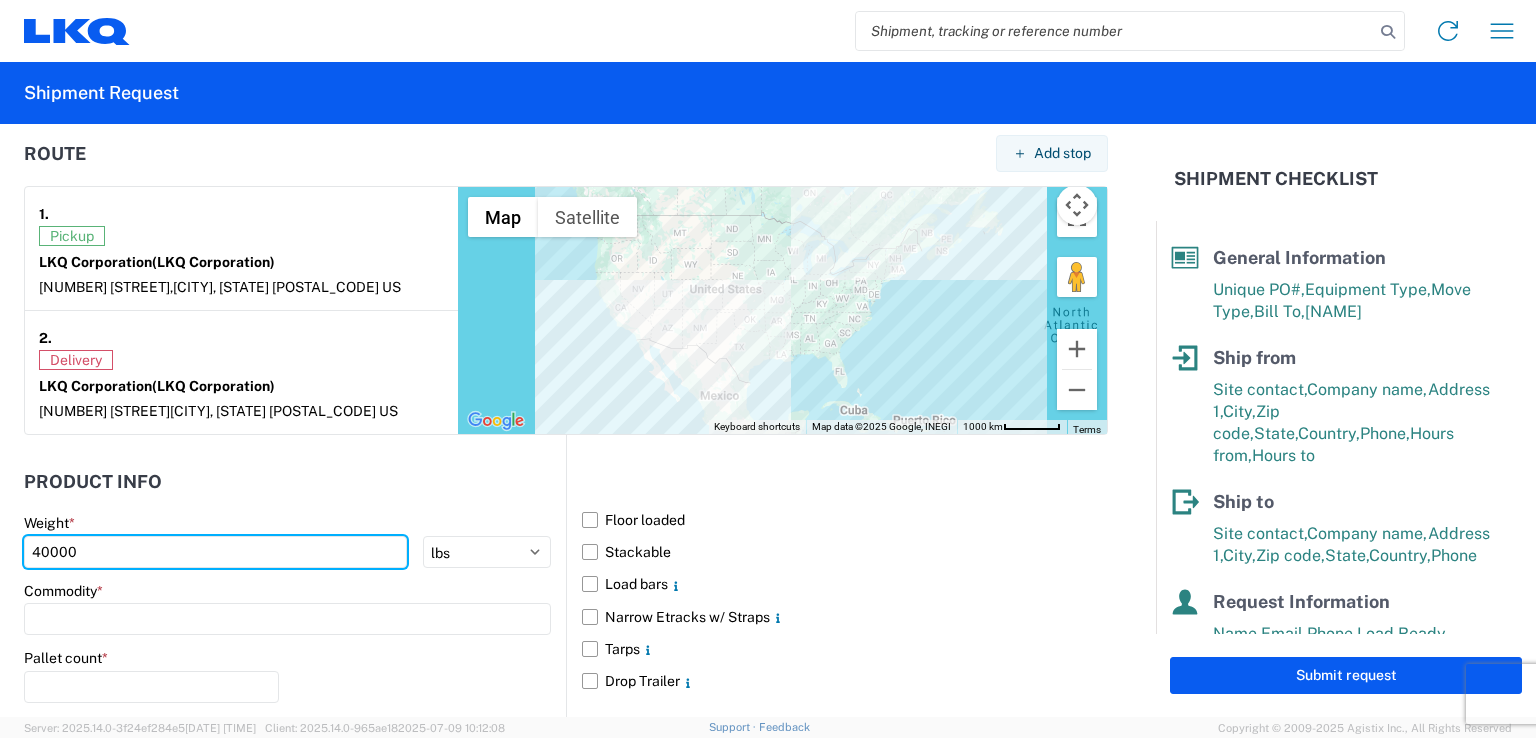 type on "40000" 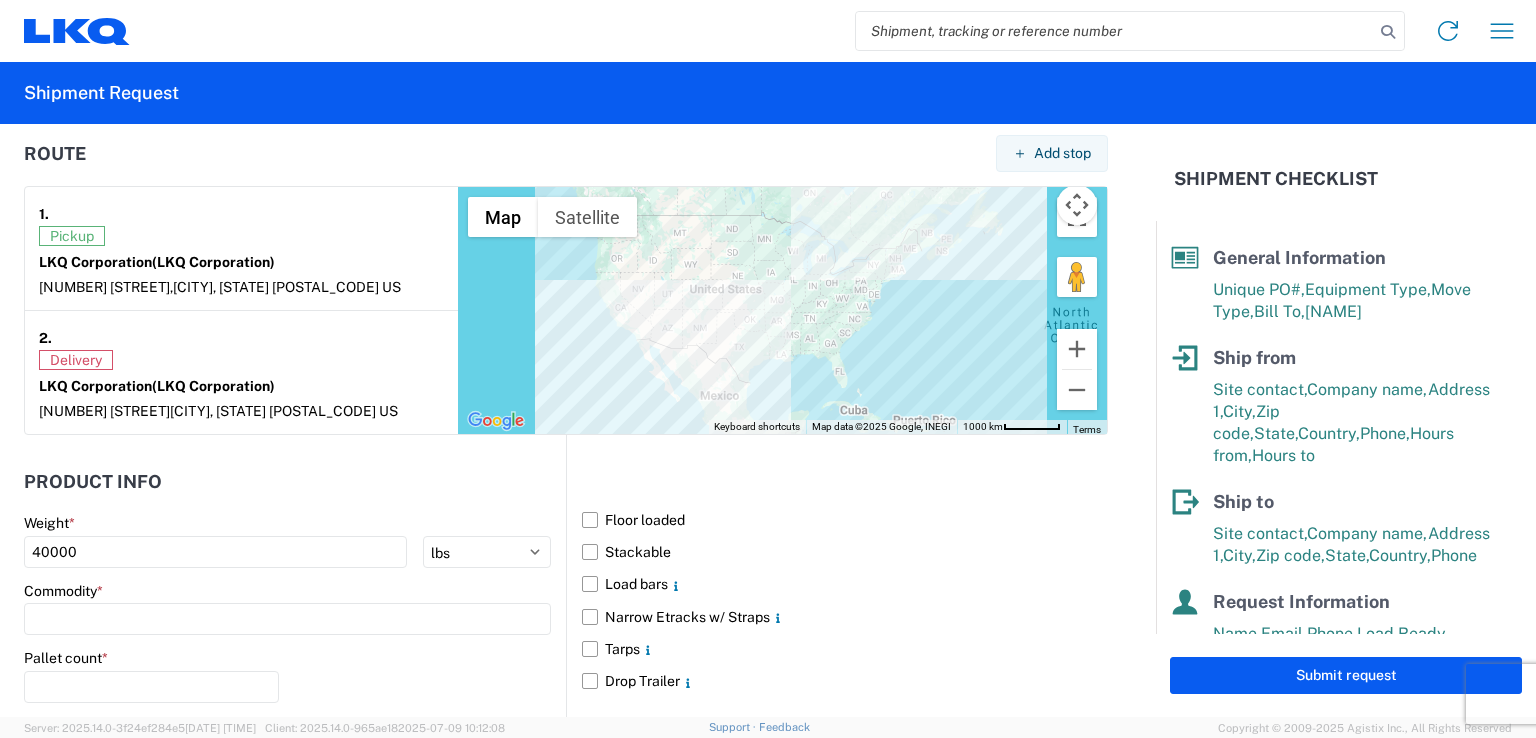 click on "Product Info" 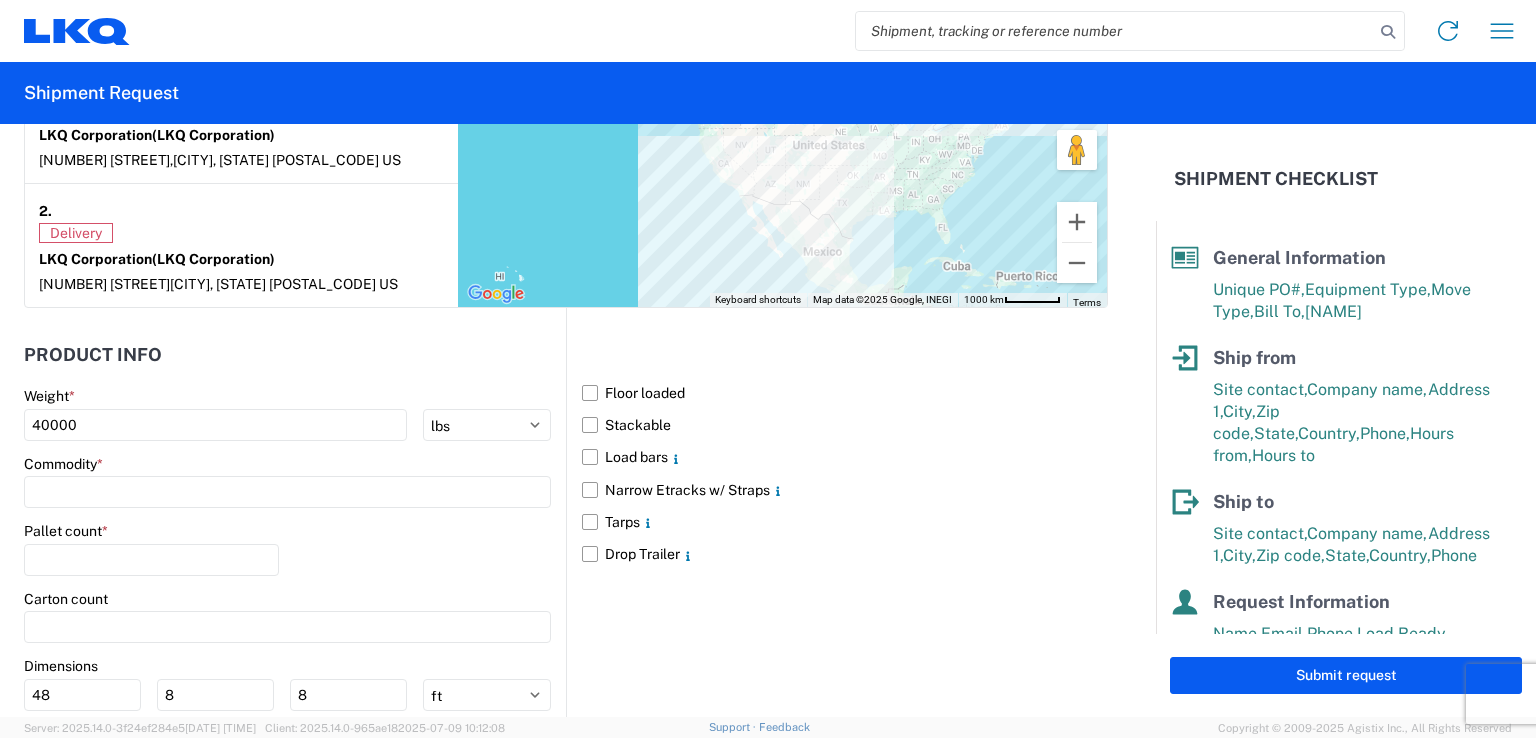 scroll, scrollTop: 1660, scrollLeft: 0, axis: vertical 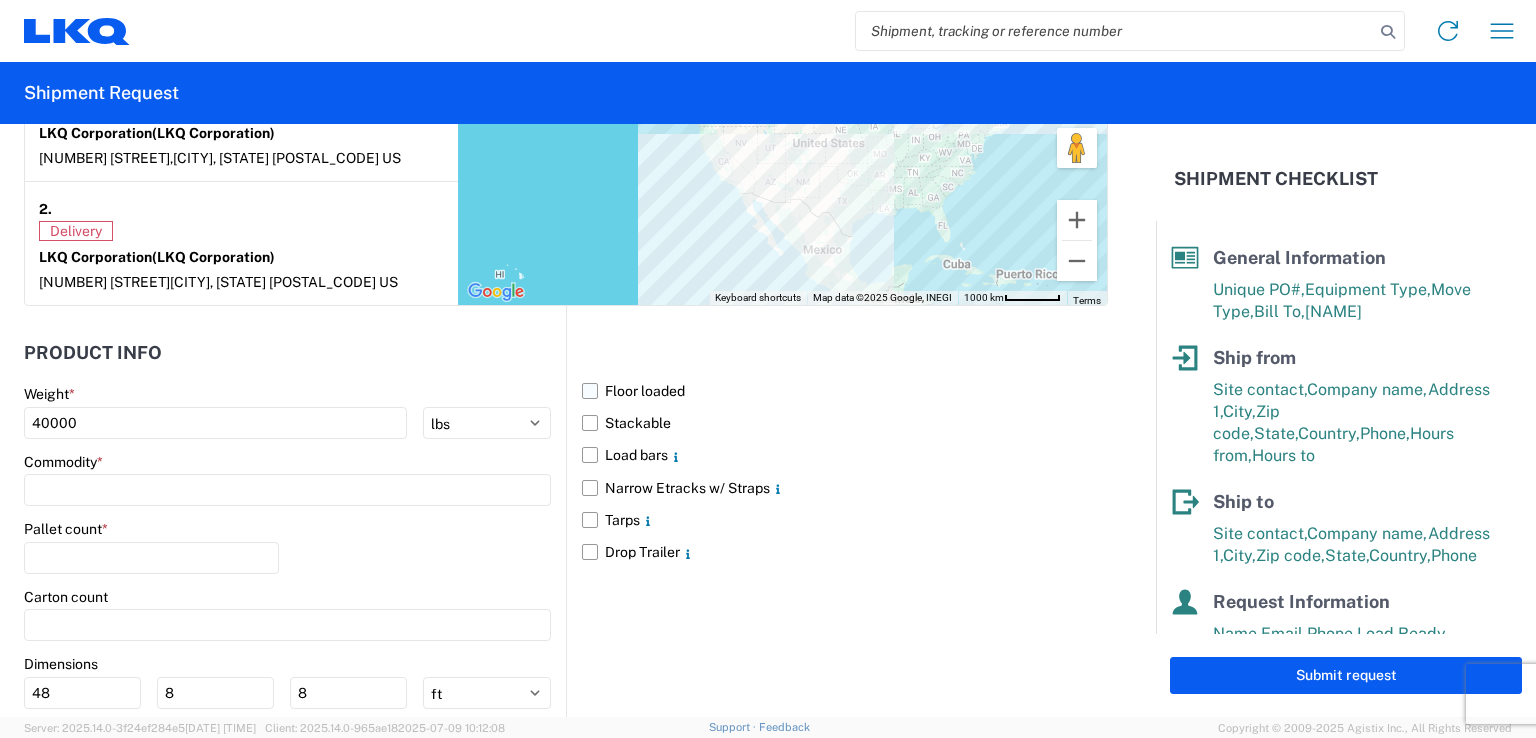 click on "Floor loaded" 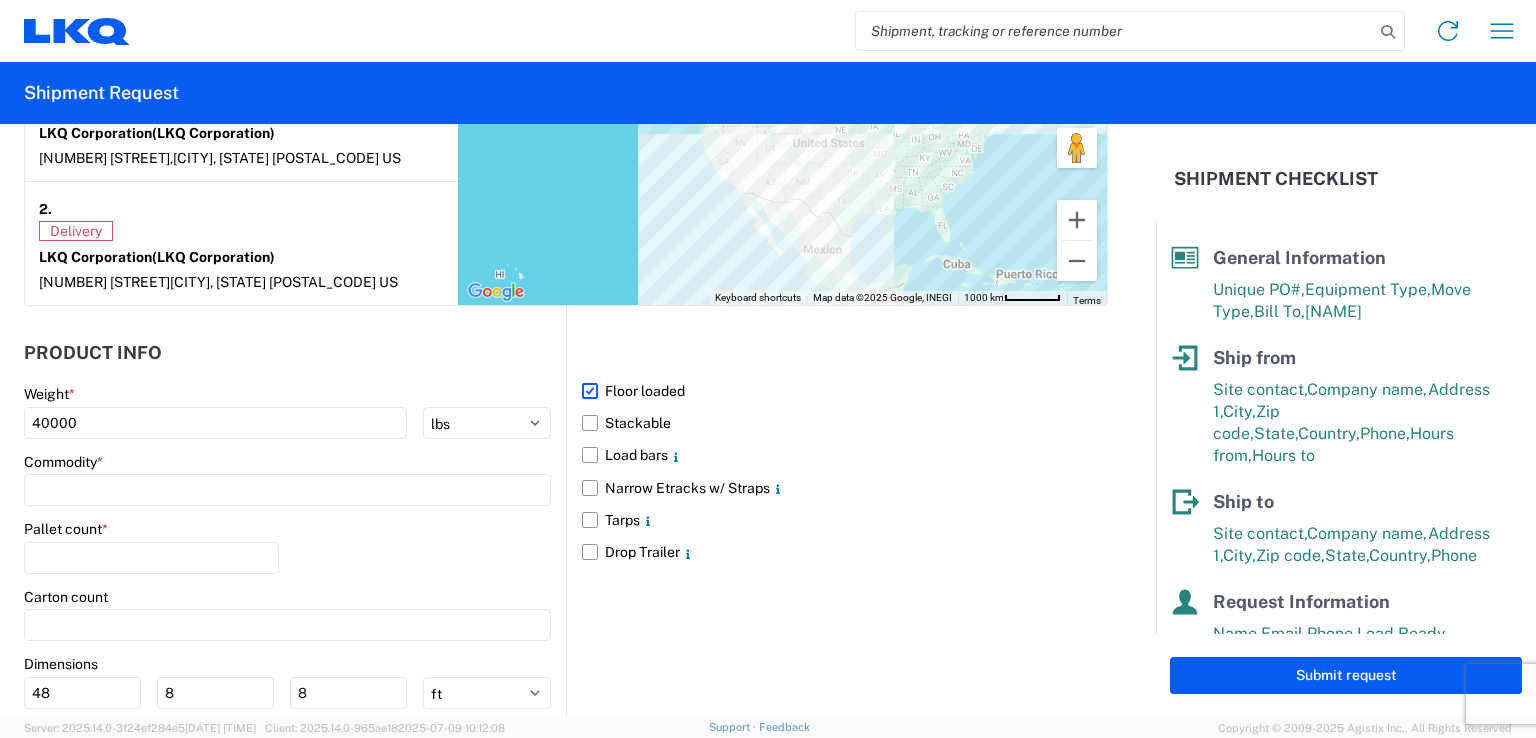click on "Stackable" 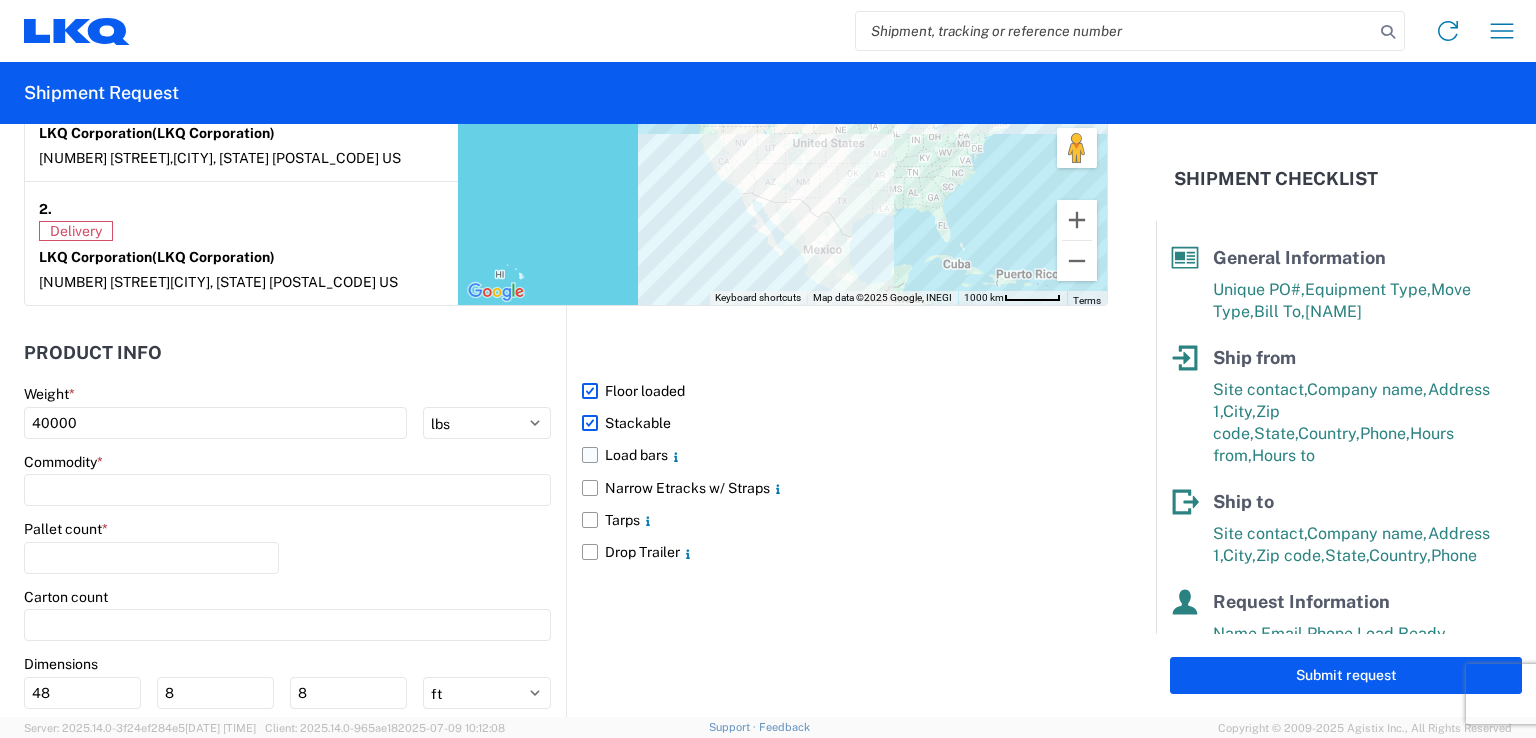 click on "Load bars" 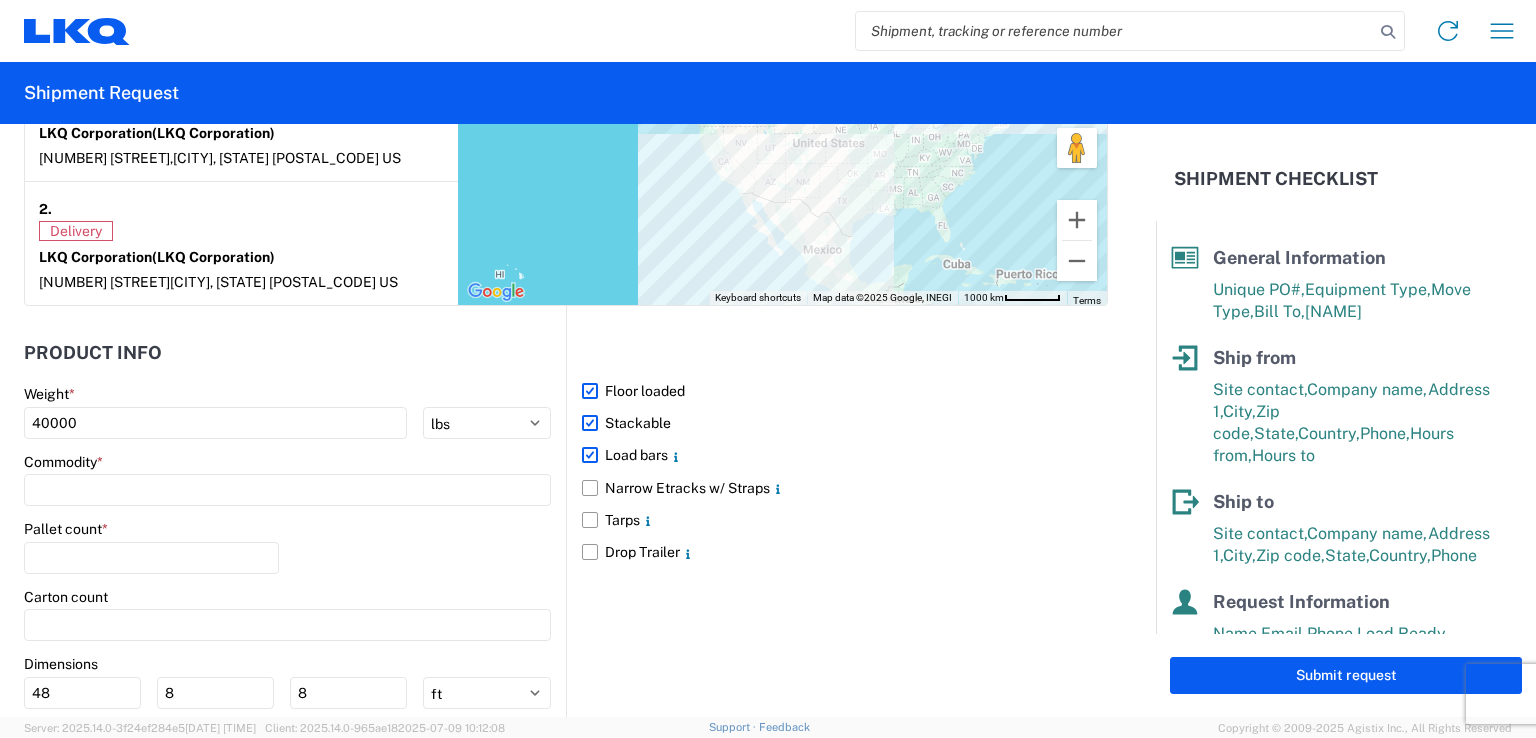 scroll, scrollTop: 1684, scrollLeft: 0, axis: vertical 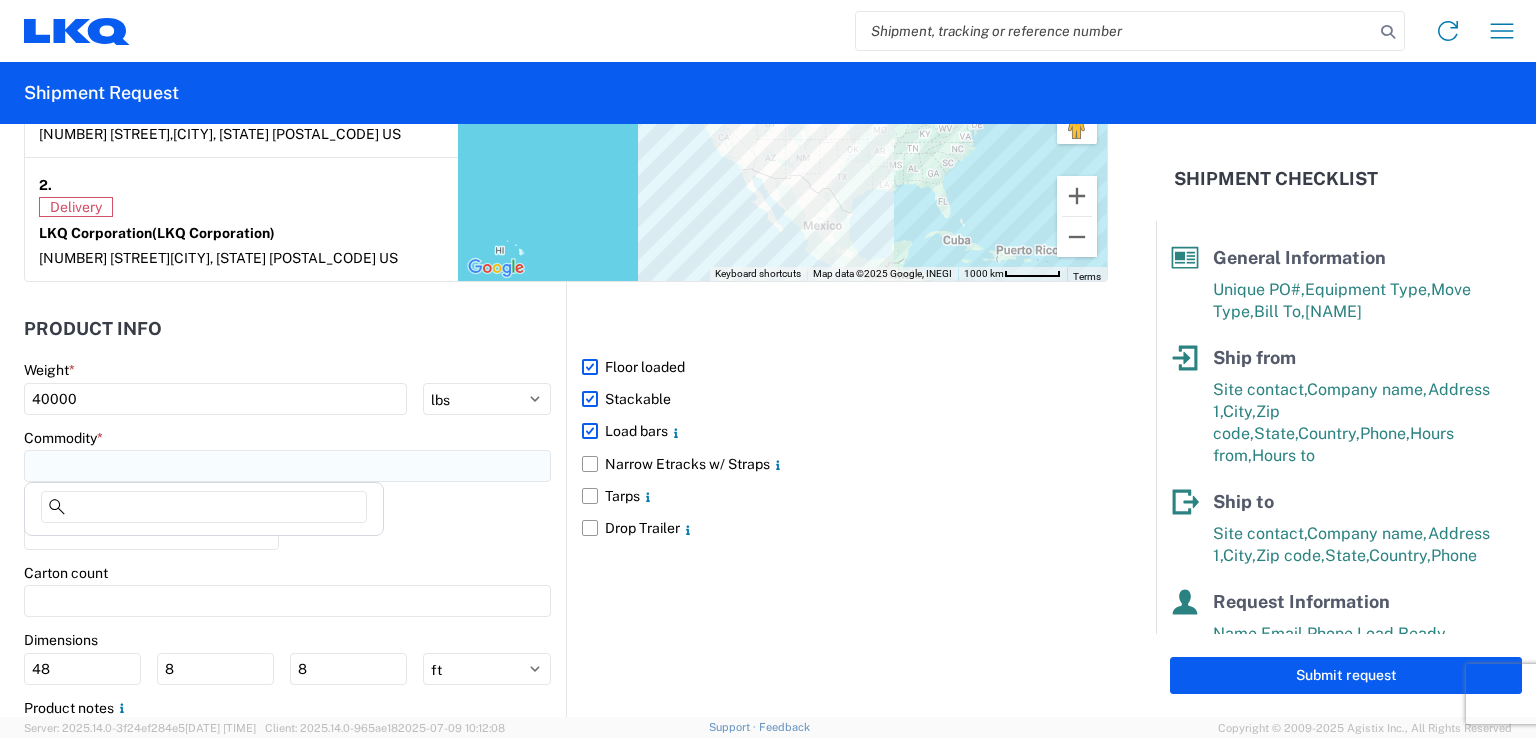 click 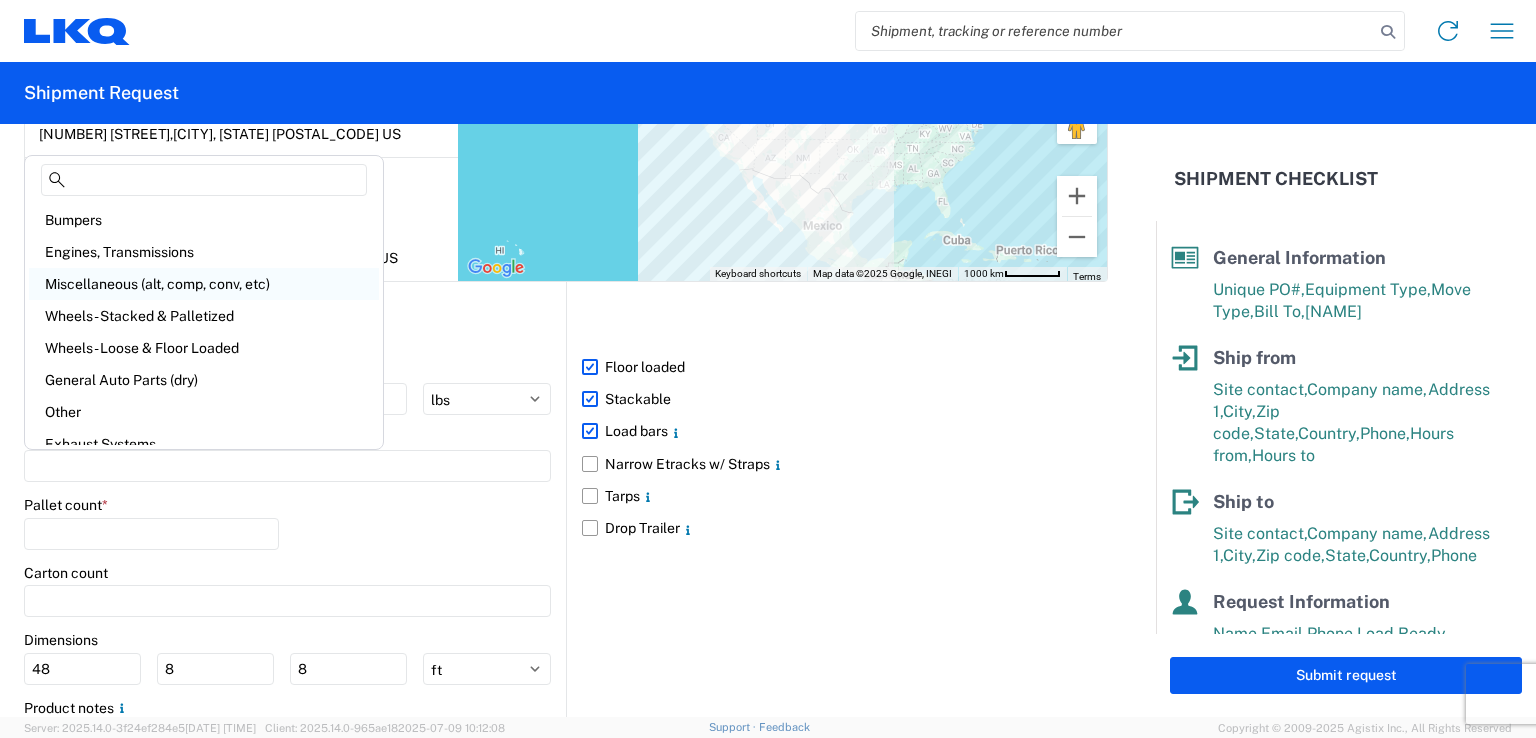 click on "Miscellaneous (alt, comp, conv, etc)" 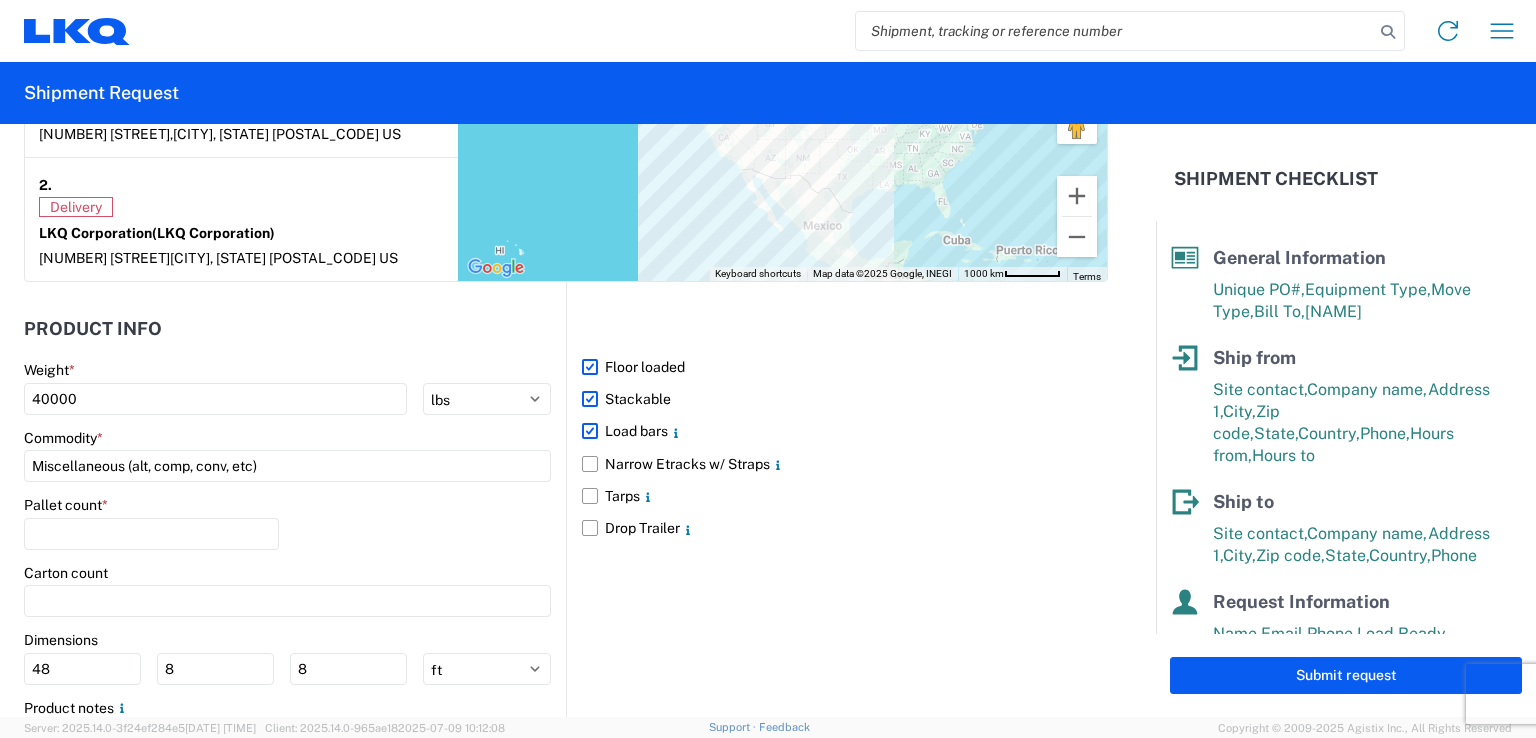 click on "Product Info" 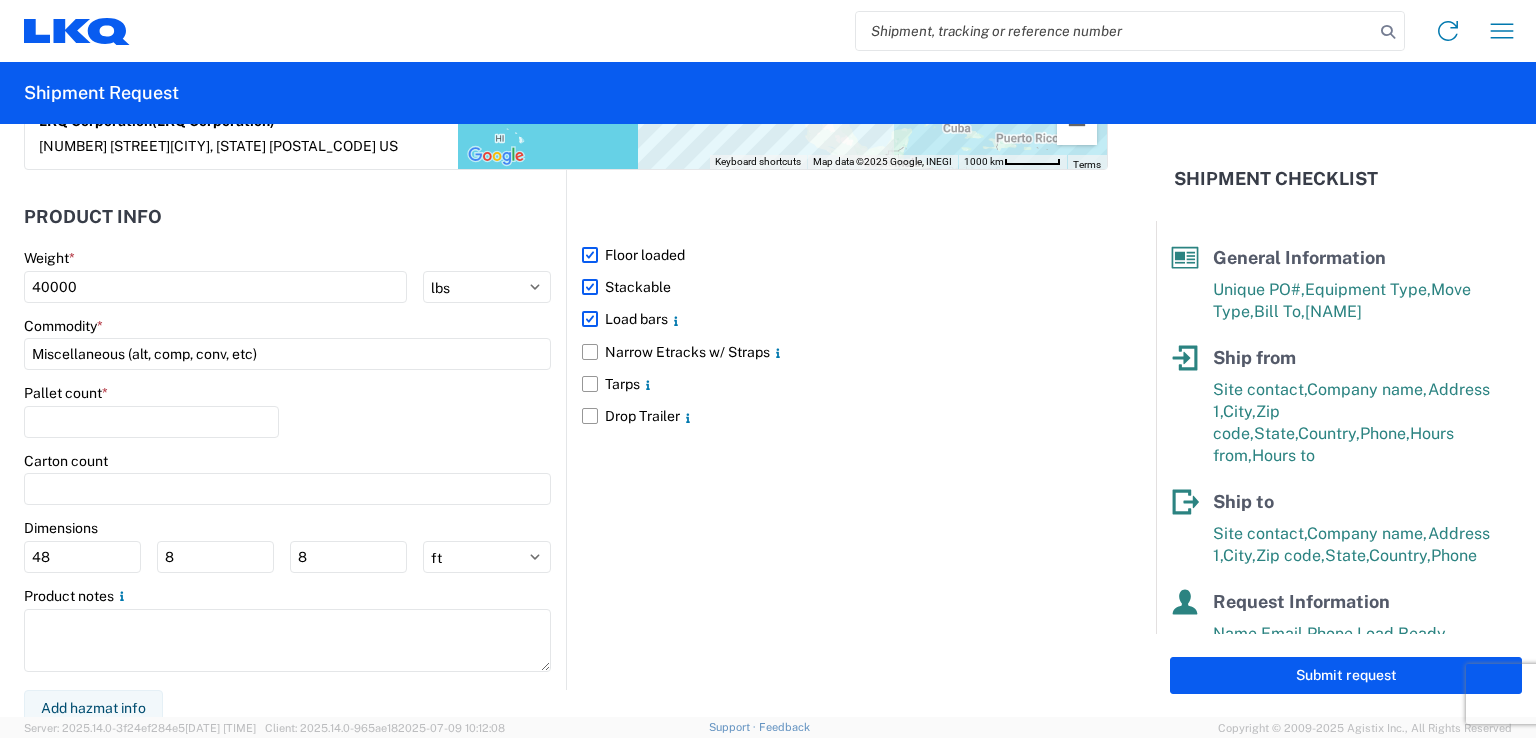 scroll, scrollTop: 1801, scrollLeft: 0, axis: vertical 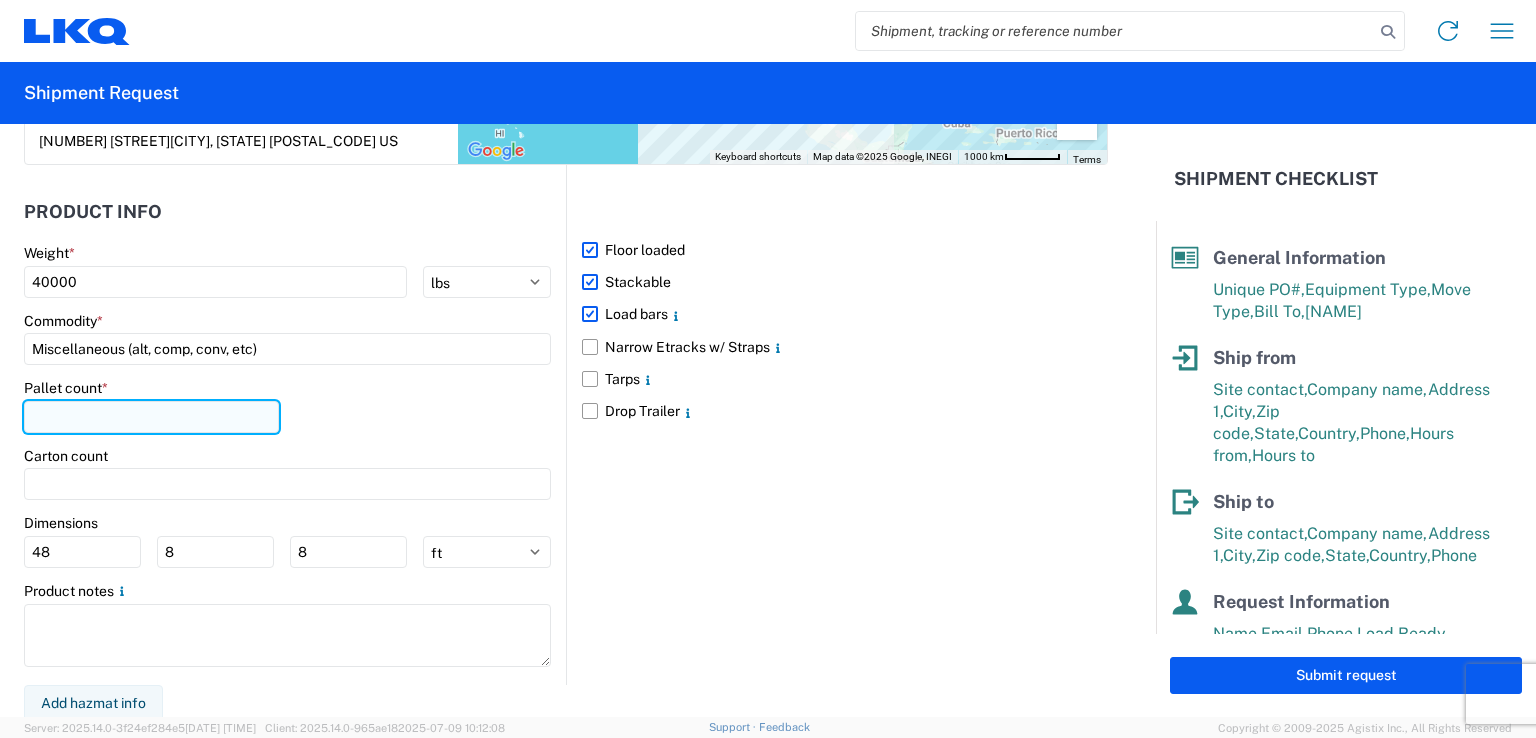 click 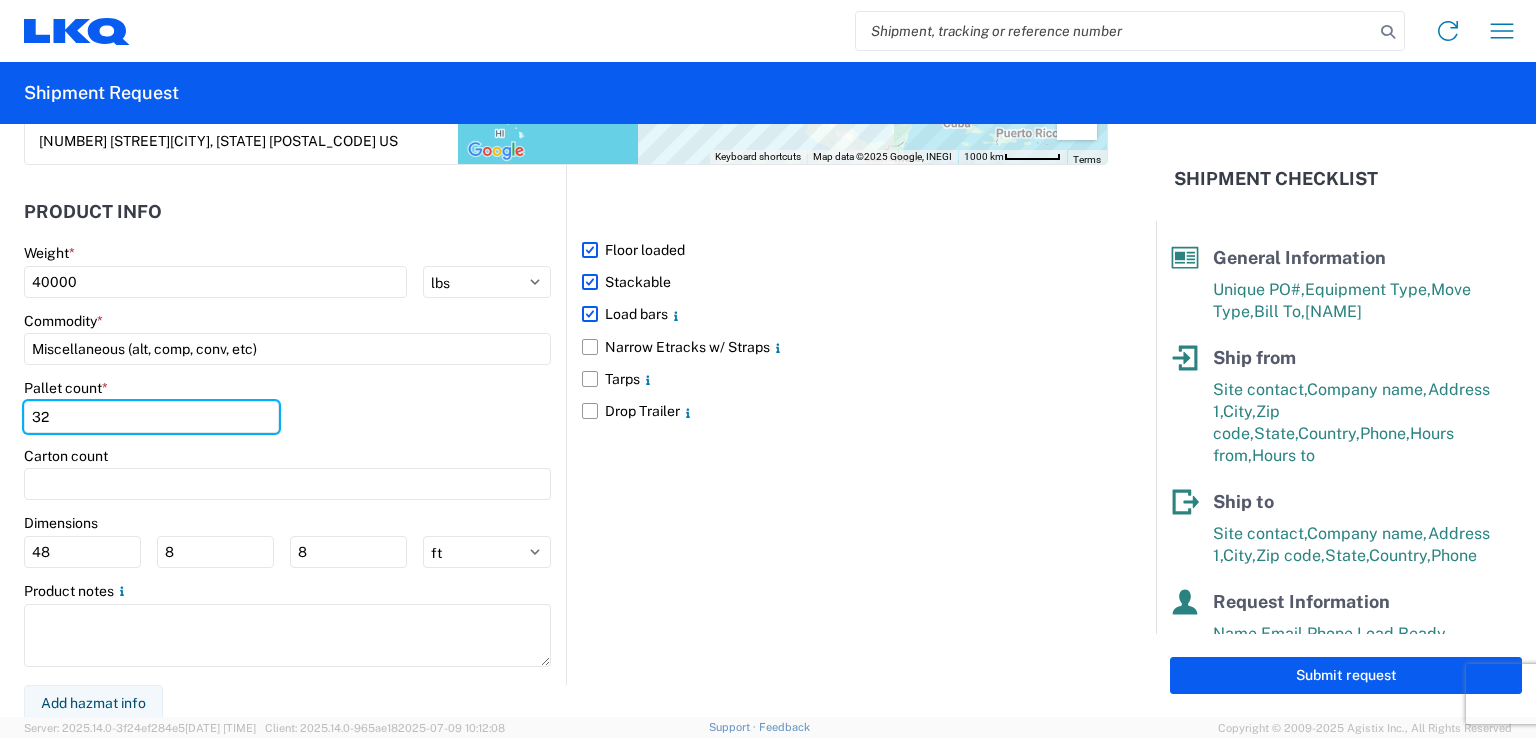 type on "32" 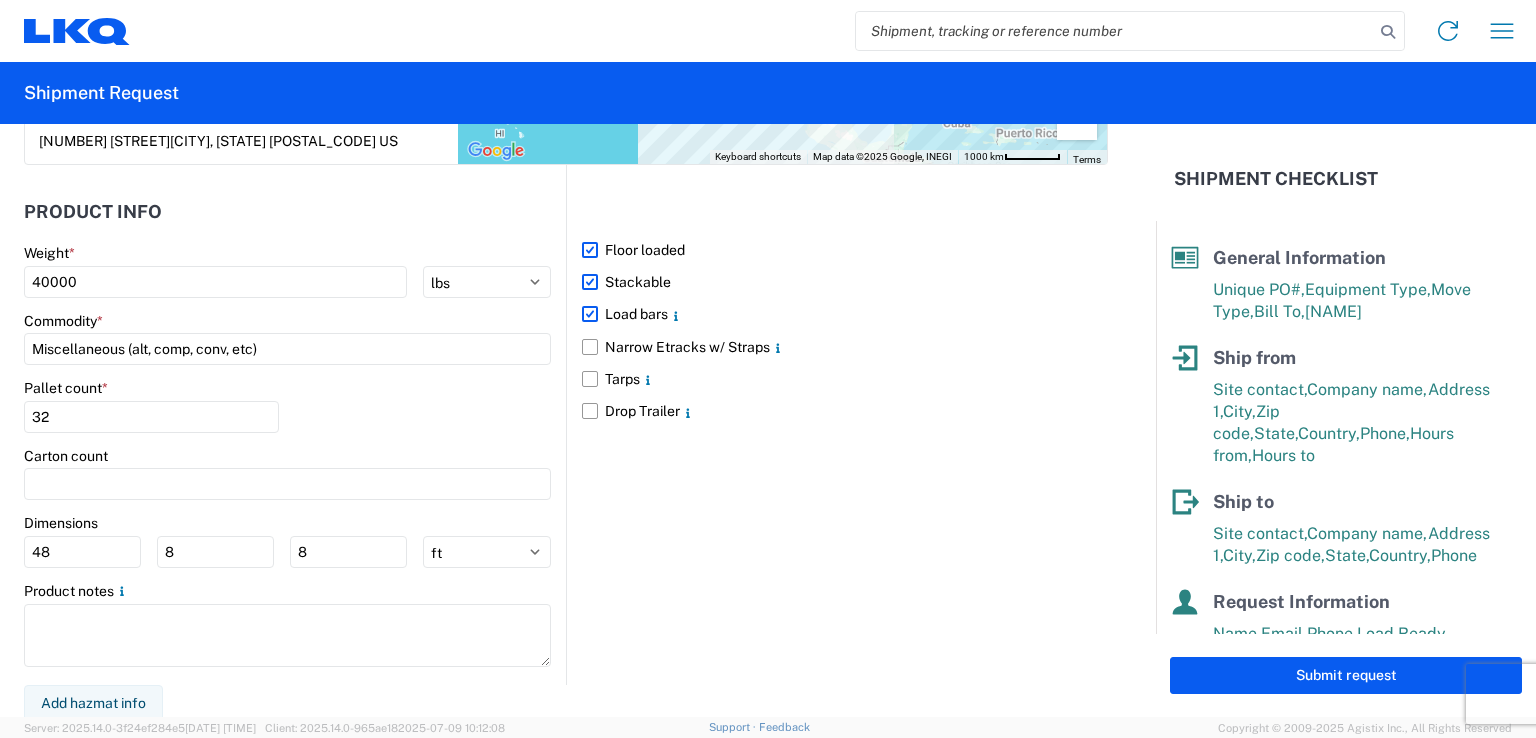 click on "Pallet count  * 32" 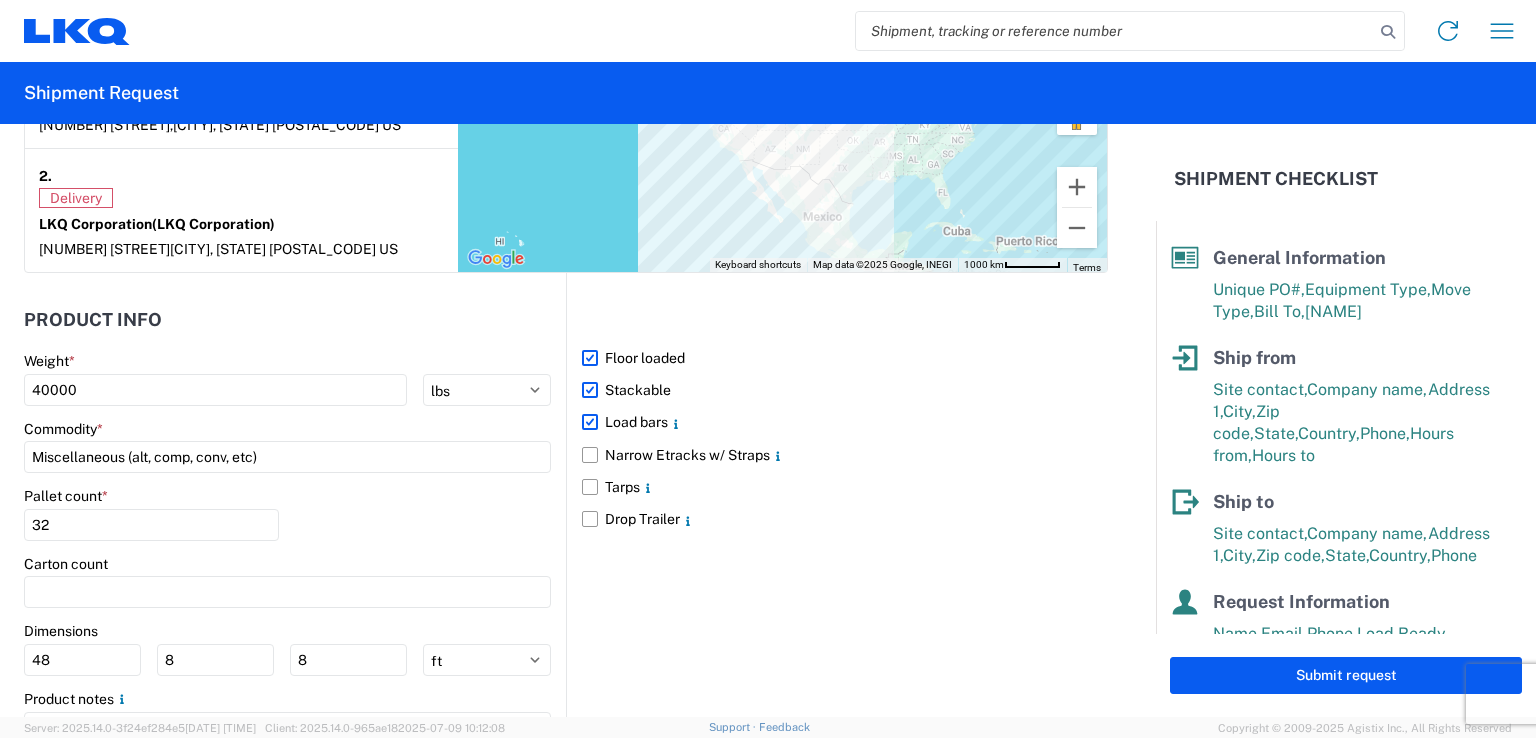 click on "Product Info   Weight  * 40000 kgs lbs  Commodity  * Miscellaneous (alt, comp, conv, etc)  Pallet count  * 32  Carton count   Dimensions  48 8 8 ft in cm  Product notes" 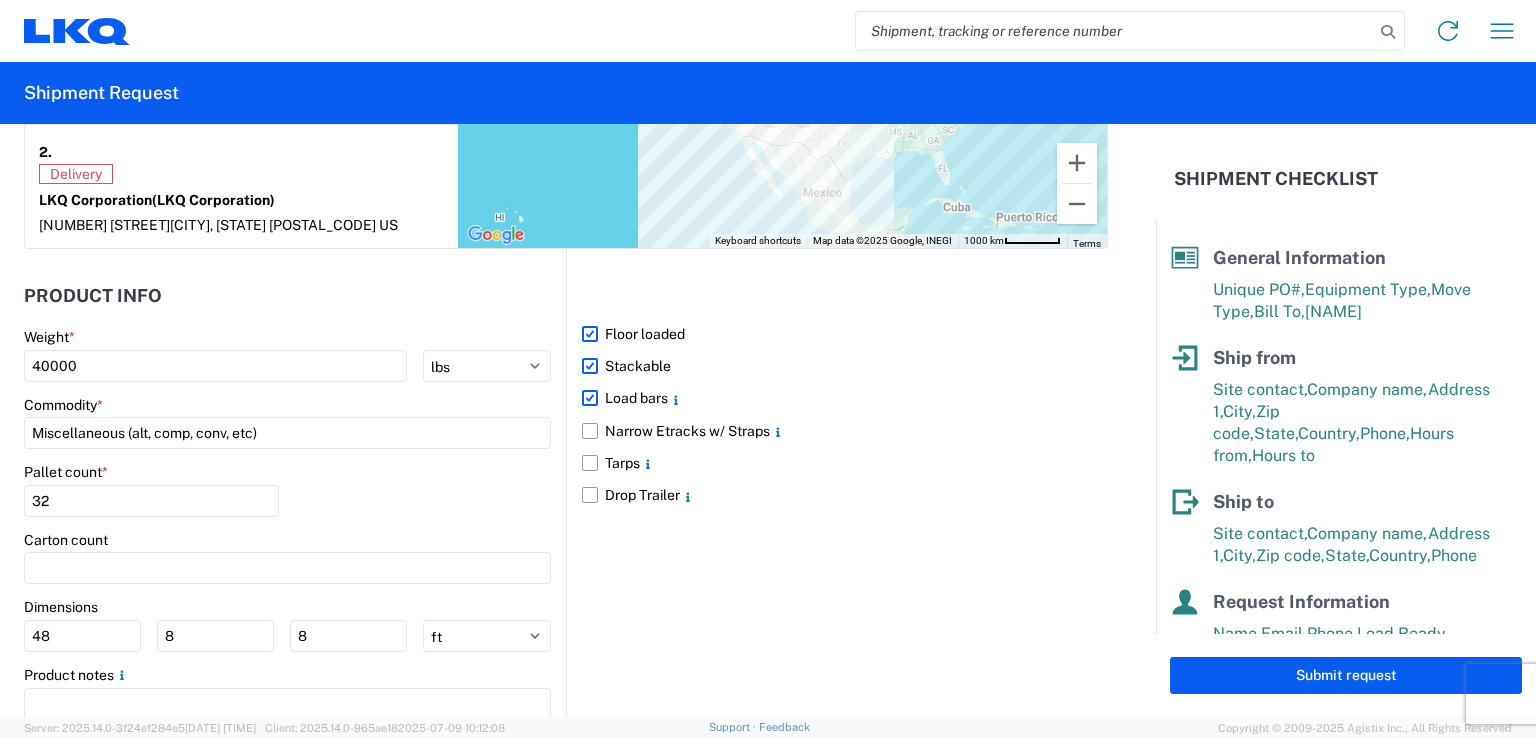 scroll, scrollTop: 1801, scrollLeft: 0, axis: vertical 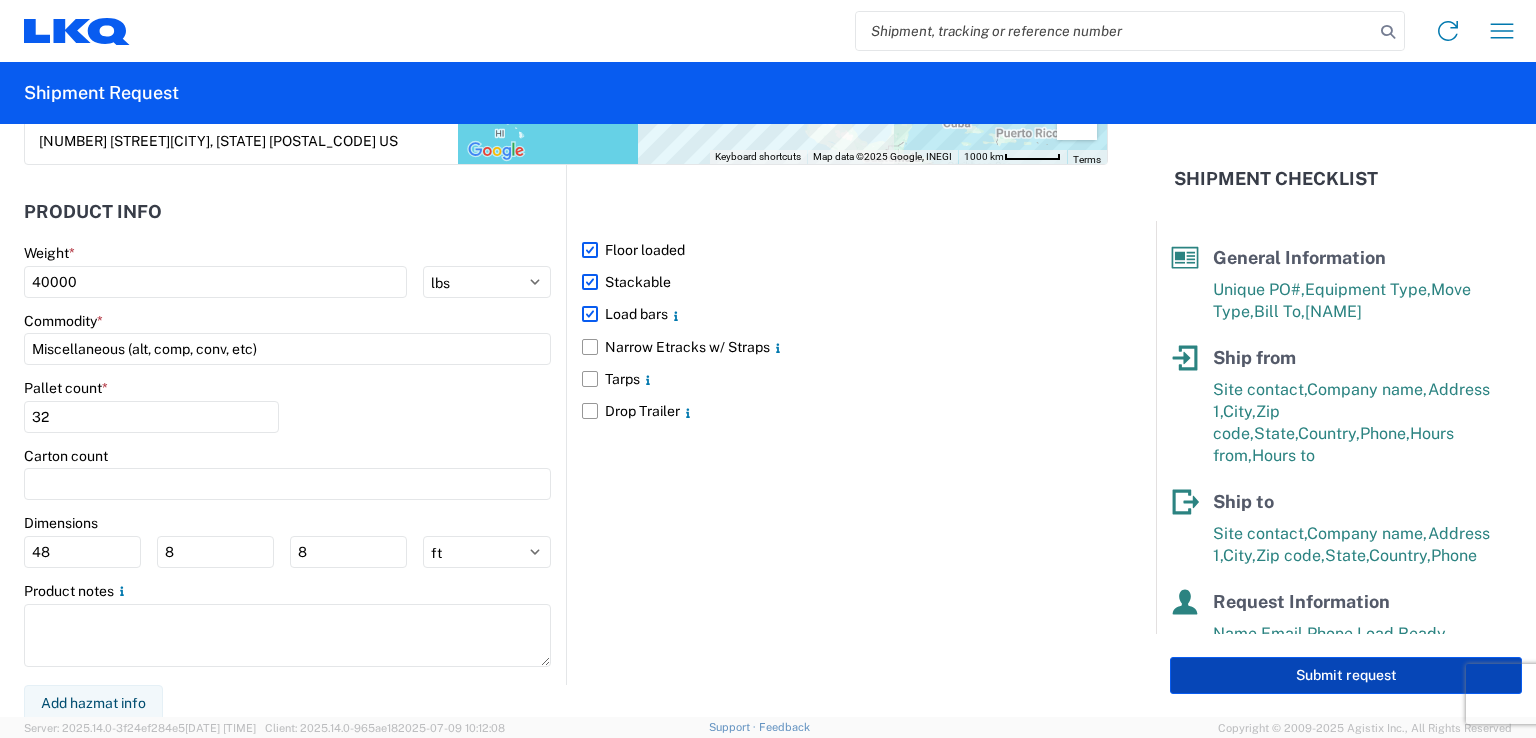 click on "Submit request" 